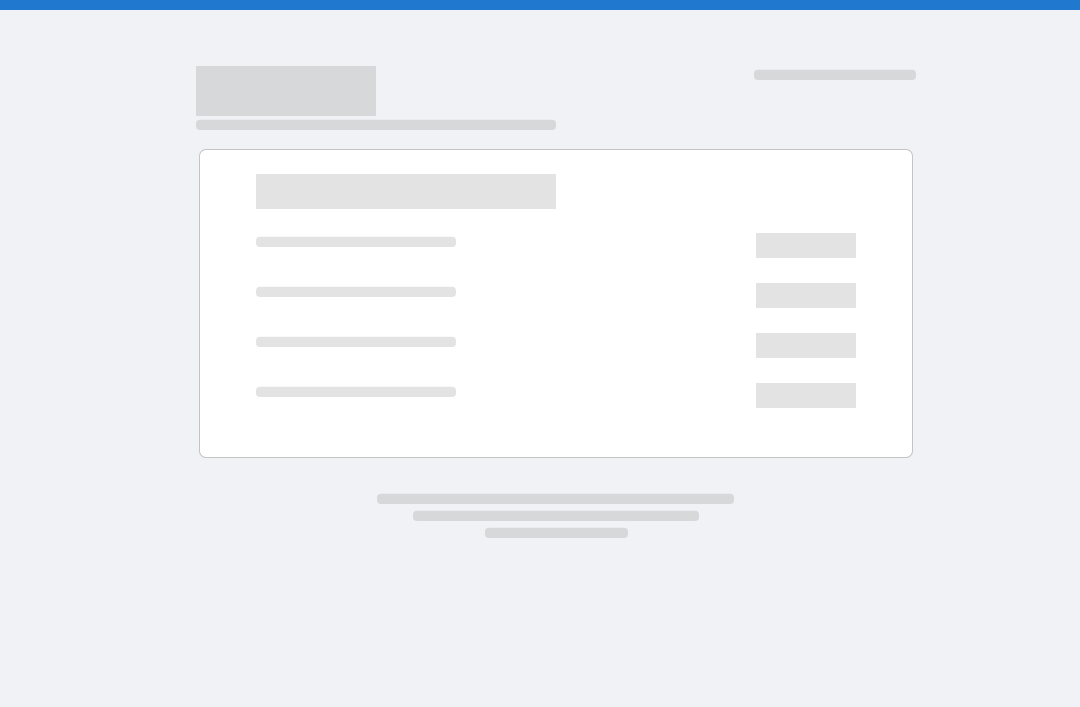 scroll, scrollTop: 0, scrollLeft: 0, axis: both 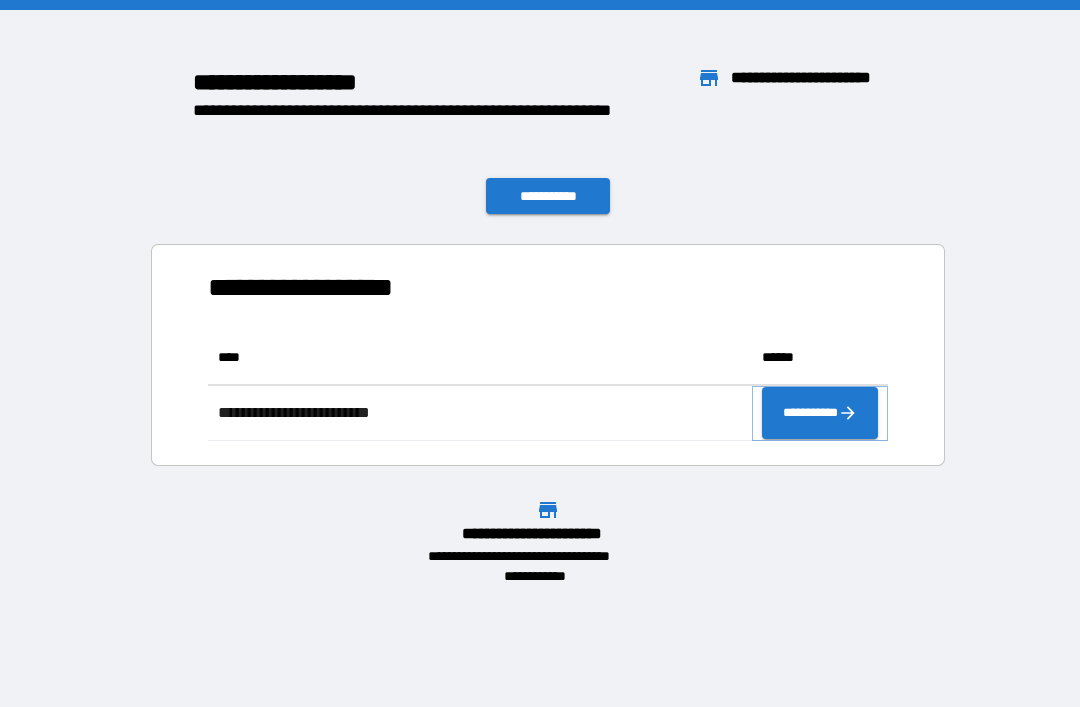 click on "**********" at bounding box center (820, 413) 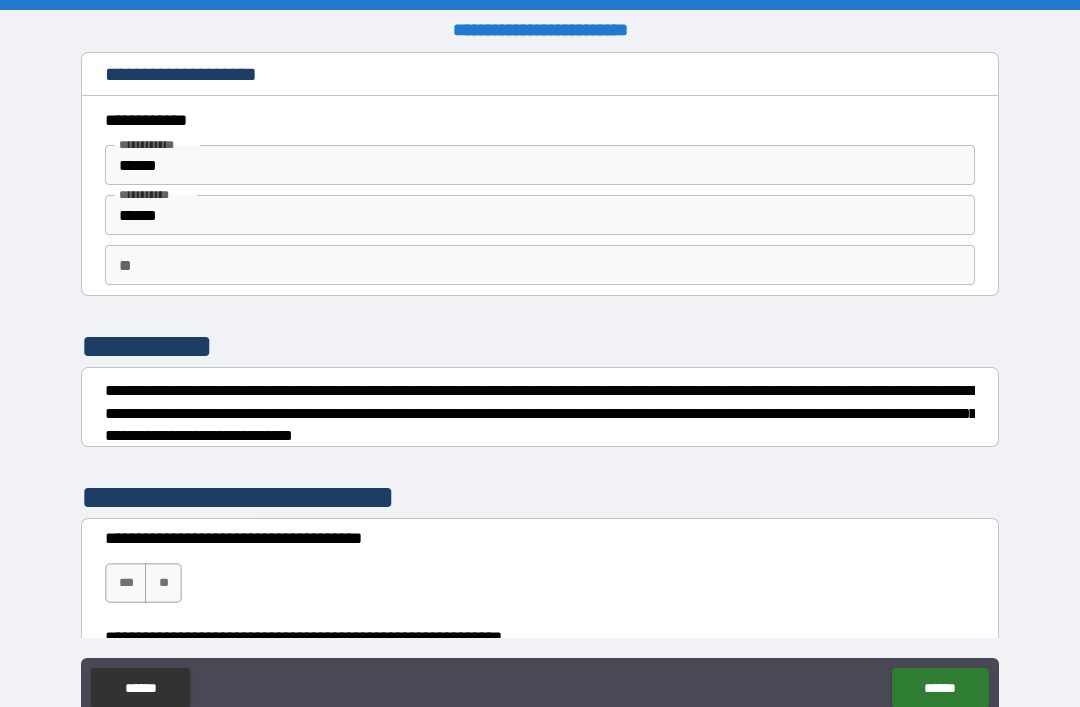 scroll, scrollTop: 0, scrollLeft: 0, axis: both 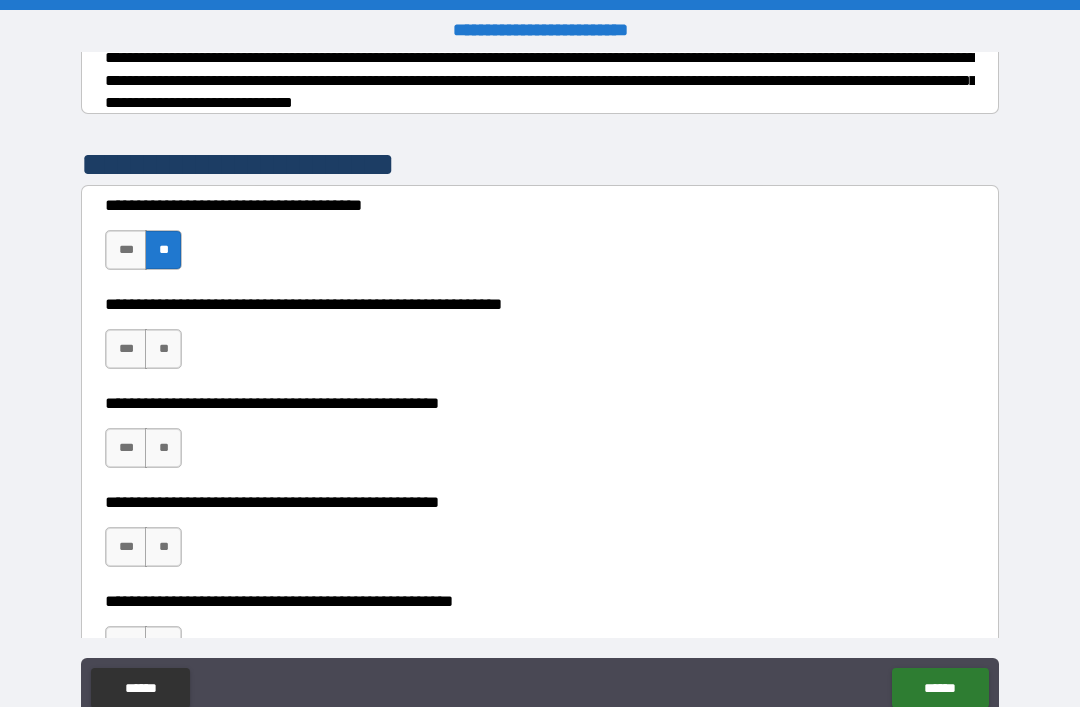 click on "**" at bounding box center (163, 349) 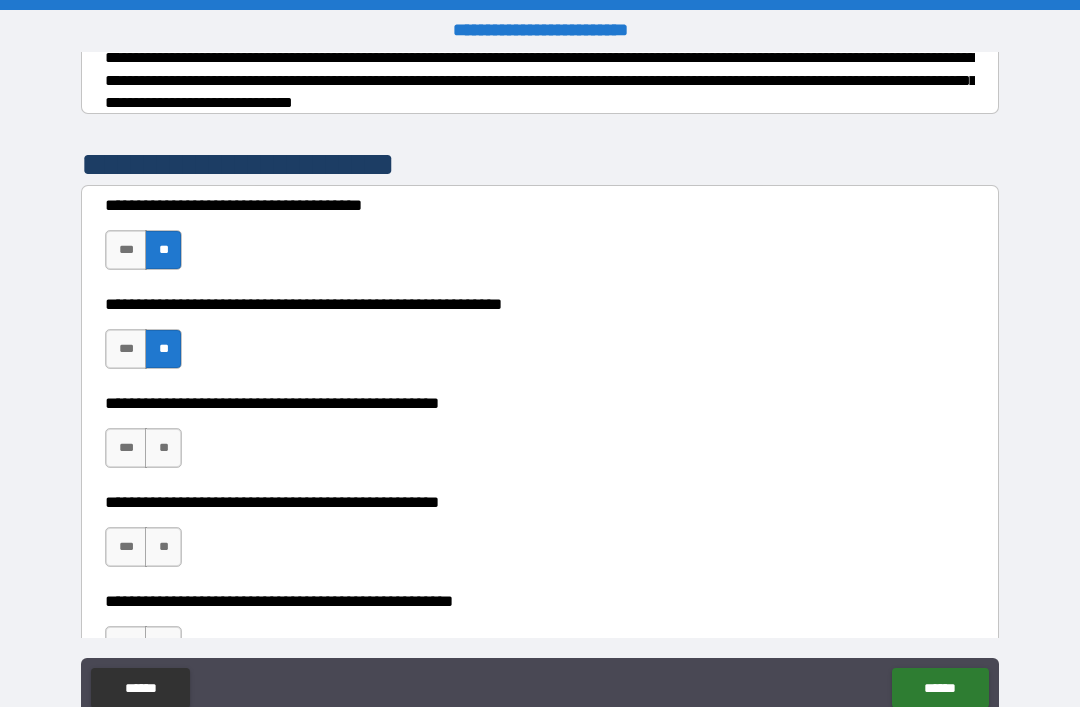 click on "**" at bounding box center (163, 448) 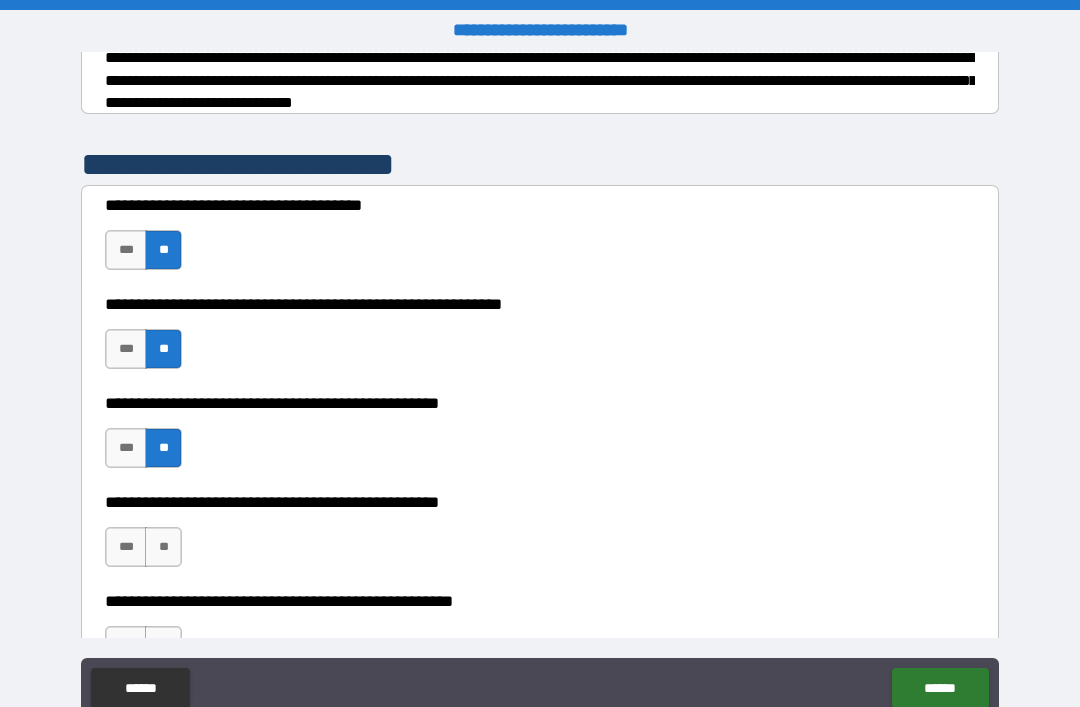 click on "***" at bounding box center [126, 547] 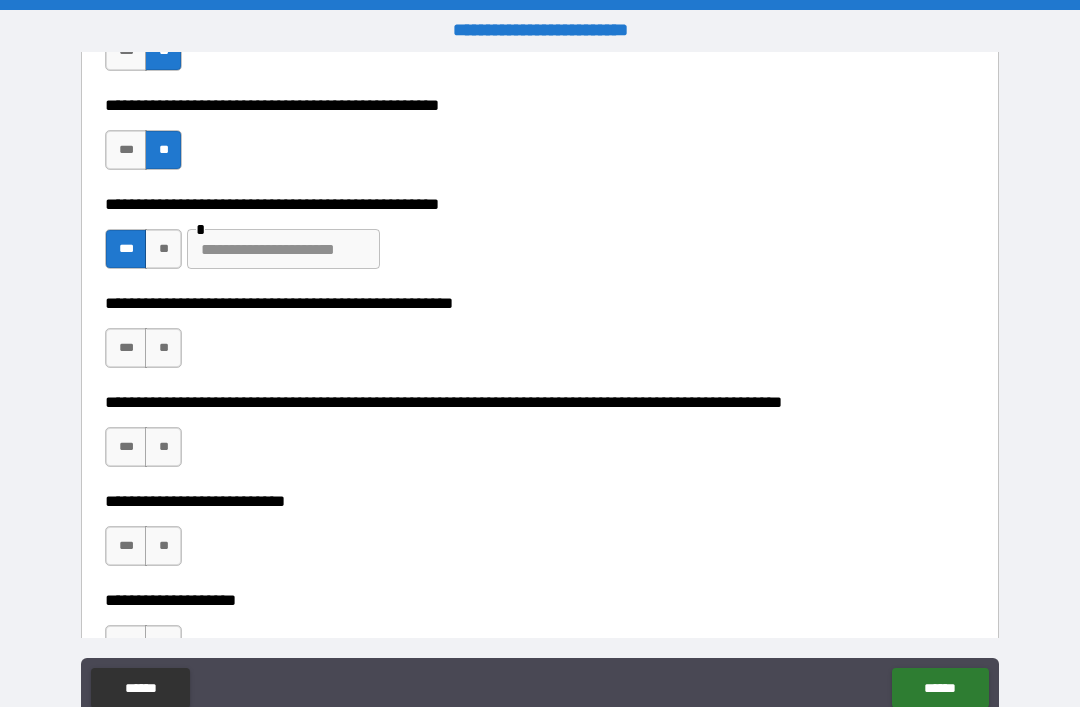 scroll, scrollTop: 632, scrollLeft: 0, axis: vertical 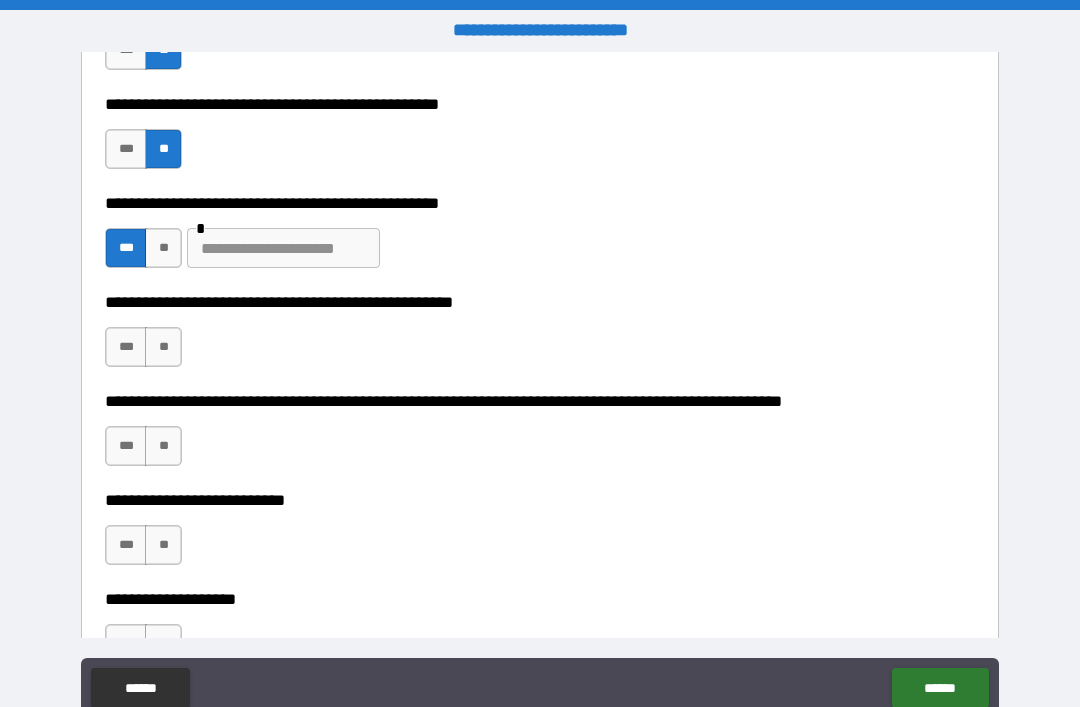 click on "**" at bounding box center (163, 347) 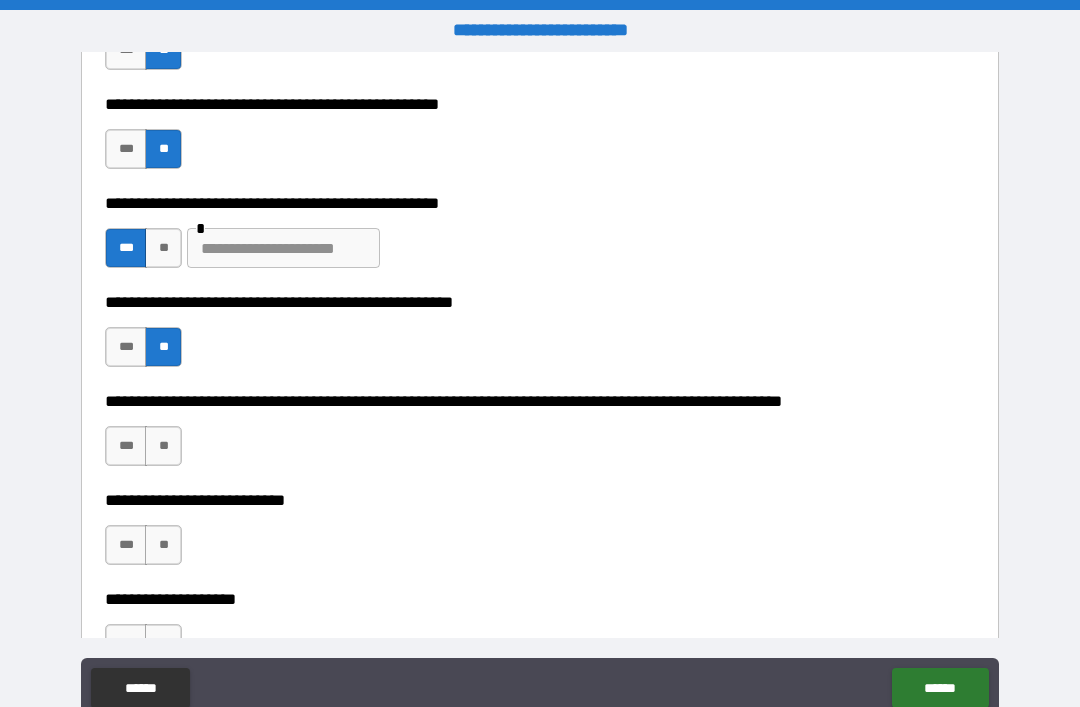 click on "**" at bounding box center (163, 446) 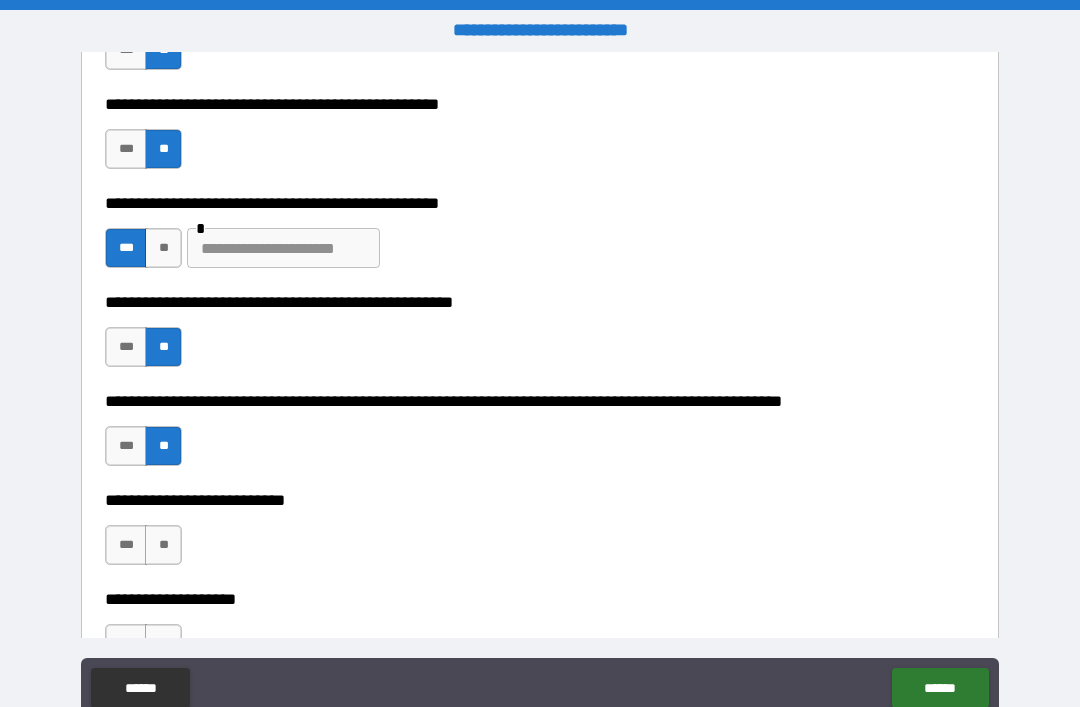 click on "**" at bounding box center (163, 545) 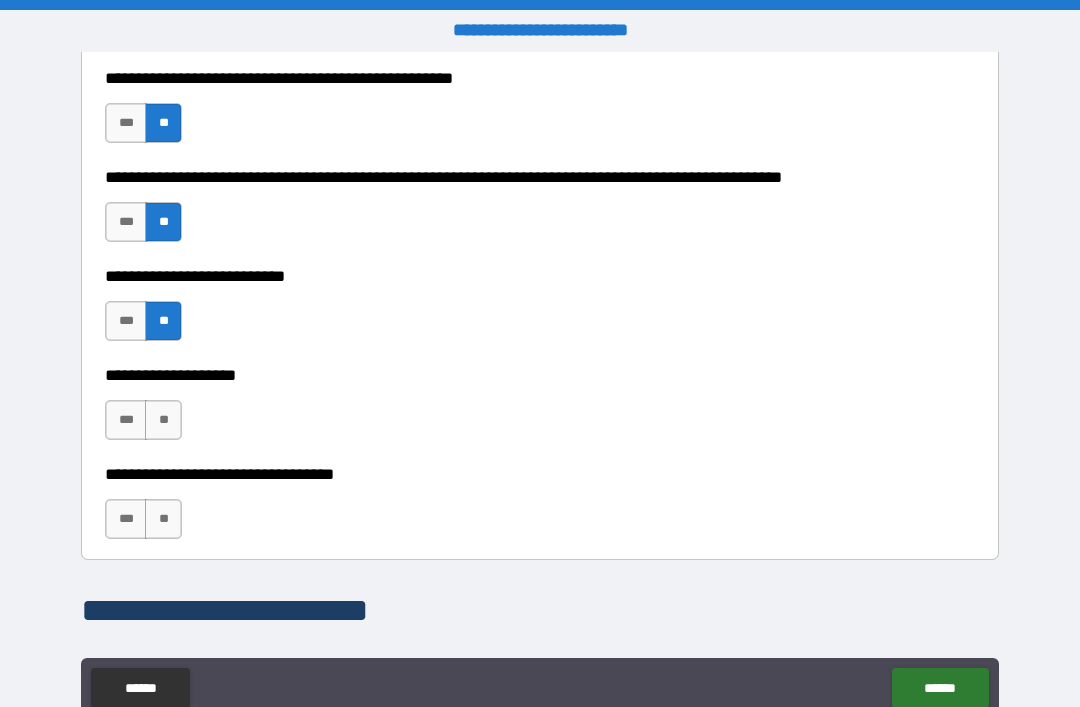 scroll, scrollTop: 857, scrollLeft: 0, axis: vertical 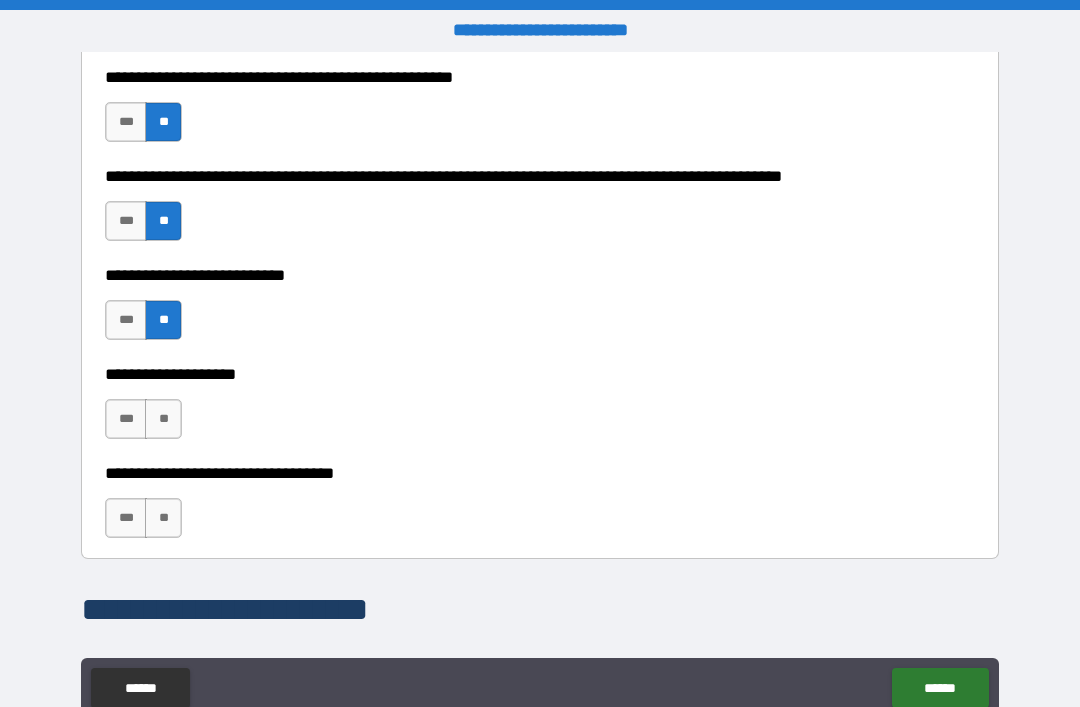 click on "**" at bounding box center (163, 419) 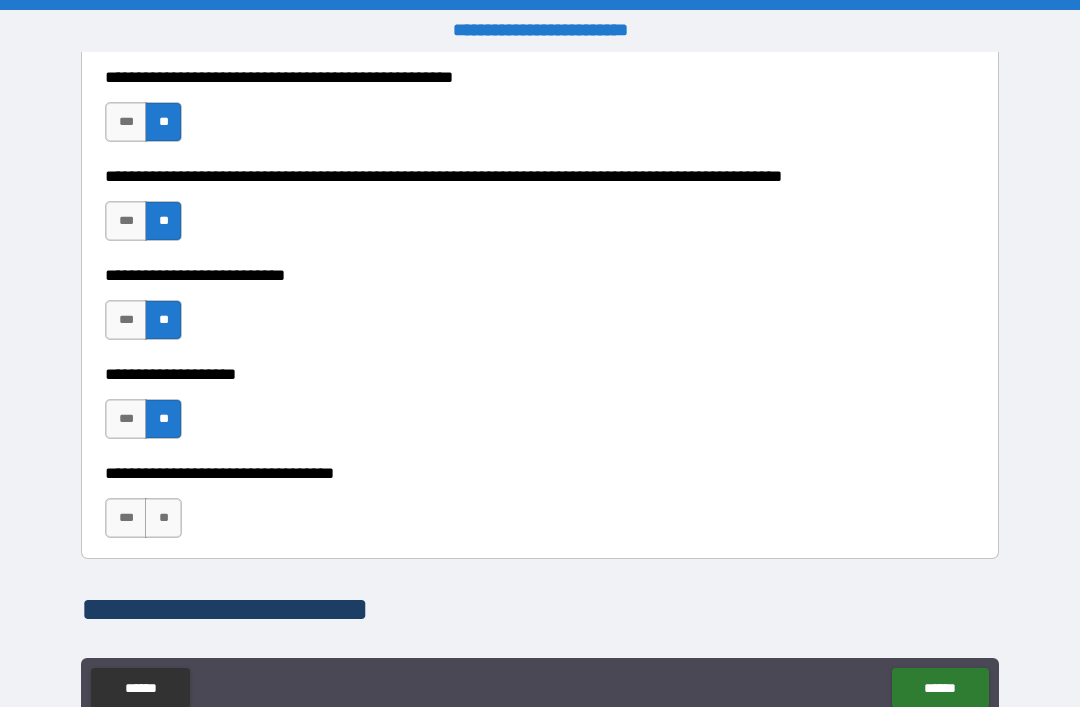 click on "**" at bounding box center [163, 518] 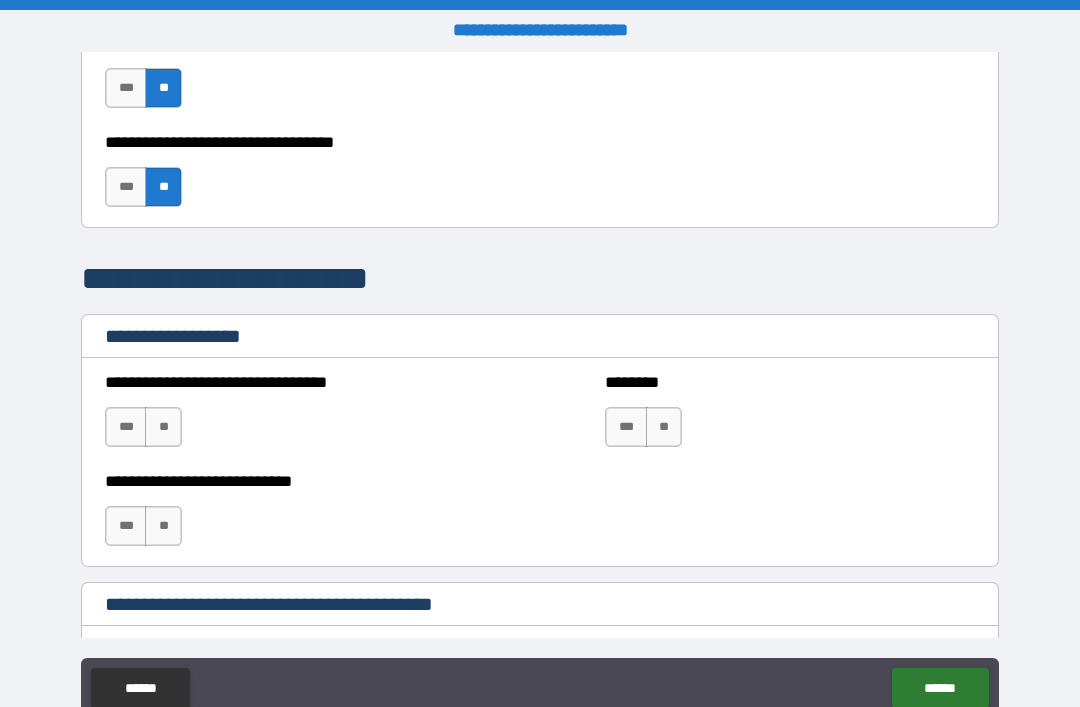 scroll, scrollTop: 1190, scrollLeft: 0, axis: vertical 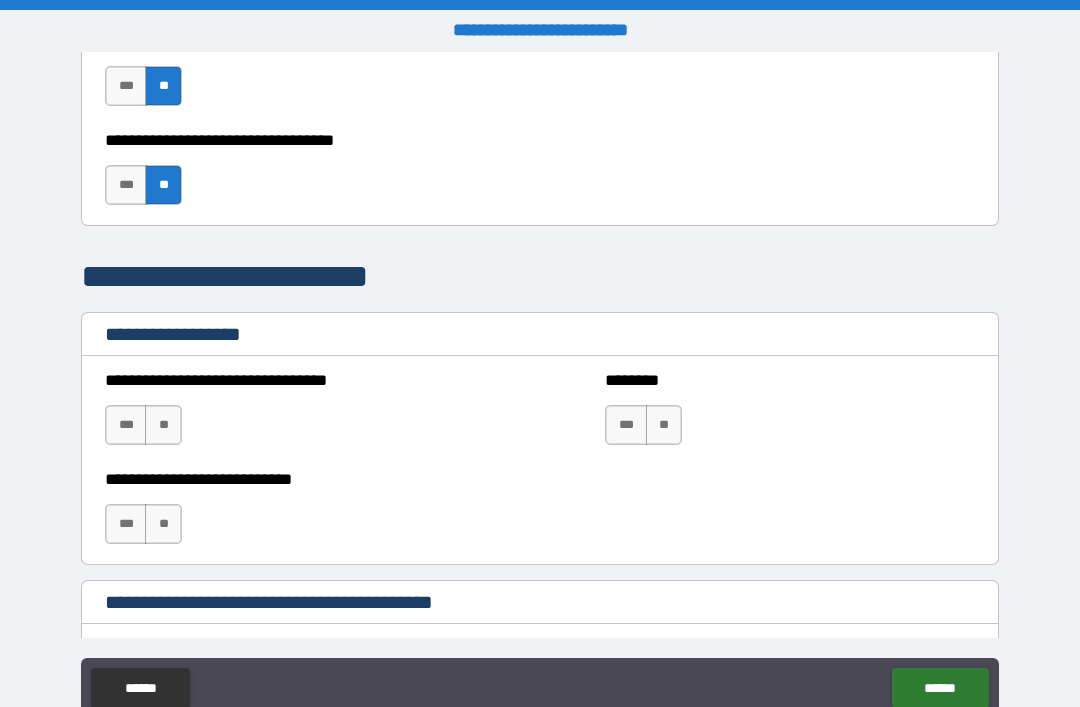 click on "**" at bounding box center [163, 425] 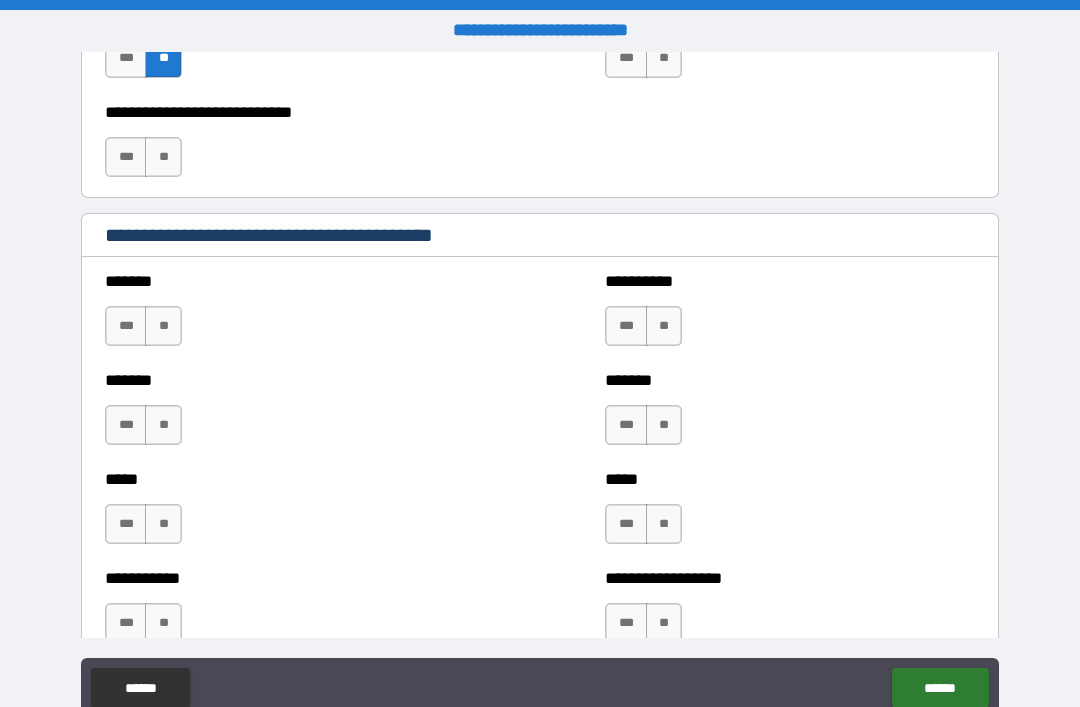 scroll, scrollTop: 1558, scrollLeft: 0, axis: vertical 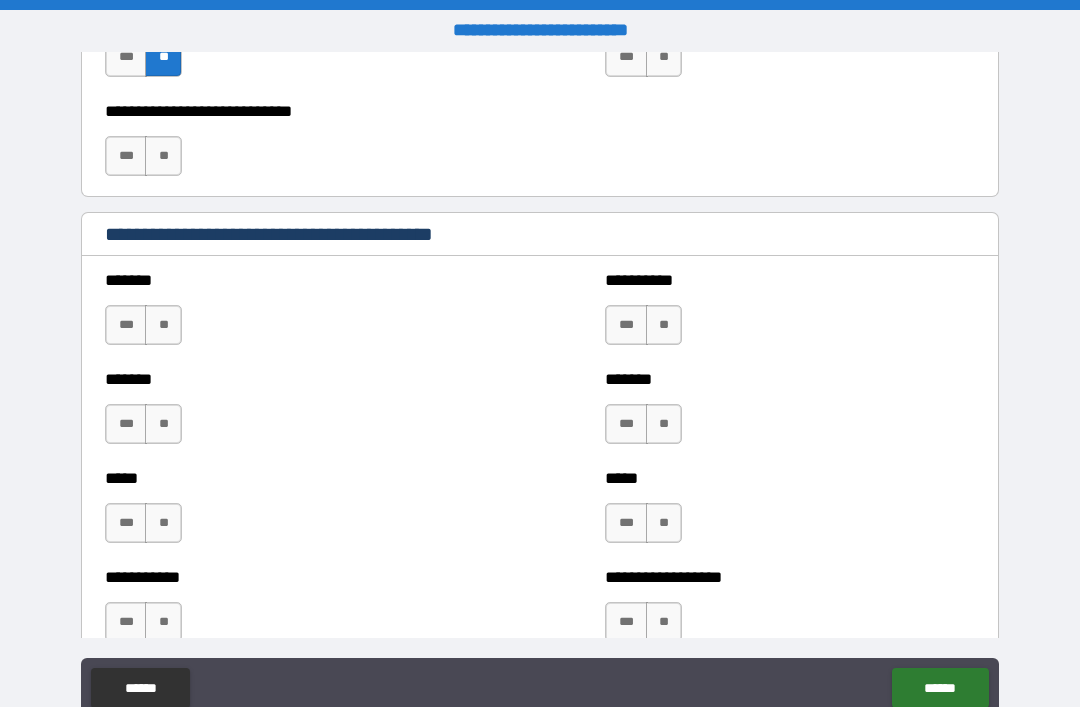 click on "**" at bounding box center (163, 156) 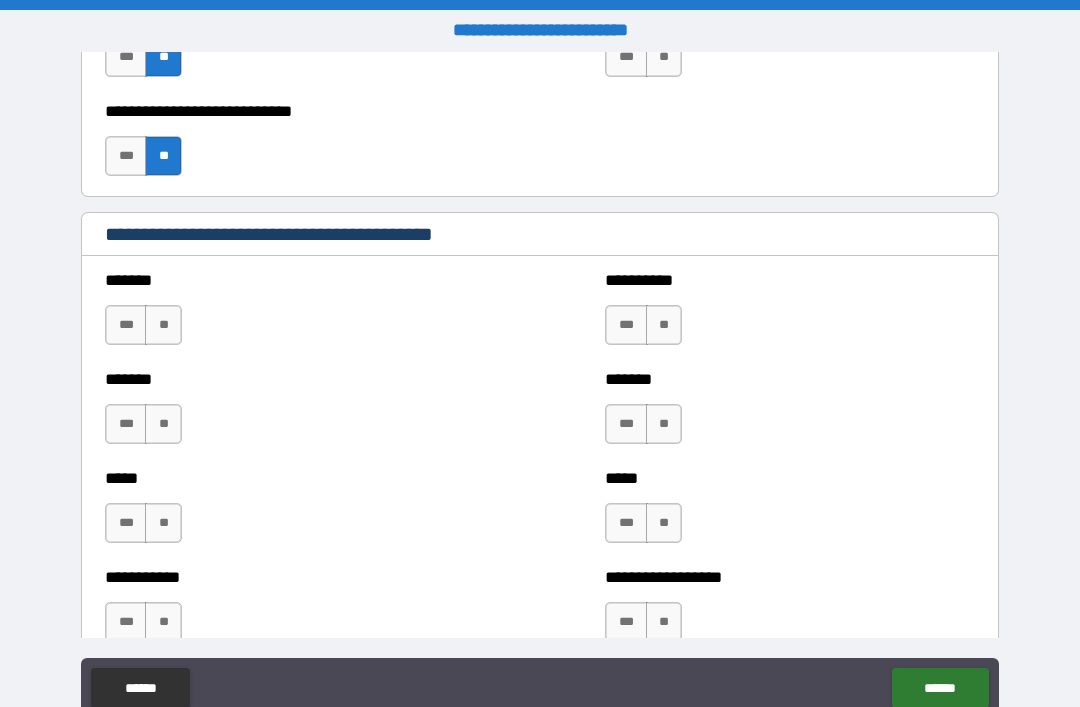 click on "***" at bounding box center [626, 325] 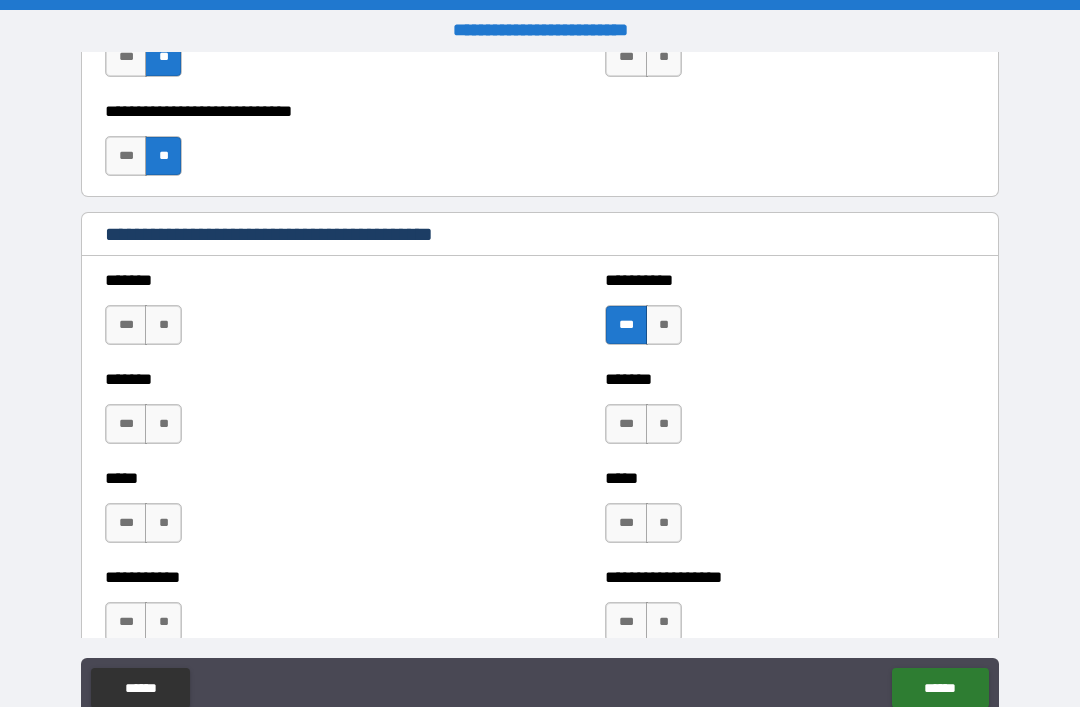 click on "**" at bounding box center (163, 325) 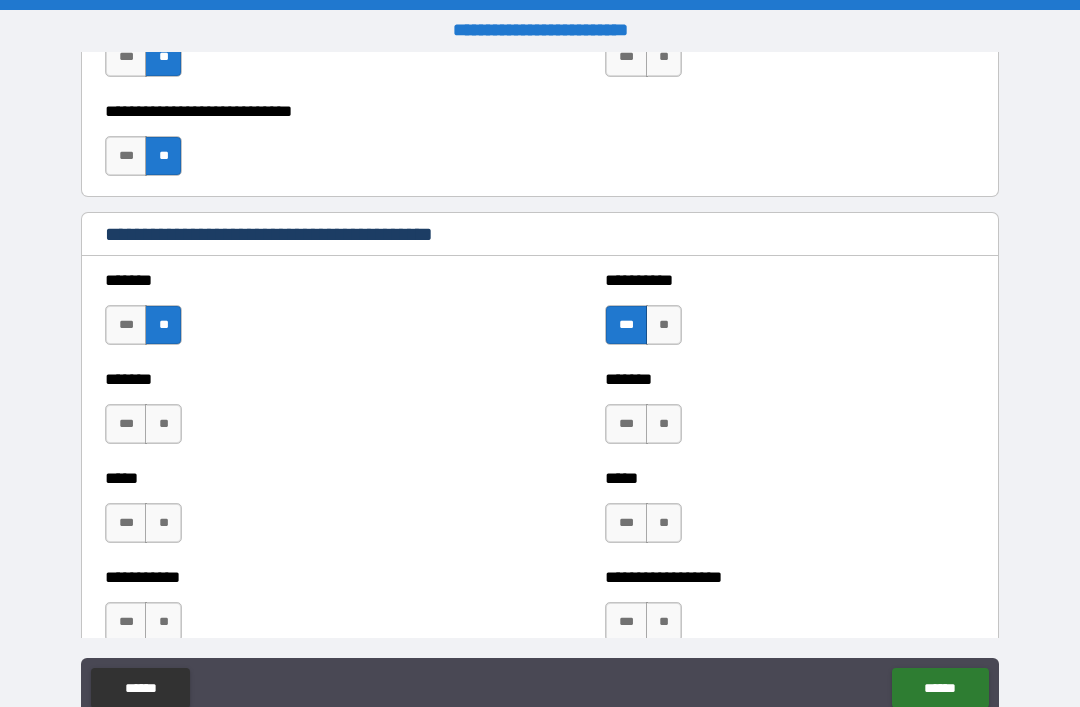 click on "**" at bounding box center [163, 424] 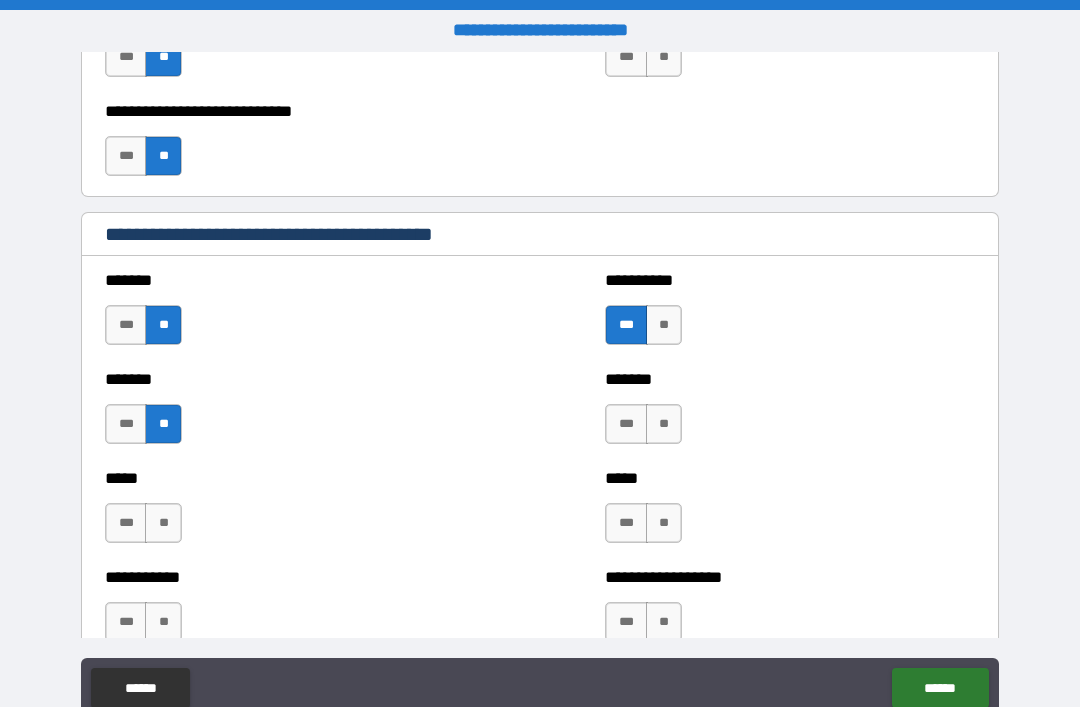 click on "**" at bounding box center [664, 424] 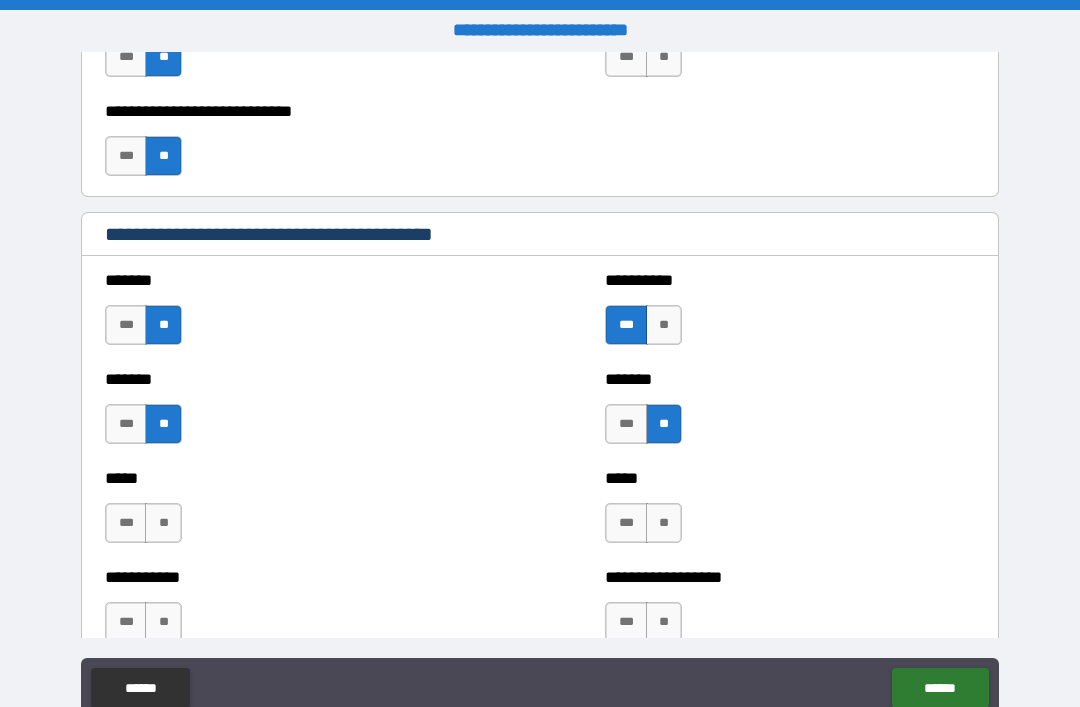 click on "**" at bounding box center (664, 523) 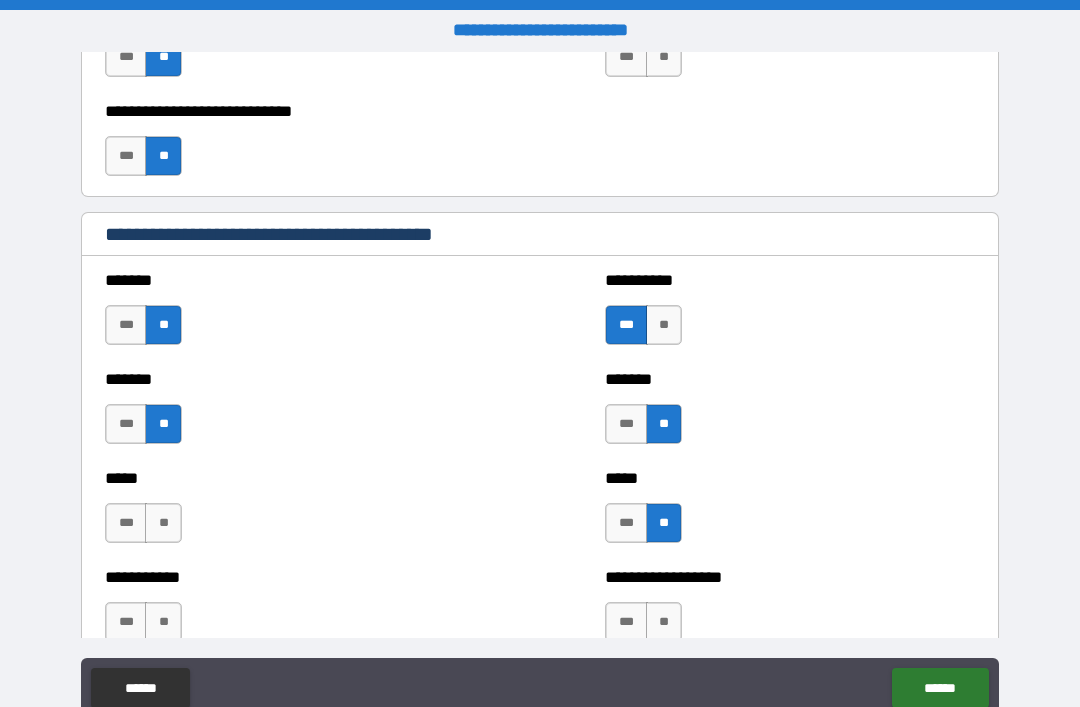 click on "**" at bounding box center (163, 523) 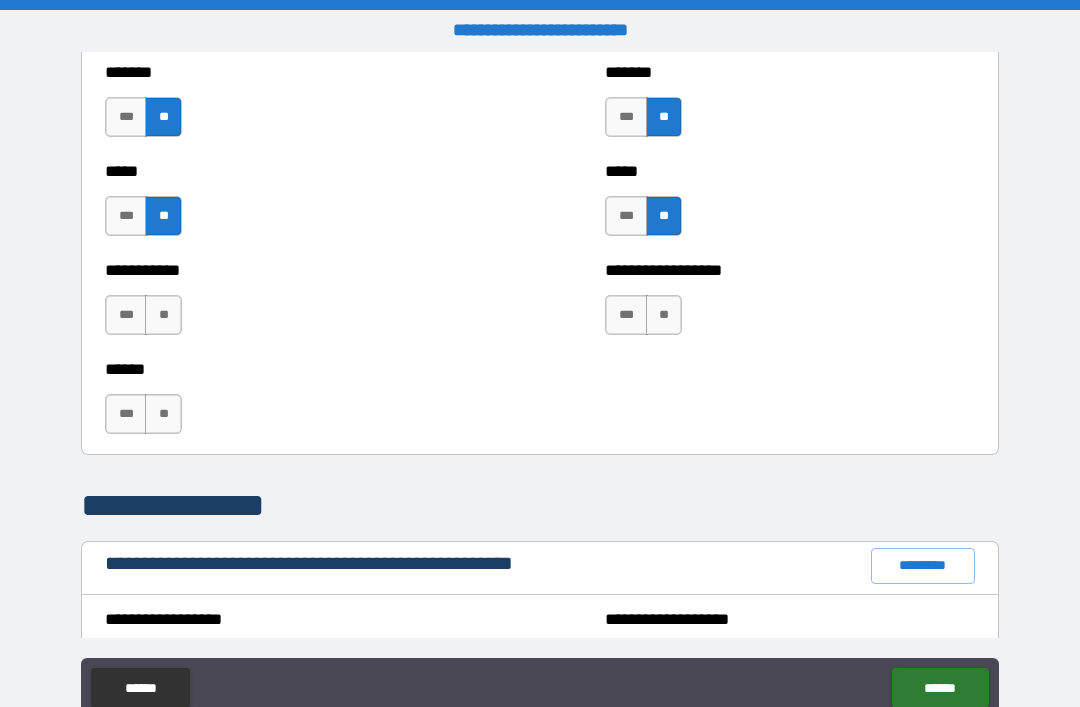 scroll, scrollTop: 1871, scrollLeft: 0, axis: vertical 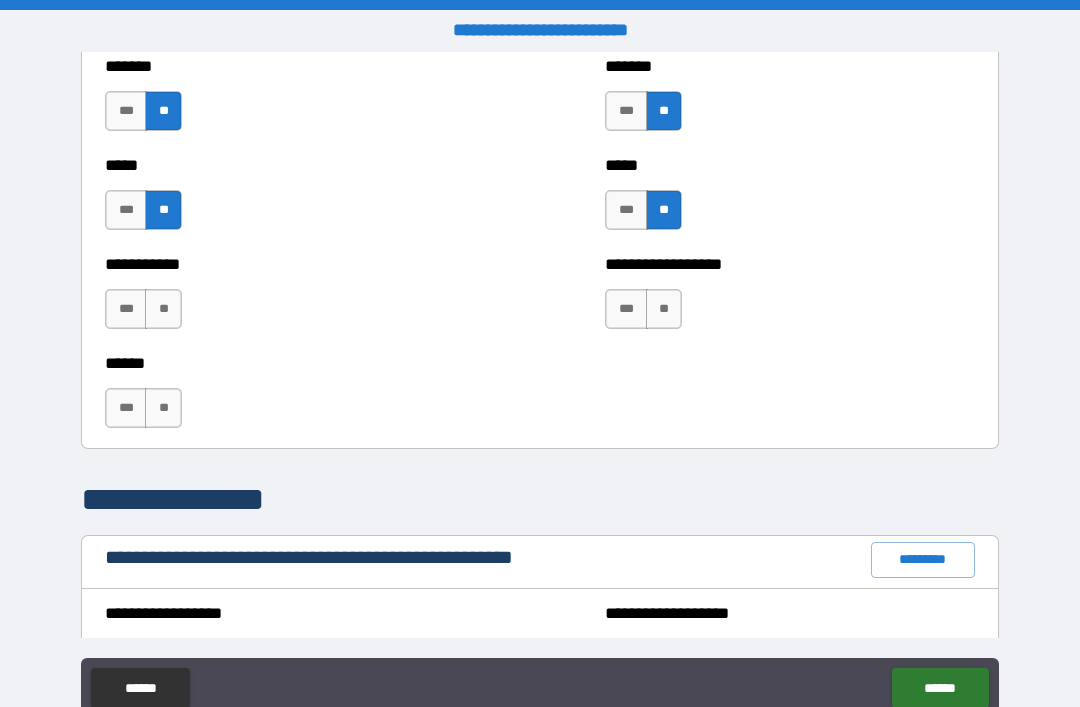 click on "**" at bounding box center (163, 309) 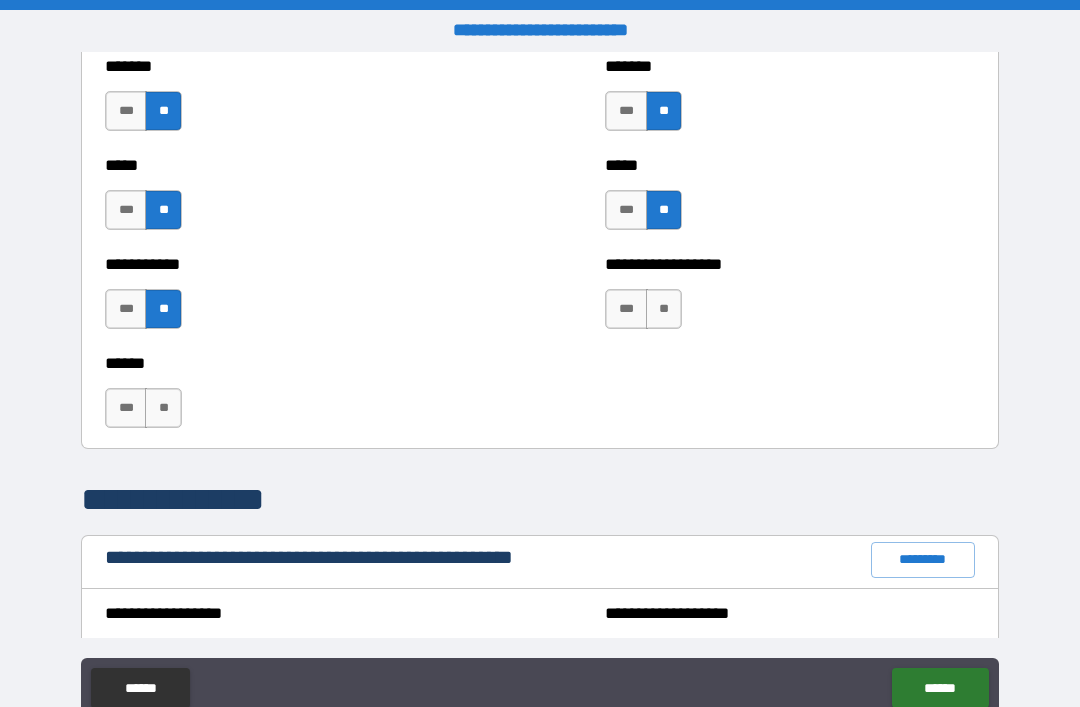 click on "**" at bounding box center [664, 309] 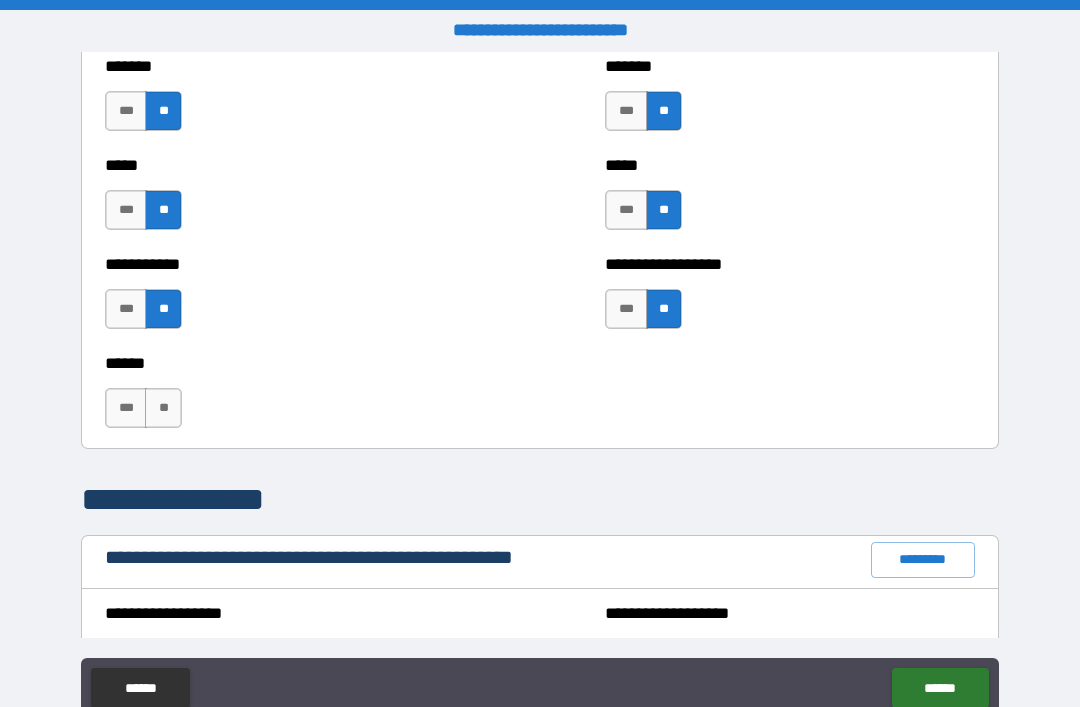 click on "**" at bounding box center (163, 408) 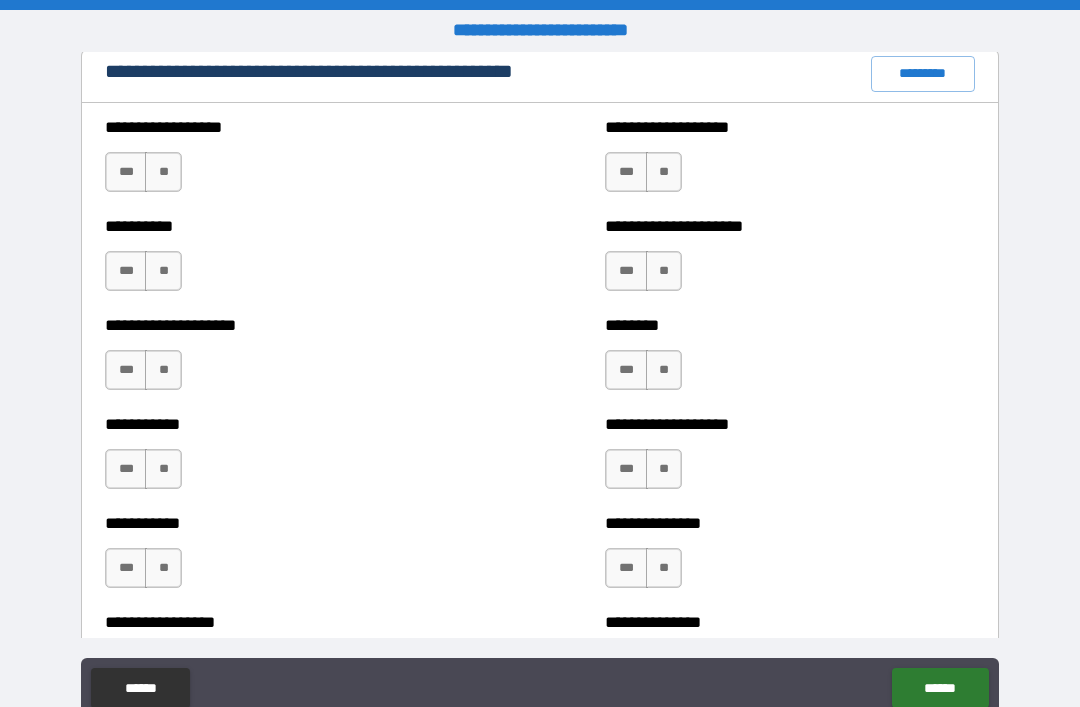 scroll, scrollTop: 2358, scrollLeft: 0, axis: vertical 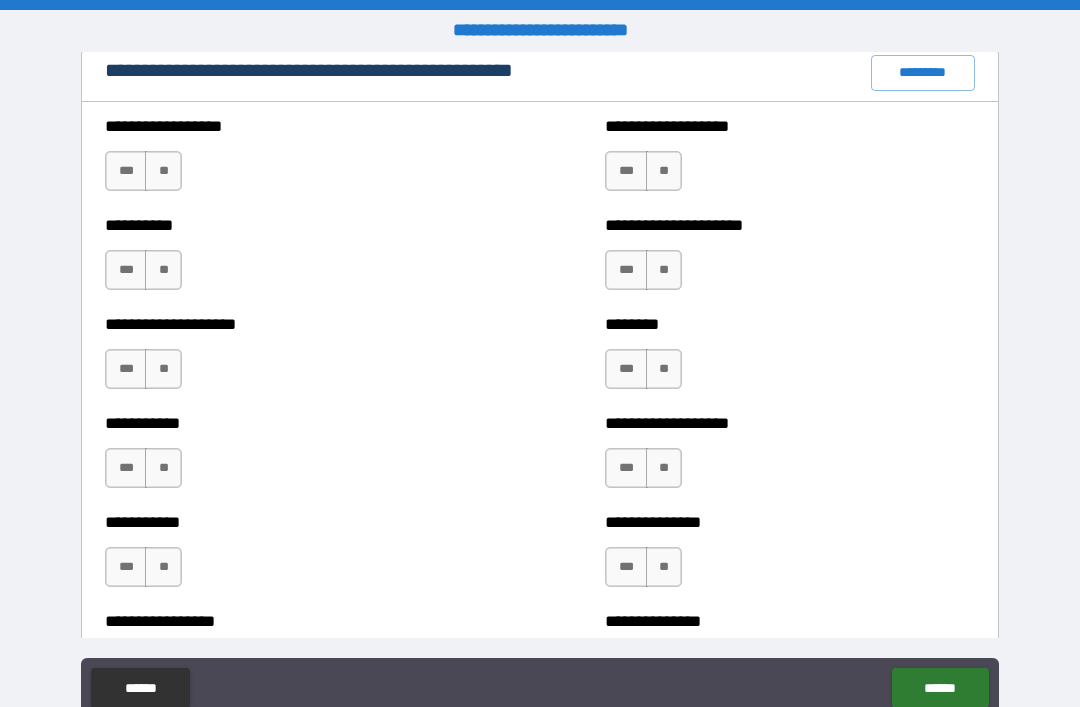 click on "**" at bounding box center [163, 171] 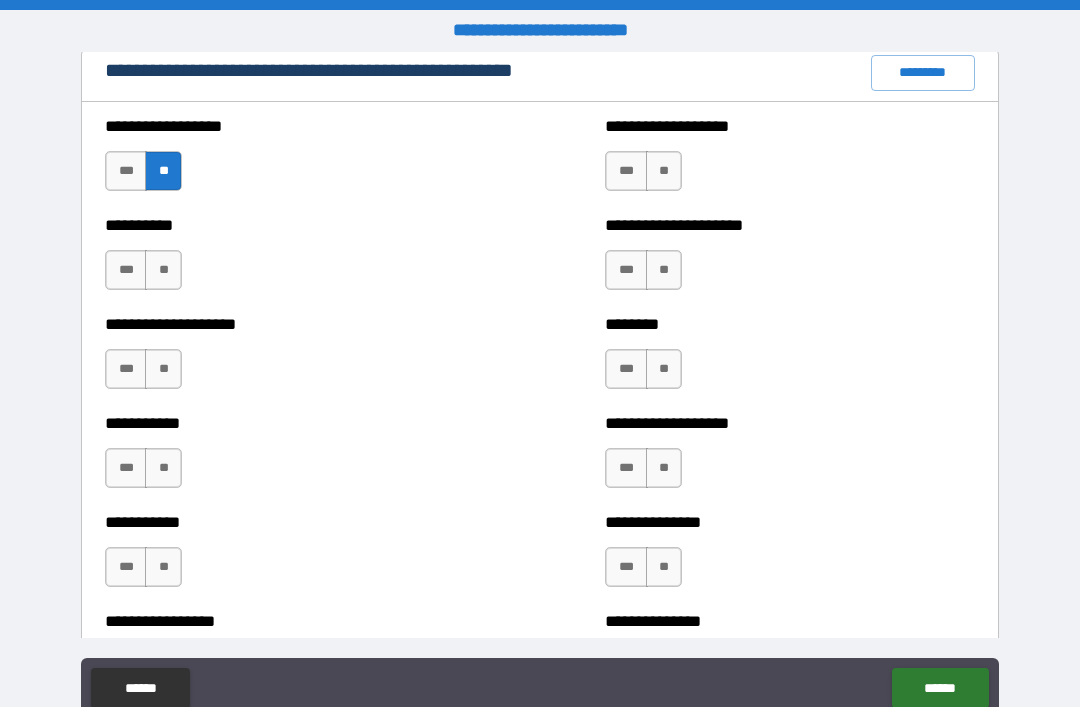 click on "**" at bounding box center [664, 171] 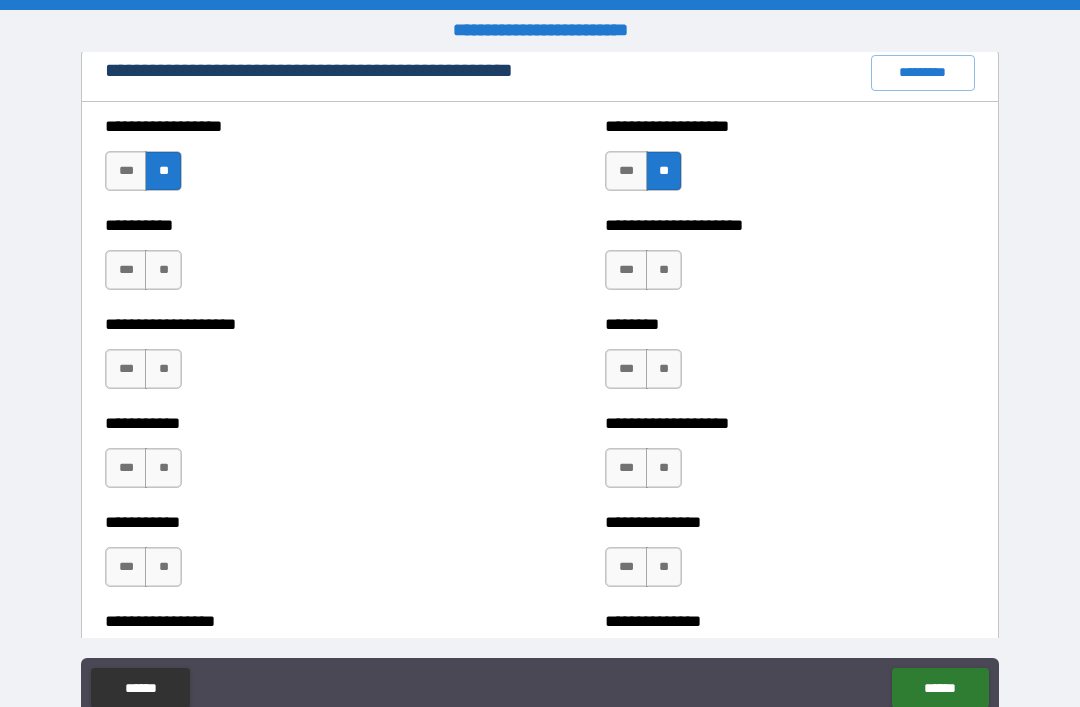 click on "**" at bounding box center (664, 270) 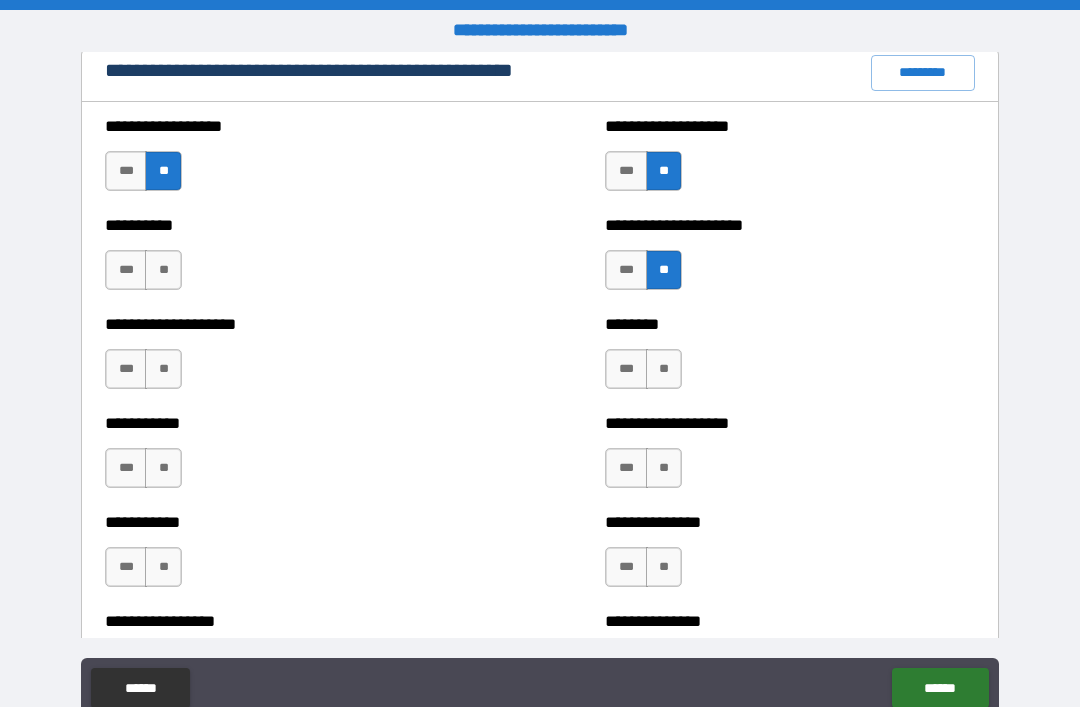 click on "**" at bounding box center [163, 270] 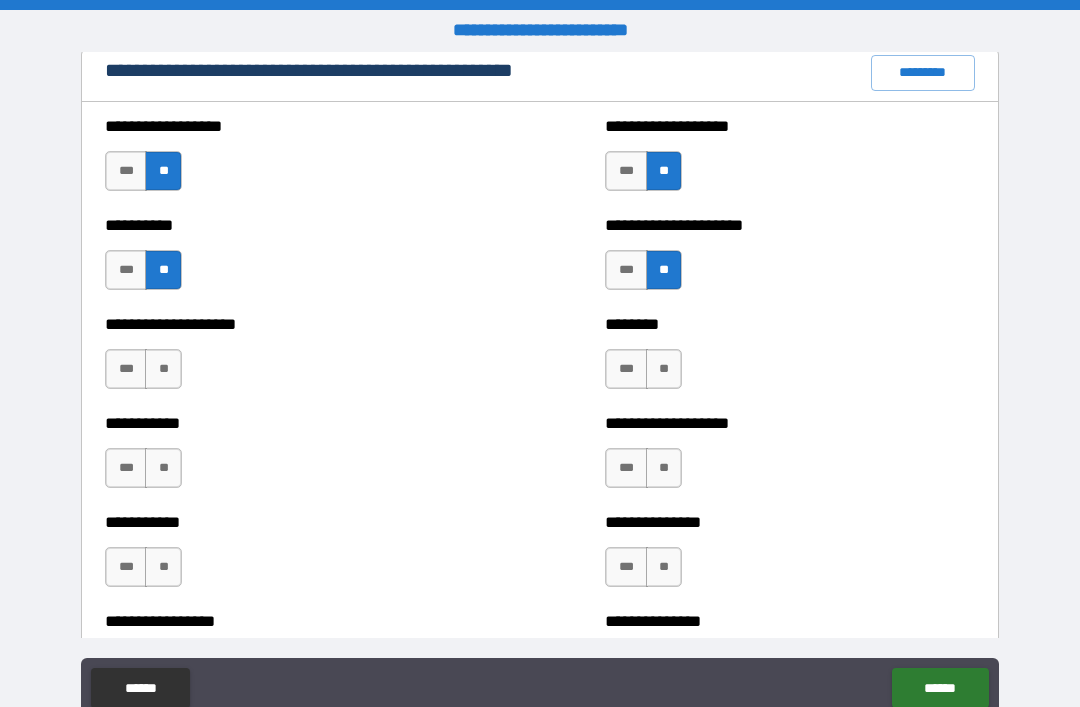click on "**" at bounding box center (163, 369) 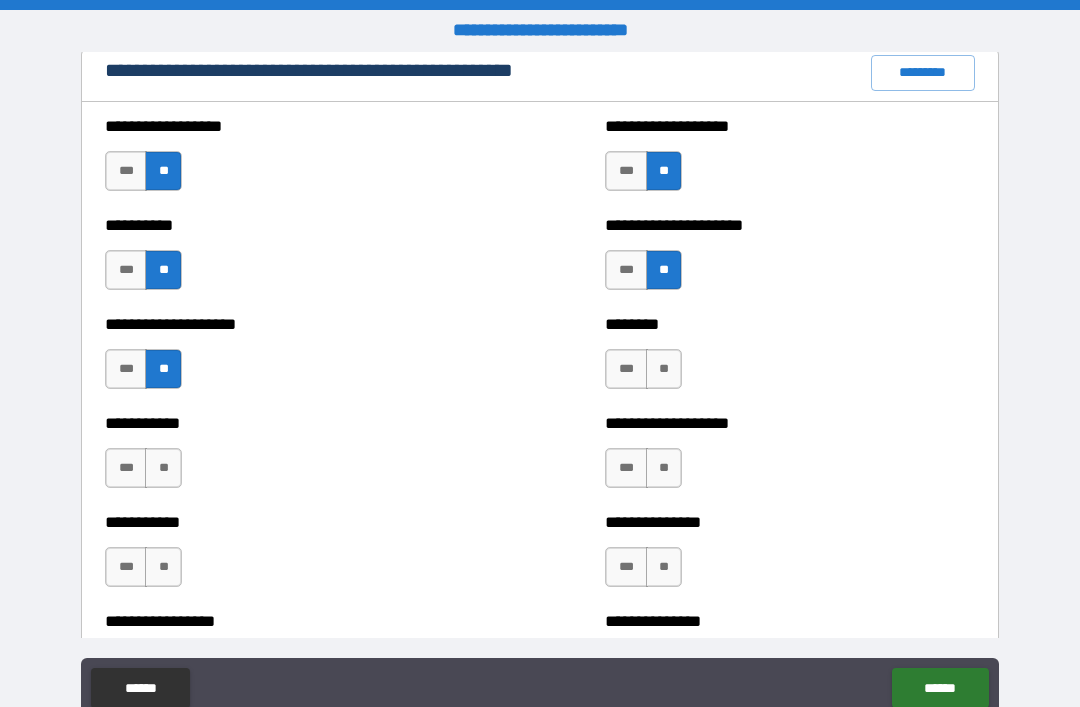click on "**" at bounding box center (163, 468) 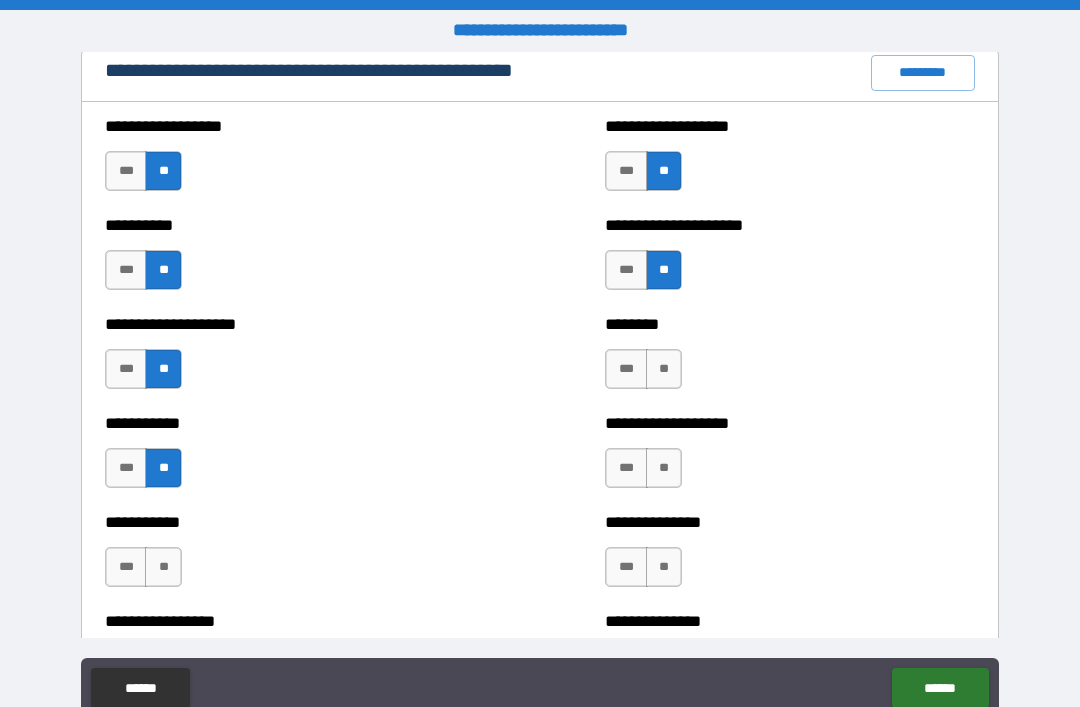 click on "**" at bounding box center (163, 567) 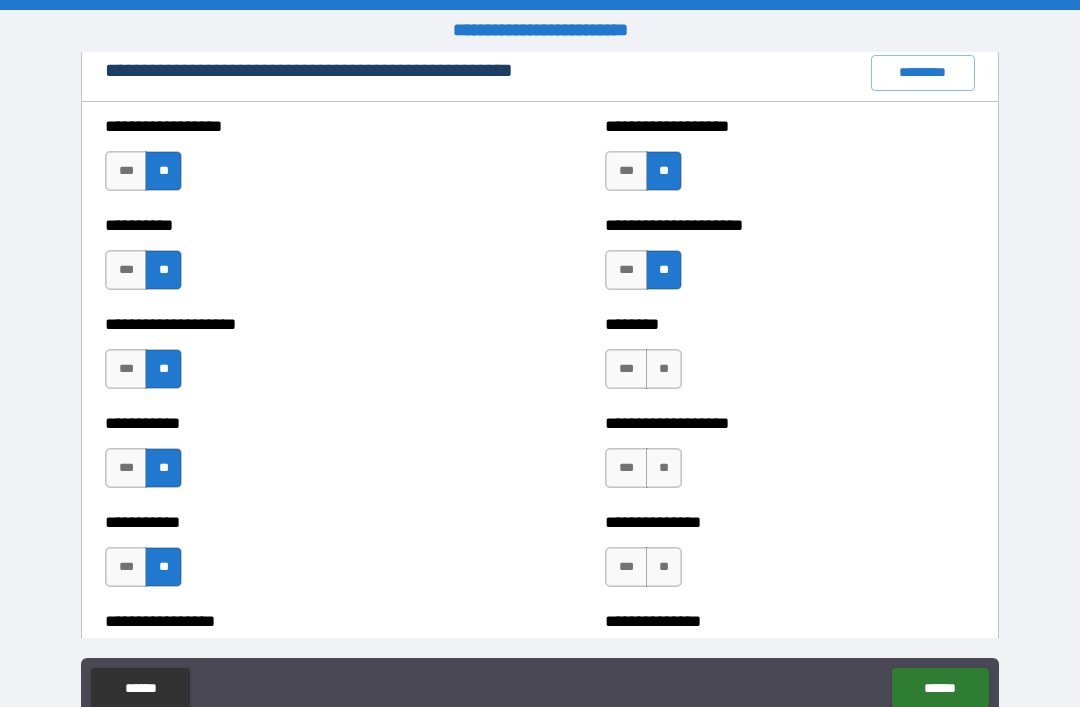 click on "**" at bounding box center [664, 369] 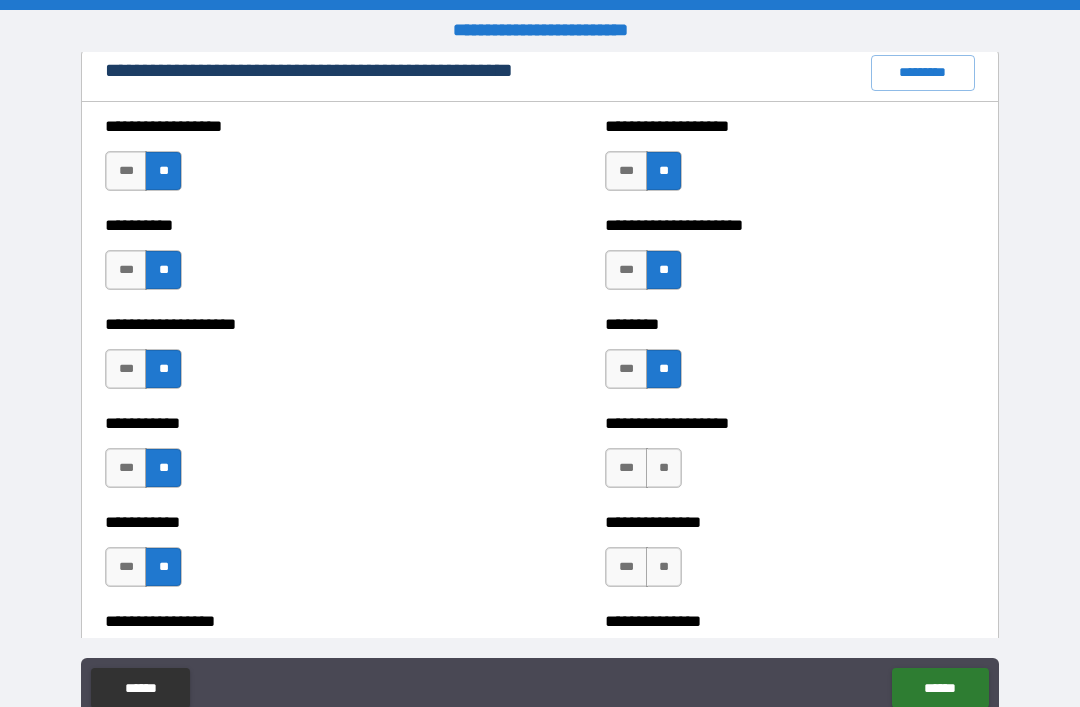 click on "**" at bounding box center [664, 468] 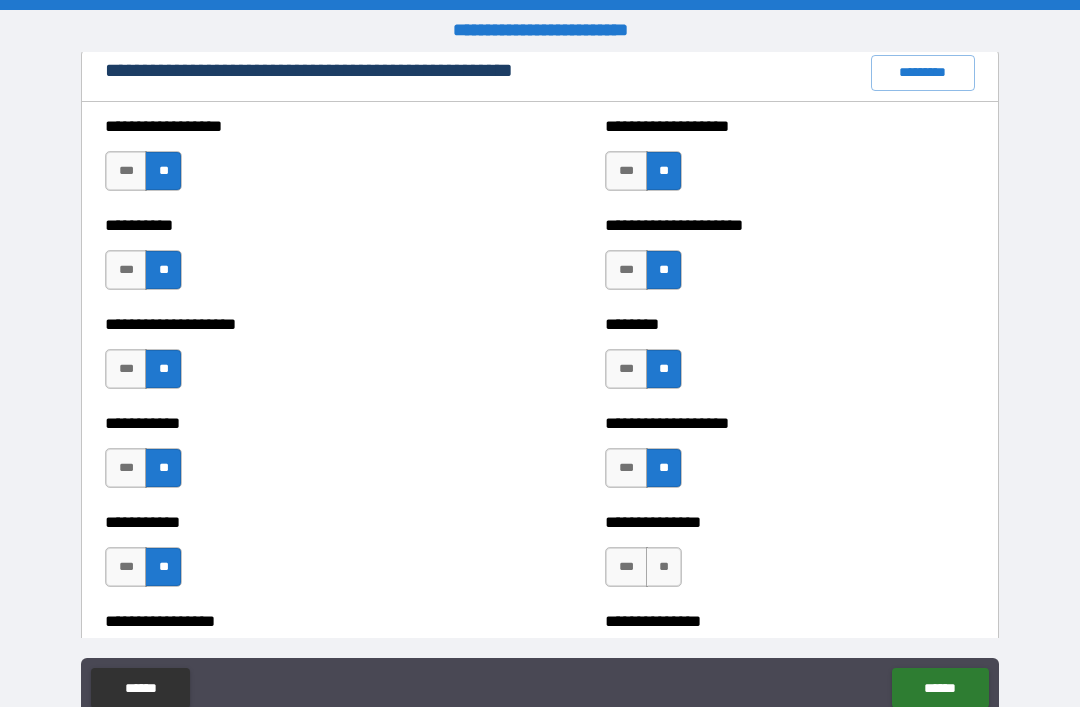 click on "**" at bounding box center [664, 567] 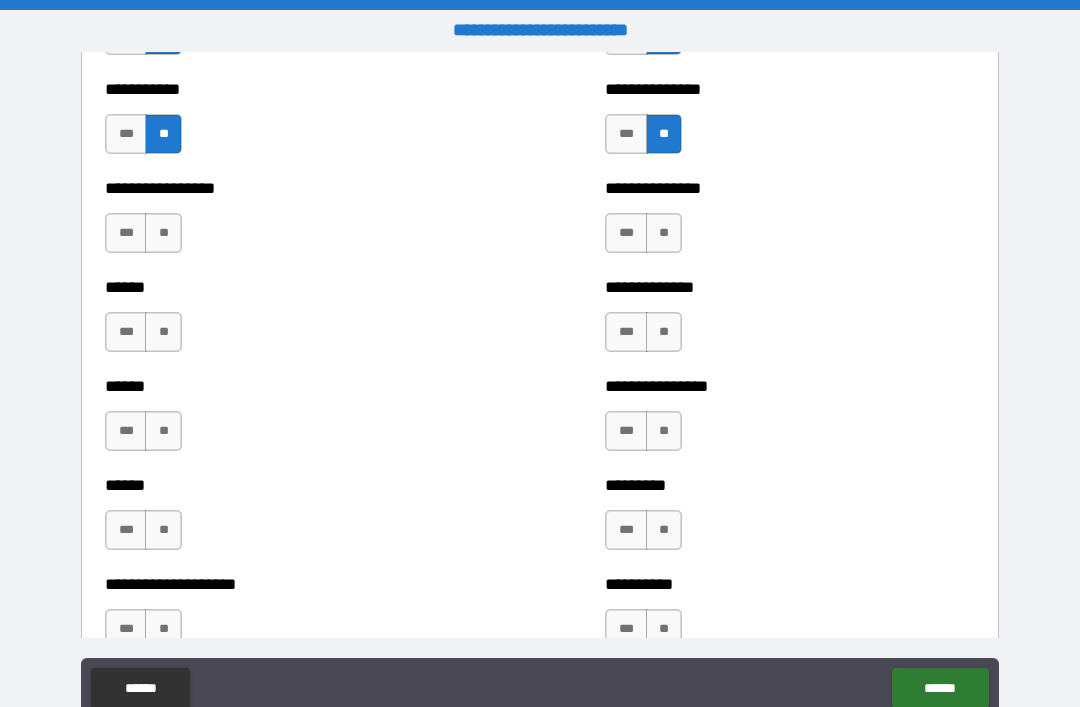 scroll, scrollTop: 2791, scrollLeft: 0, axis: vertical 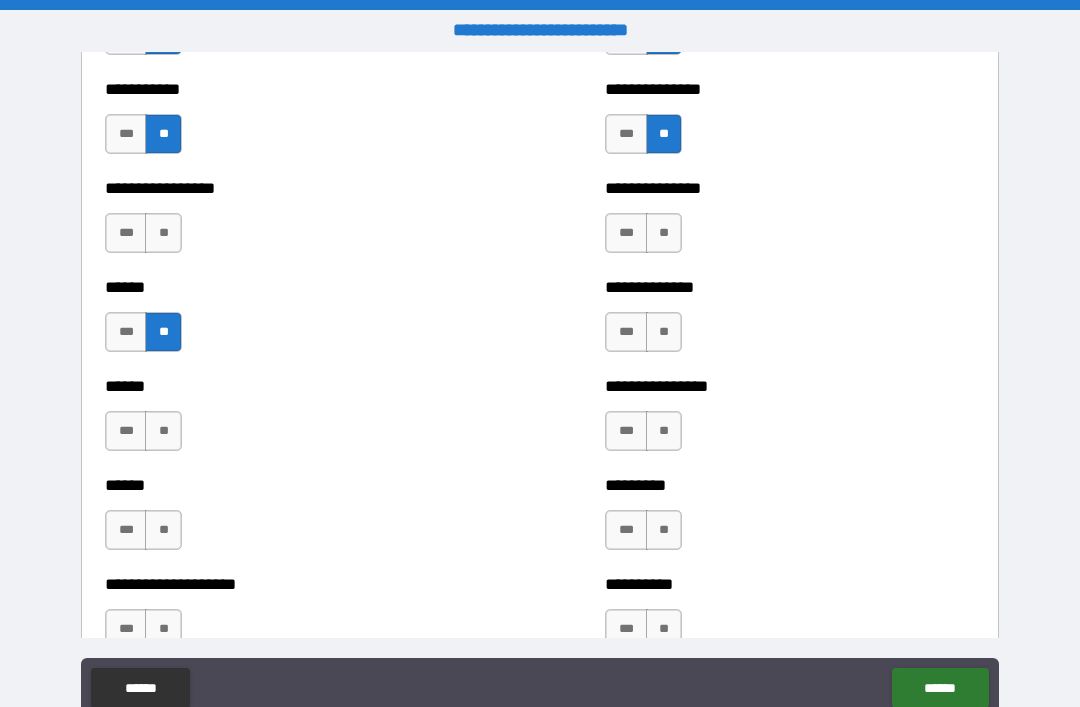click on "**" at bounding box center [163, 431] 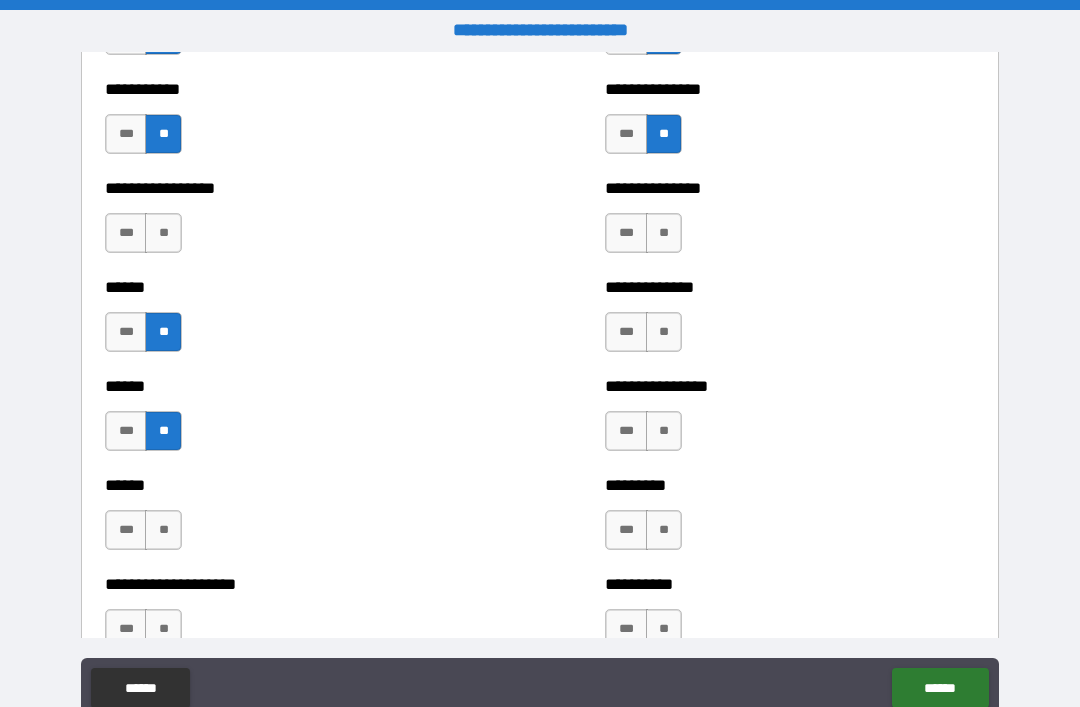 click on "**" at bounding box center (163, 530) 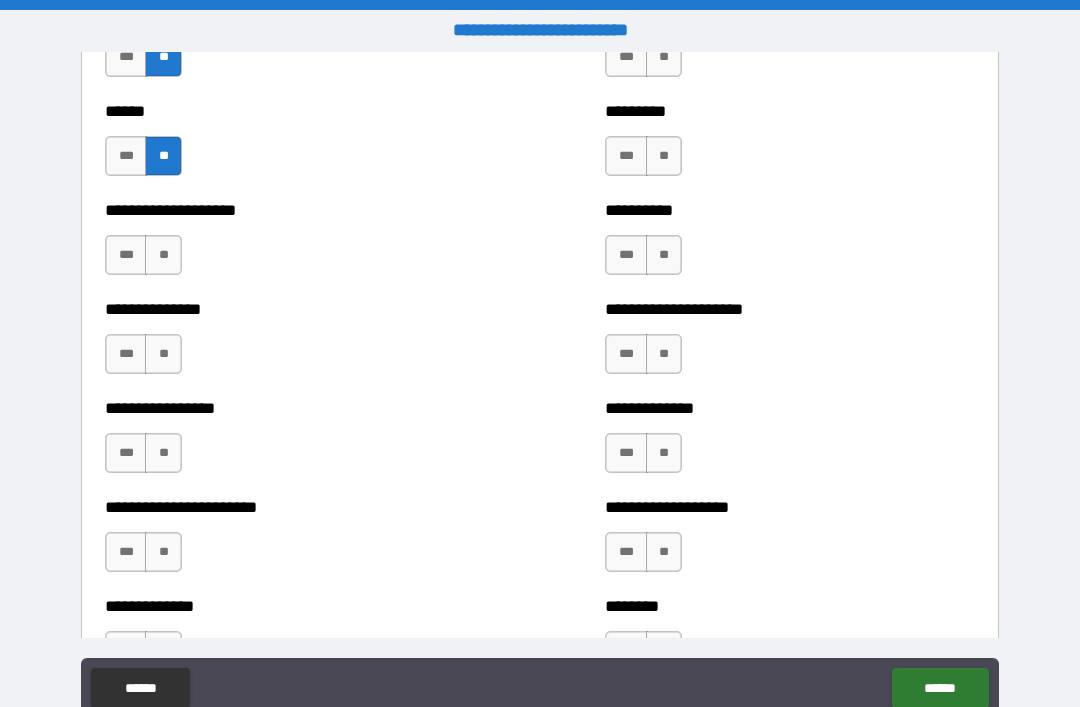 scroll, scrollTop: 3167, scrollLeft: 0, axis: vertical 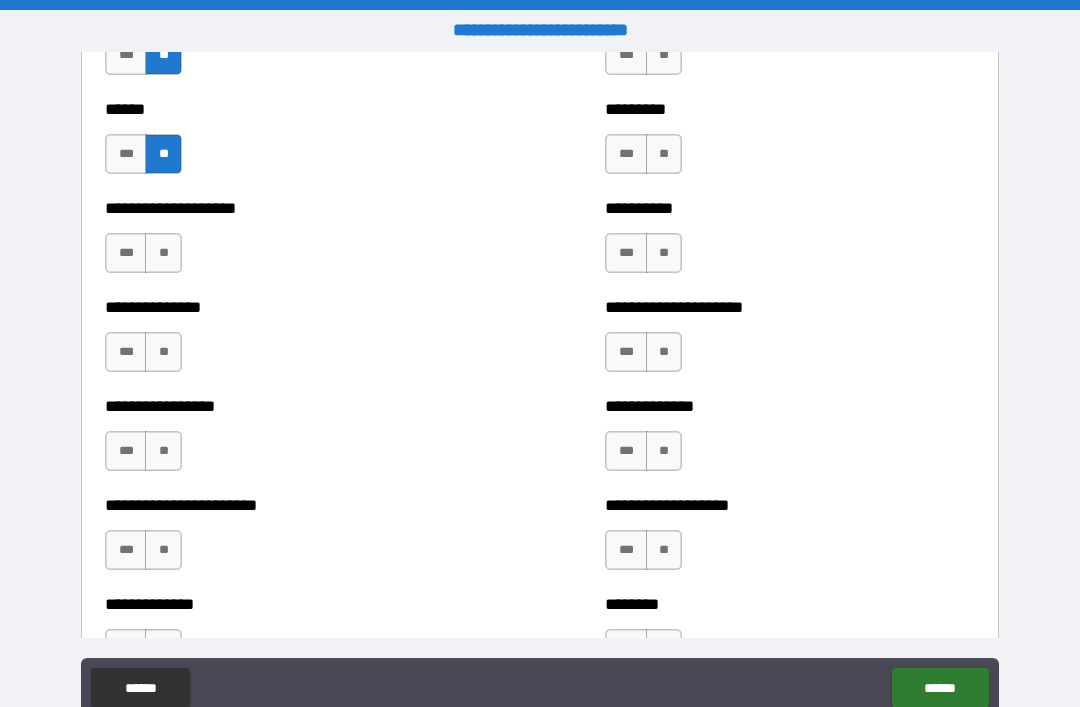 click on "***" at bounding box center [126, 253] 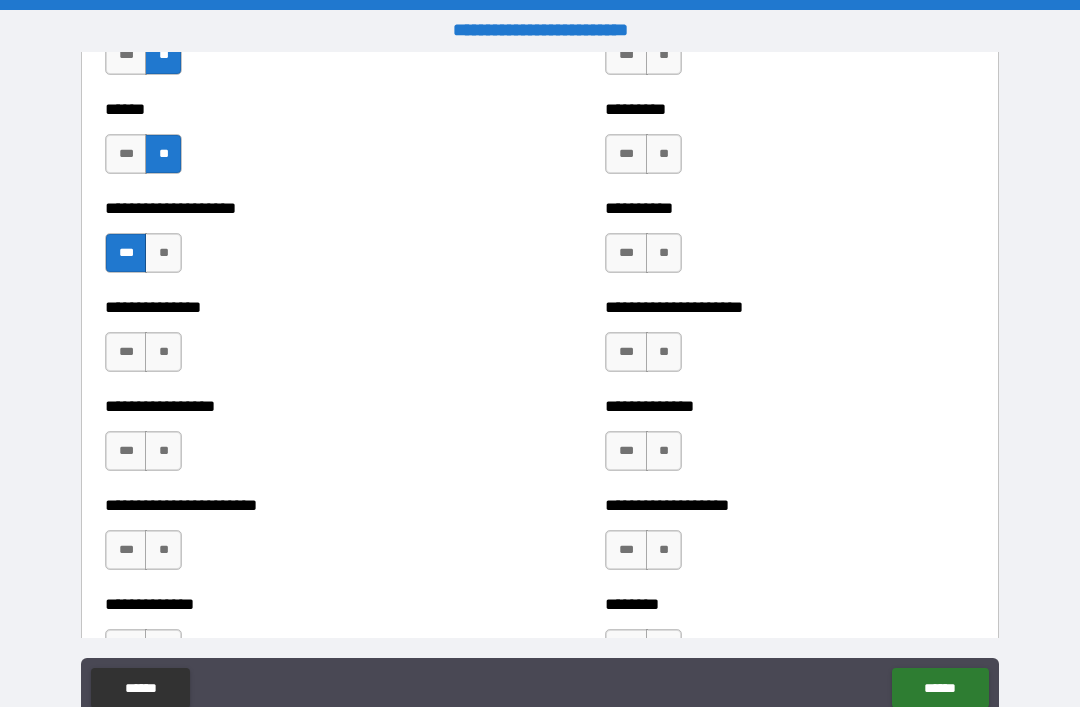 click on "**" at bounding box center [163, 352] 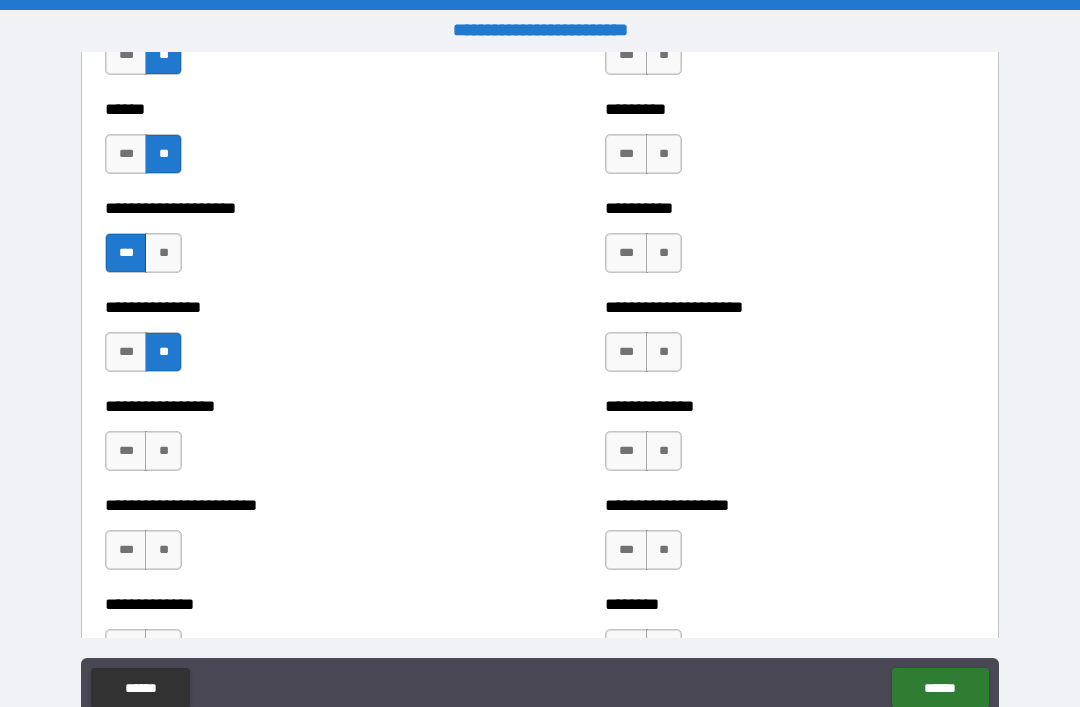 click on "***" at bounding box center (126, 451) 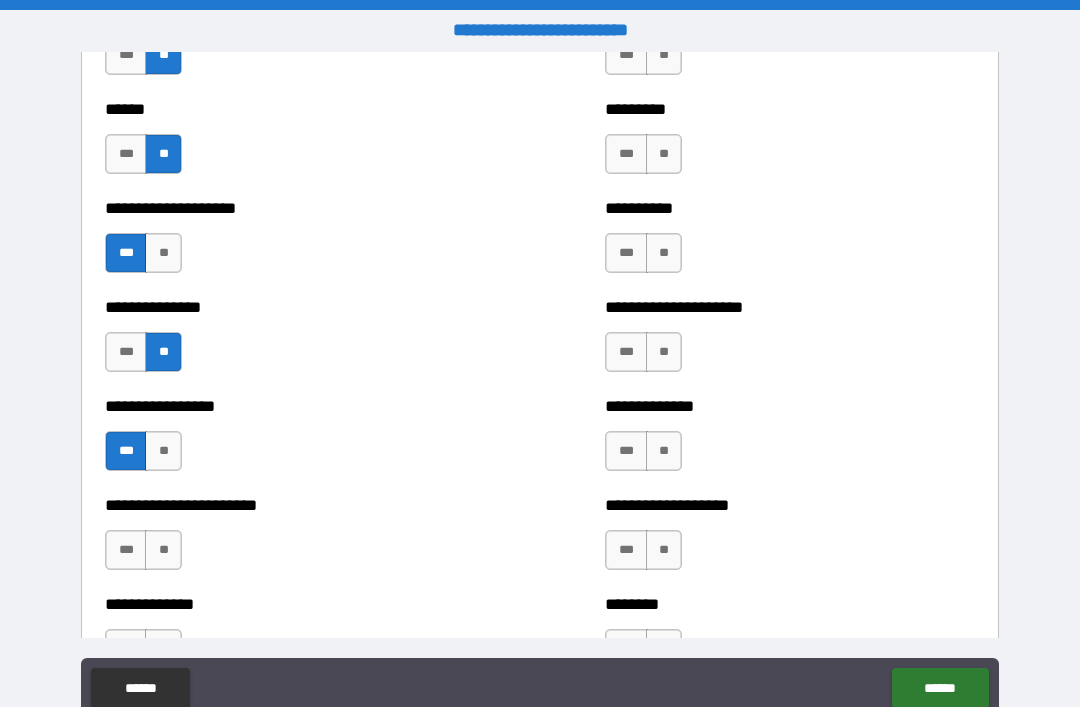 click on "**" at bounding box center (163, 550) 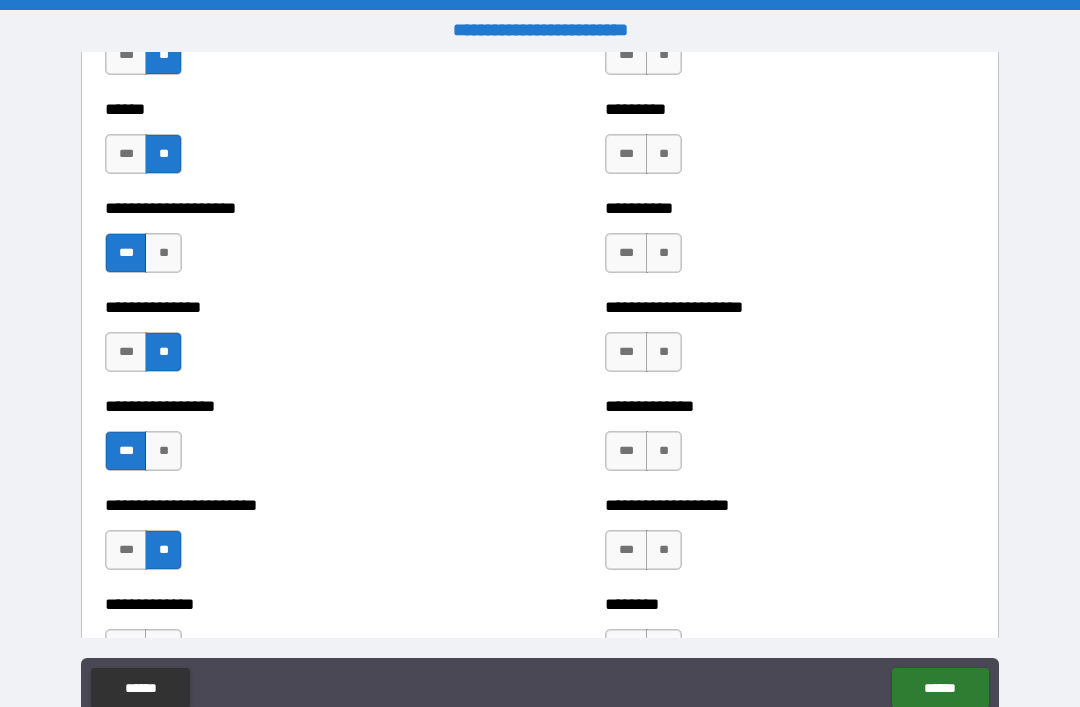 click on "**" at bounding box center (664, 550) 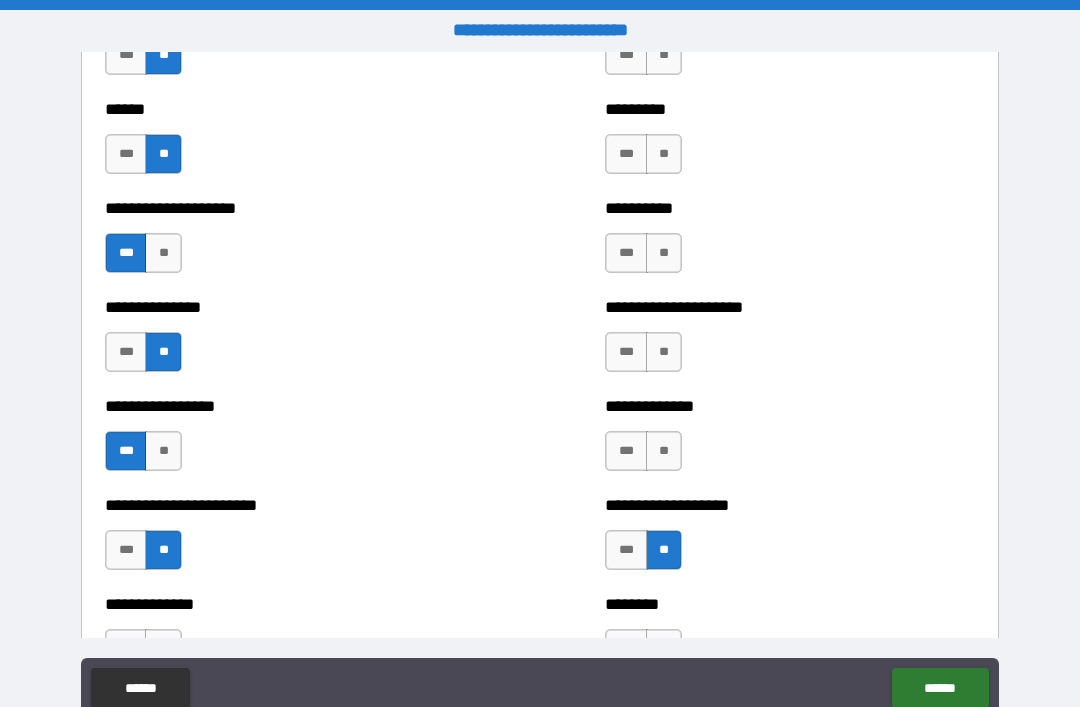 click on "**" at bounding box center [664, 451] 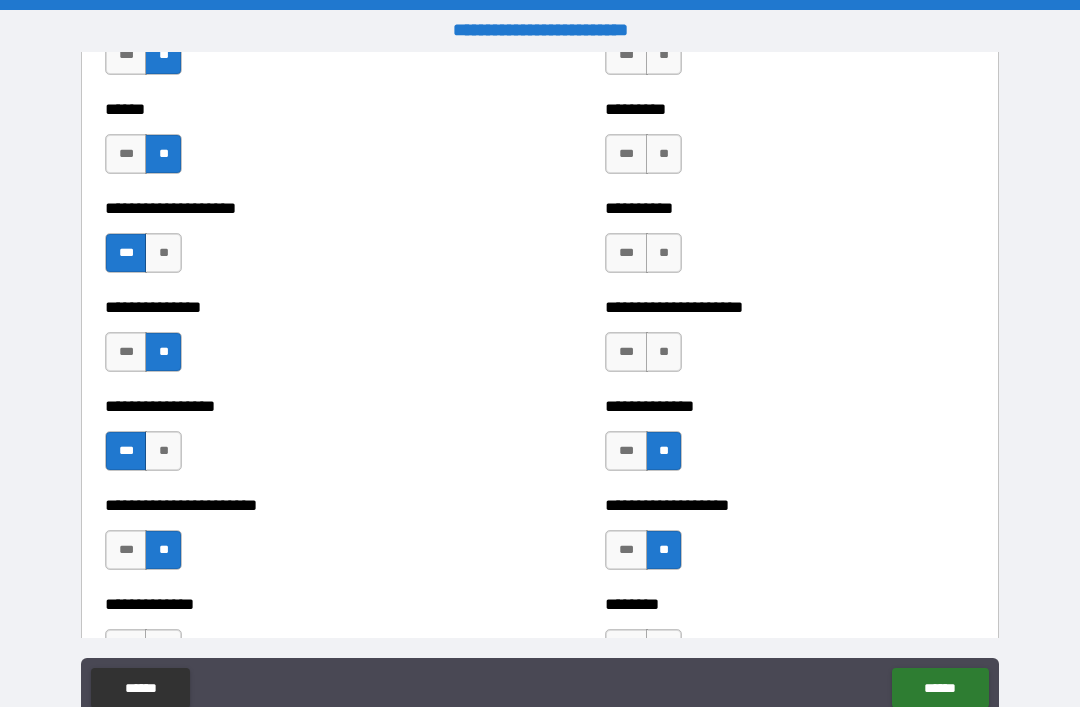 click on "**" at bounding box center (664, 352) 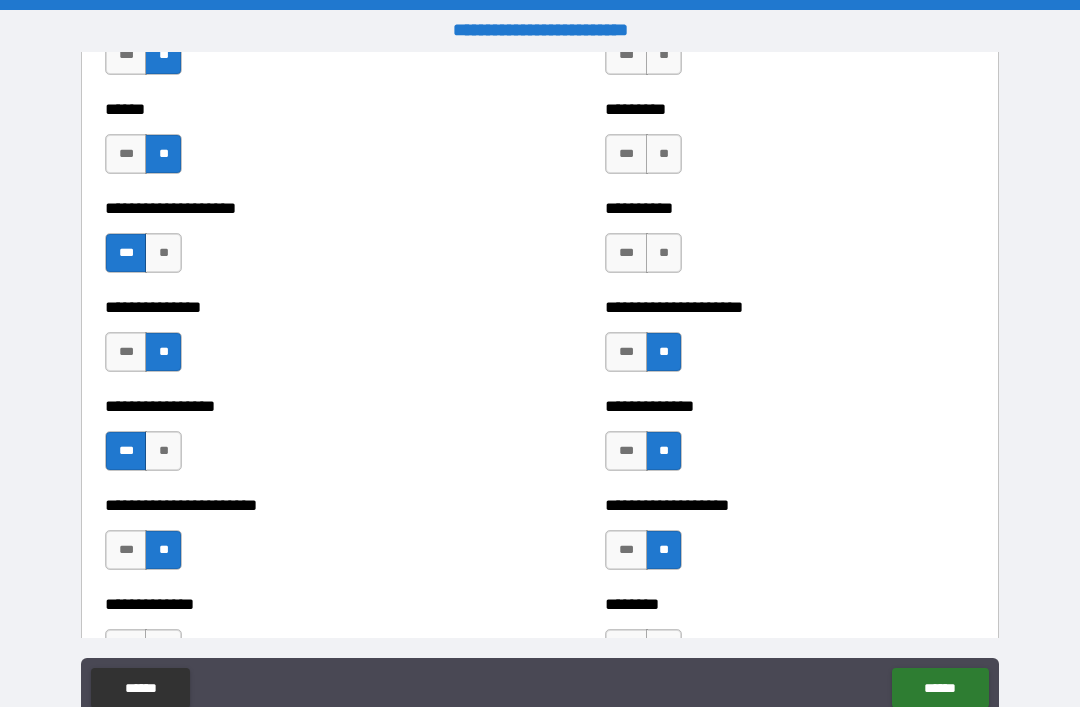click on "**" at bounding box center (664, 253) 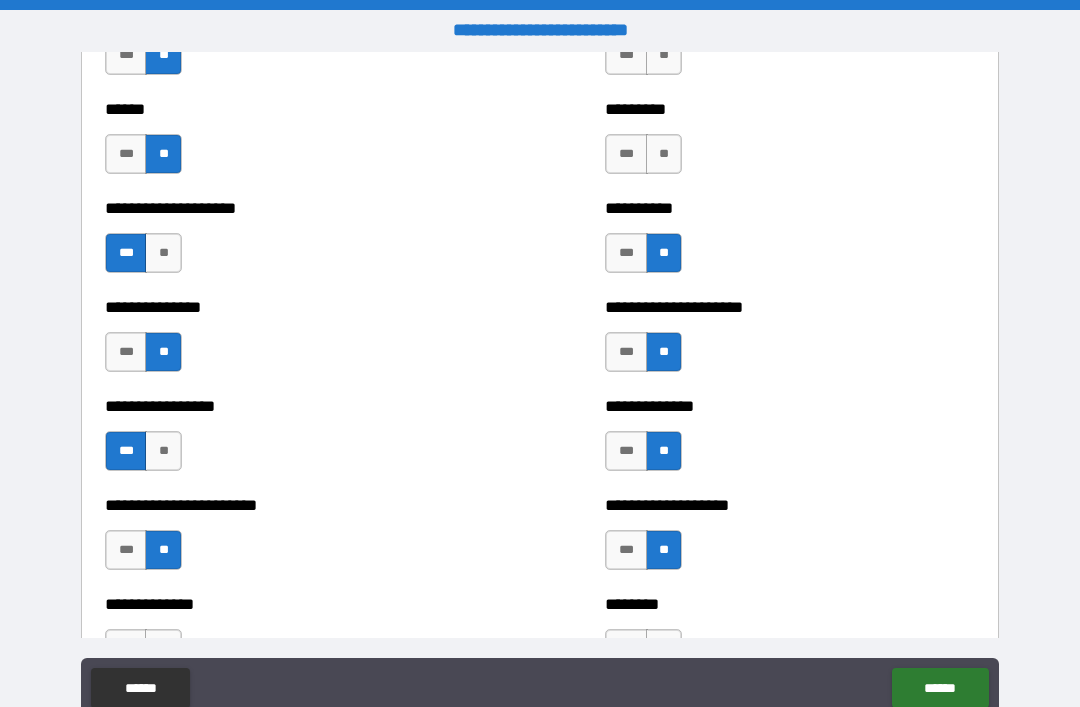click on "**" at bounding box center [664, 154] 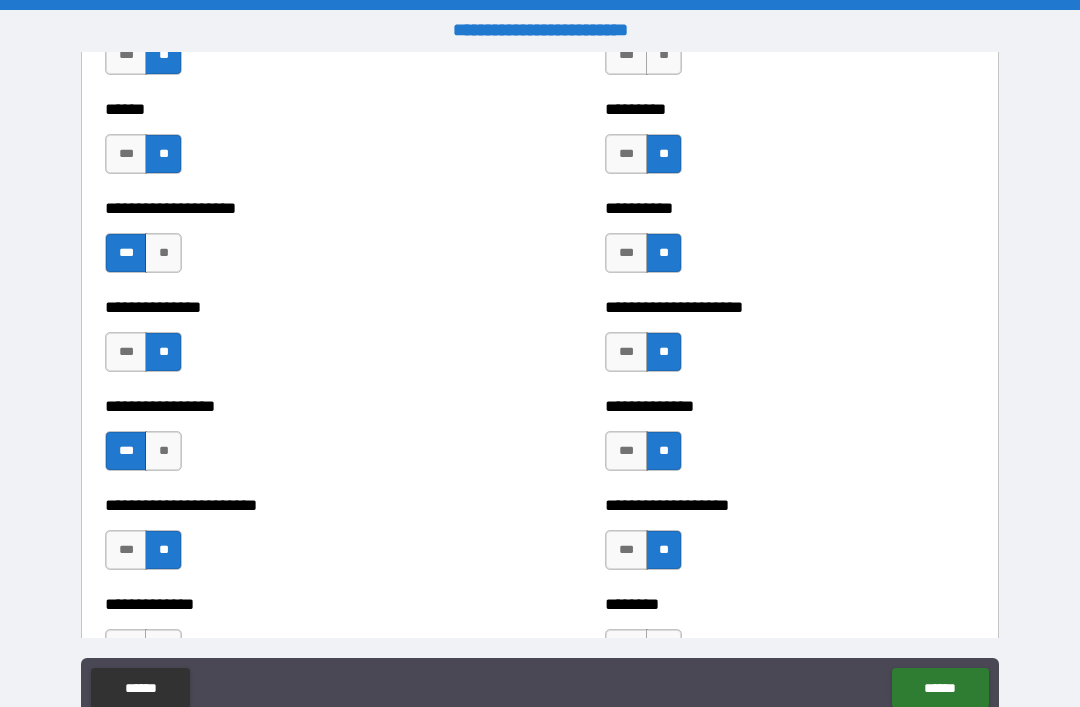 click on "**" at bounding box center (664, 55) 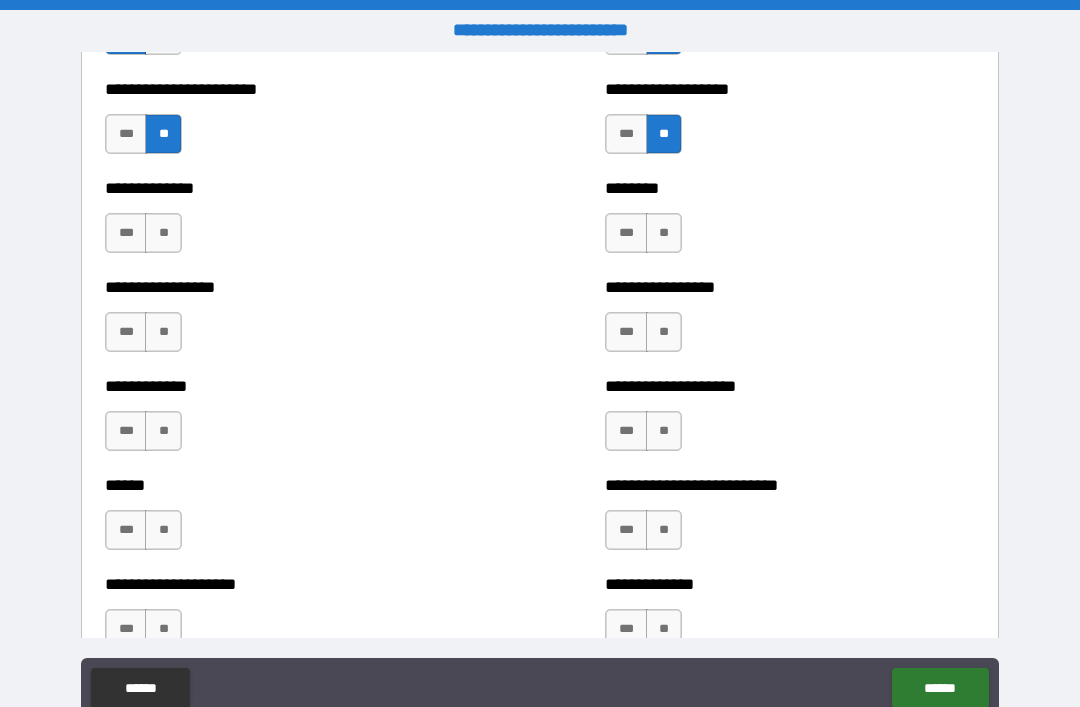 scroll, scrollTop: 3585, scrollLeft: 0, axis: vertical 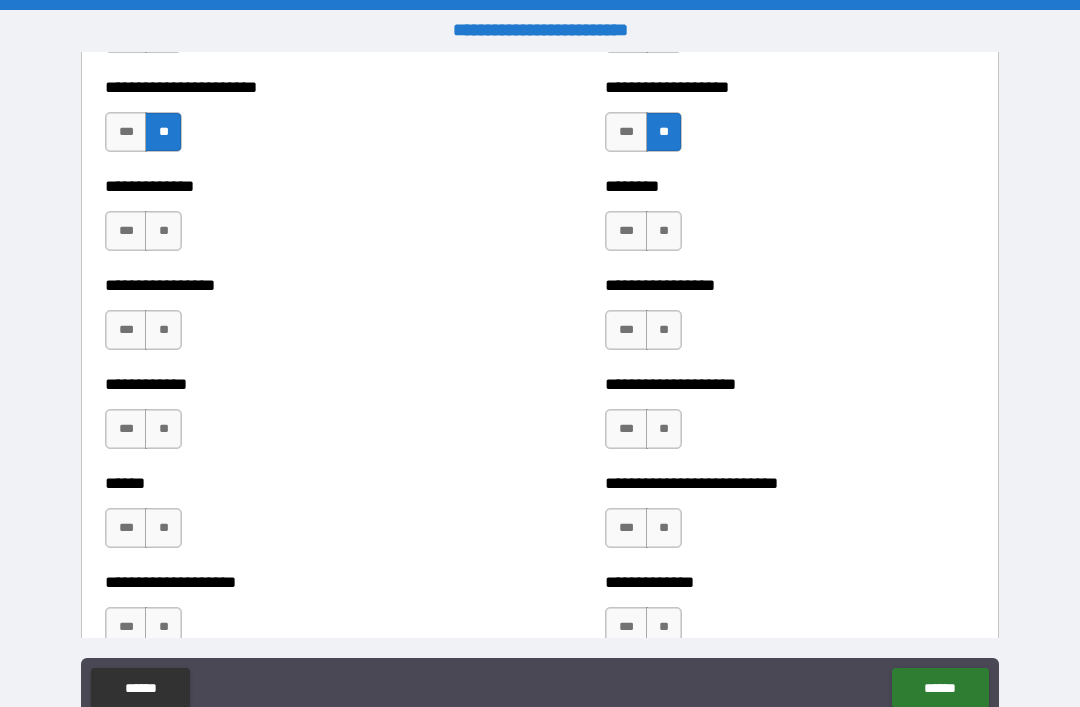 click on "**" at bounding box center [163, 231] 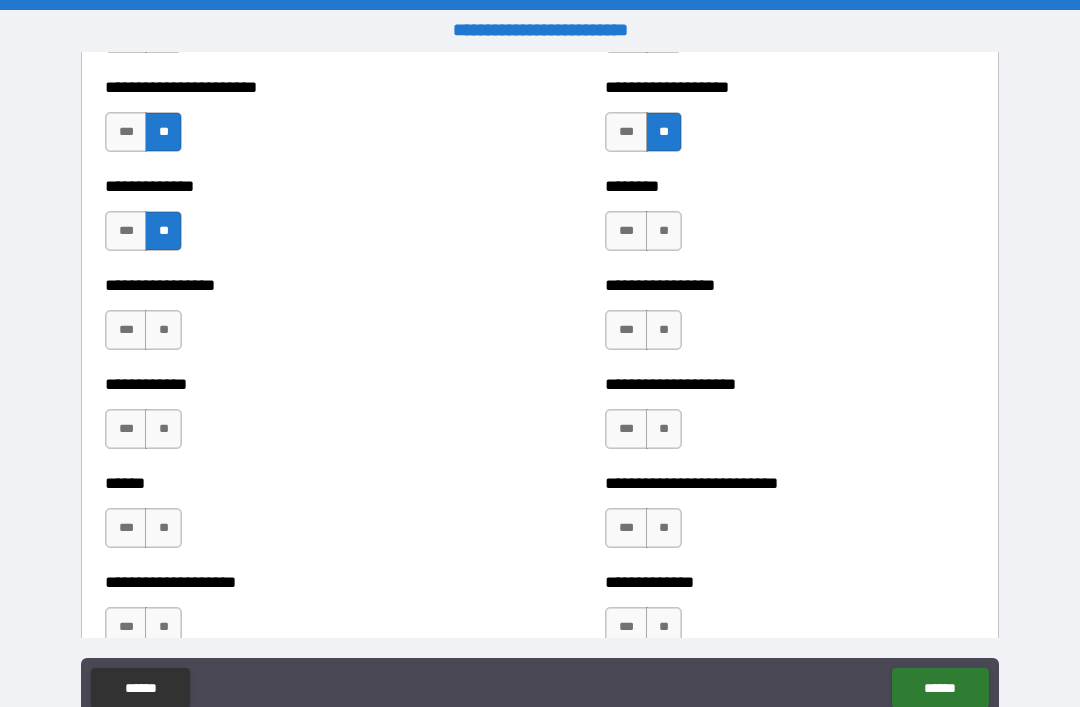 click on "**" at bounding box center (163, 330) 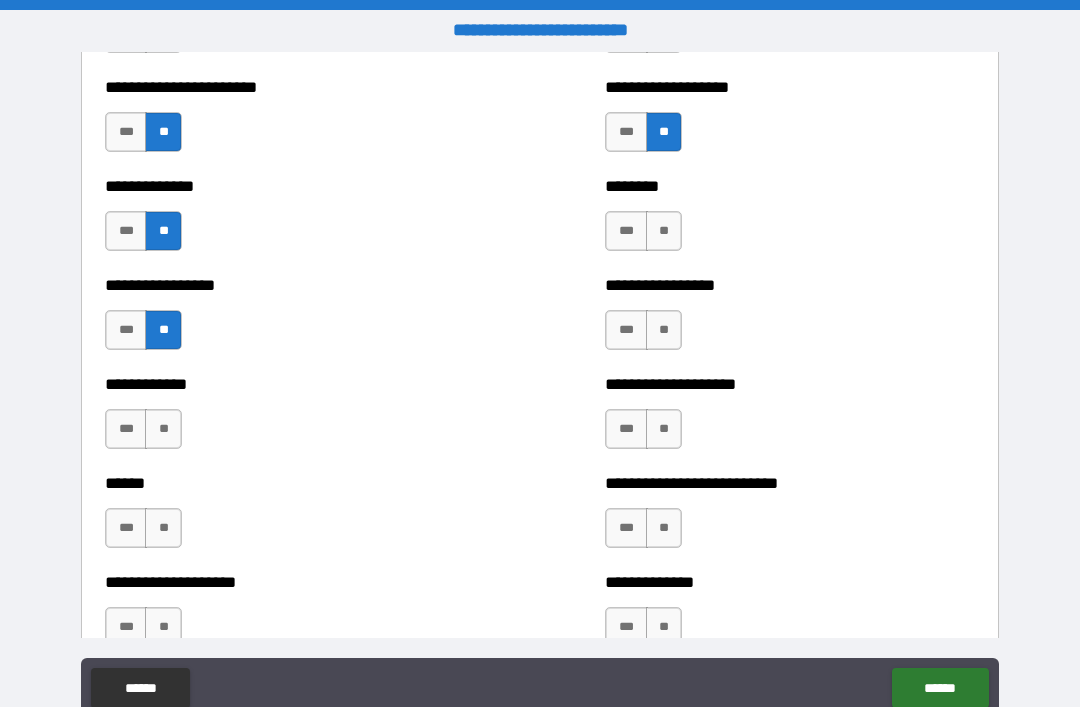 click on "**" at bounding box center (163, 429) 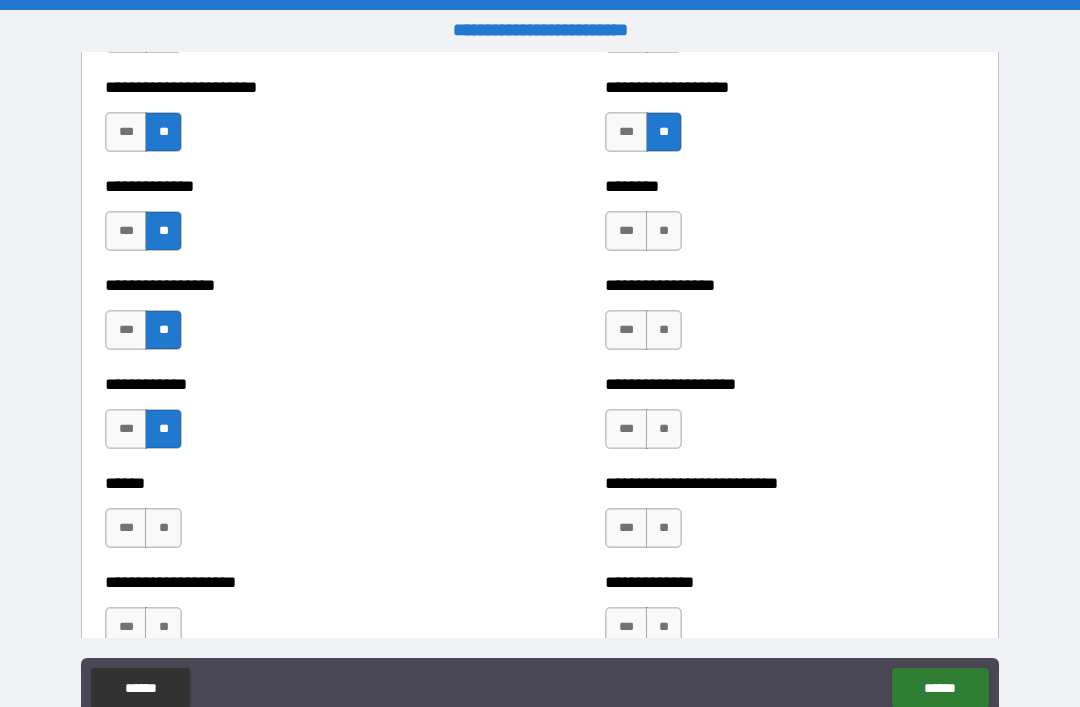 click on "**" at bounding box center [163, 528] 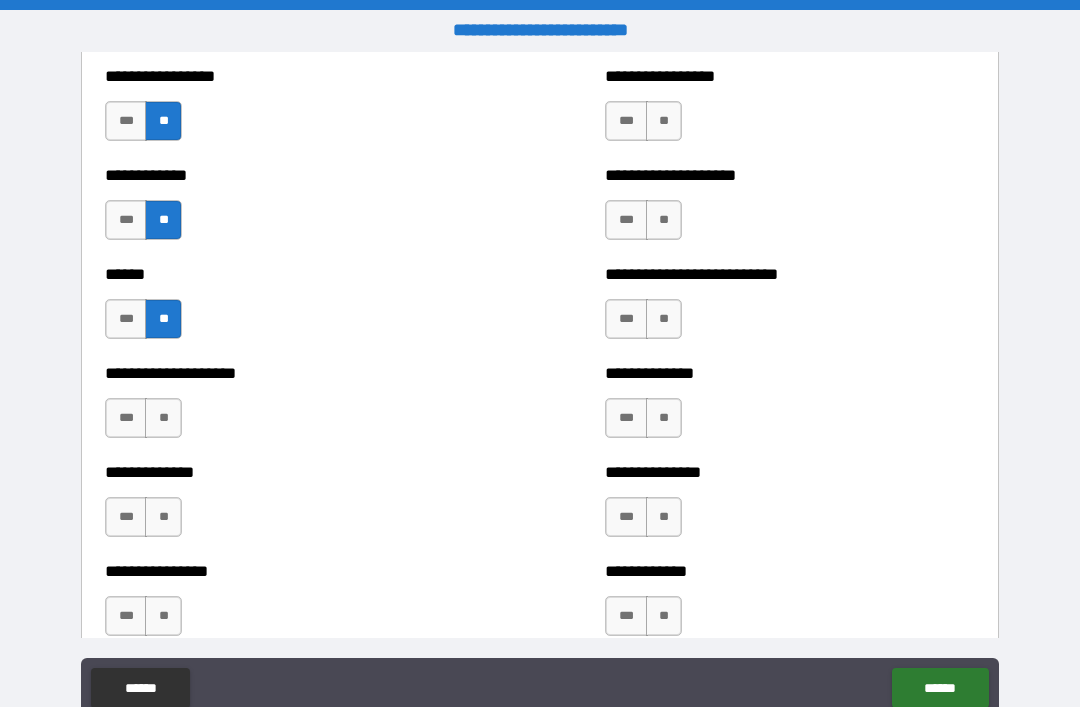scroll, scrollTop: 3796, scrollLeft: 0, axis: vertical 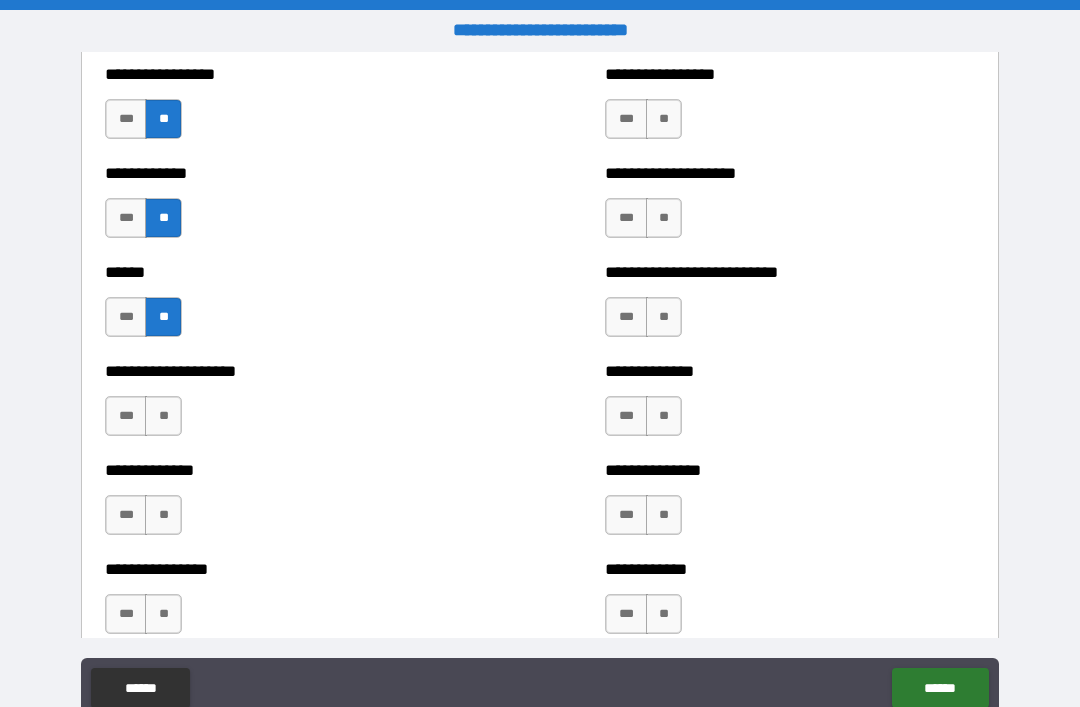 click on "**" at bounding box center (163, 515) 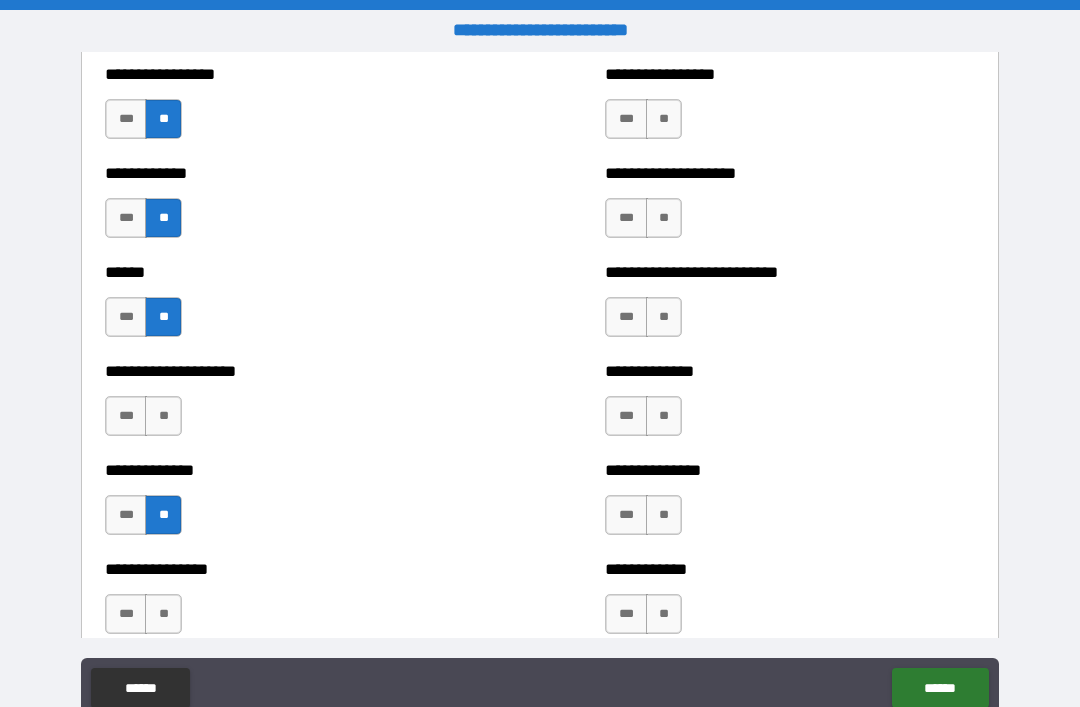 click on "**" at bounding box center [163, 614] 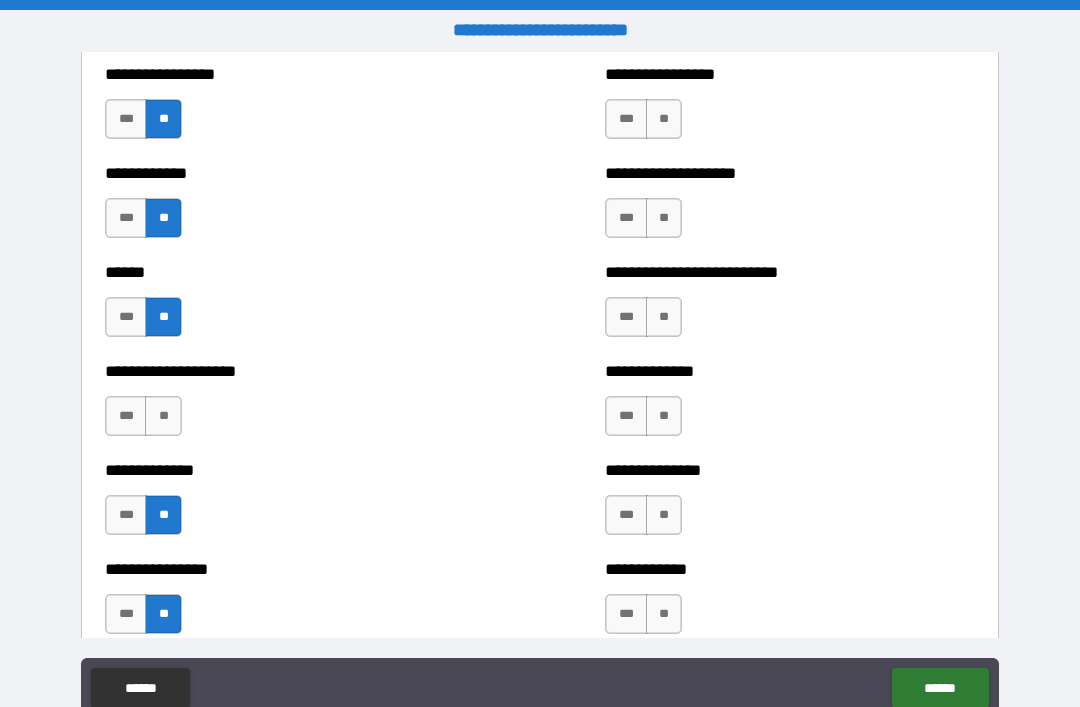 click on "**" at bounding box center (664, 614) 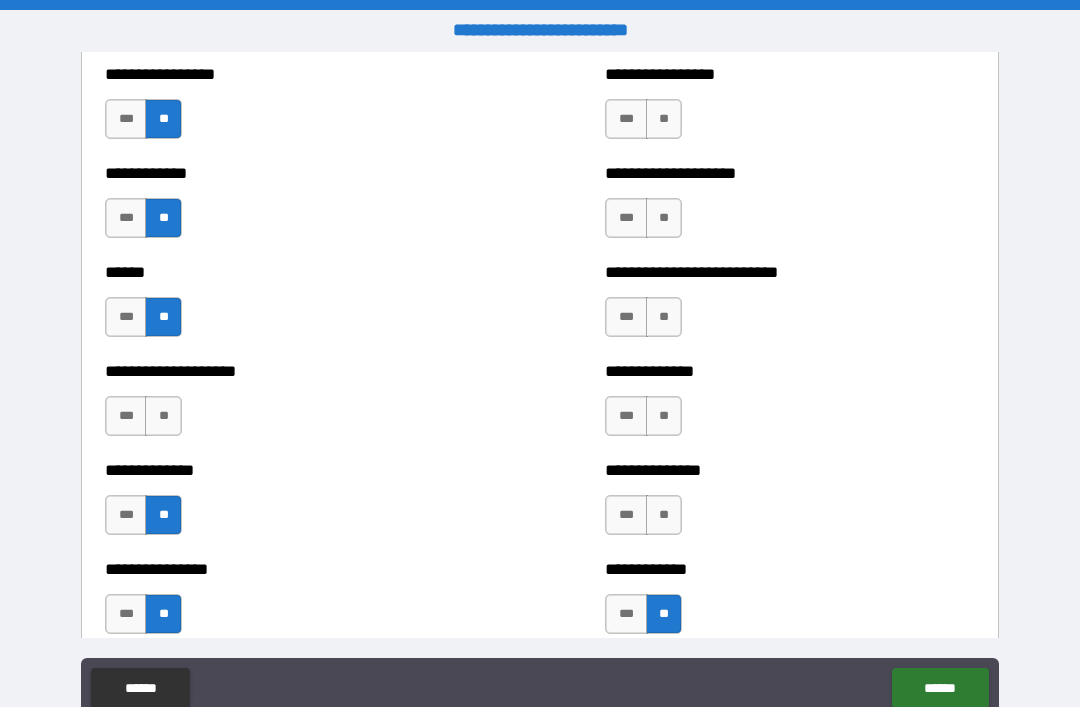 click on "**" at bounding box center (664, 515) 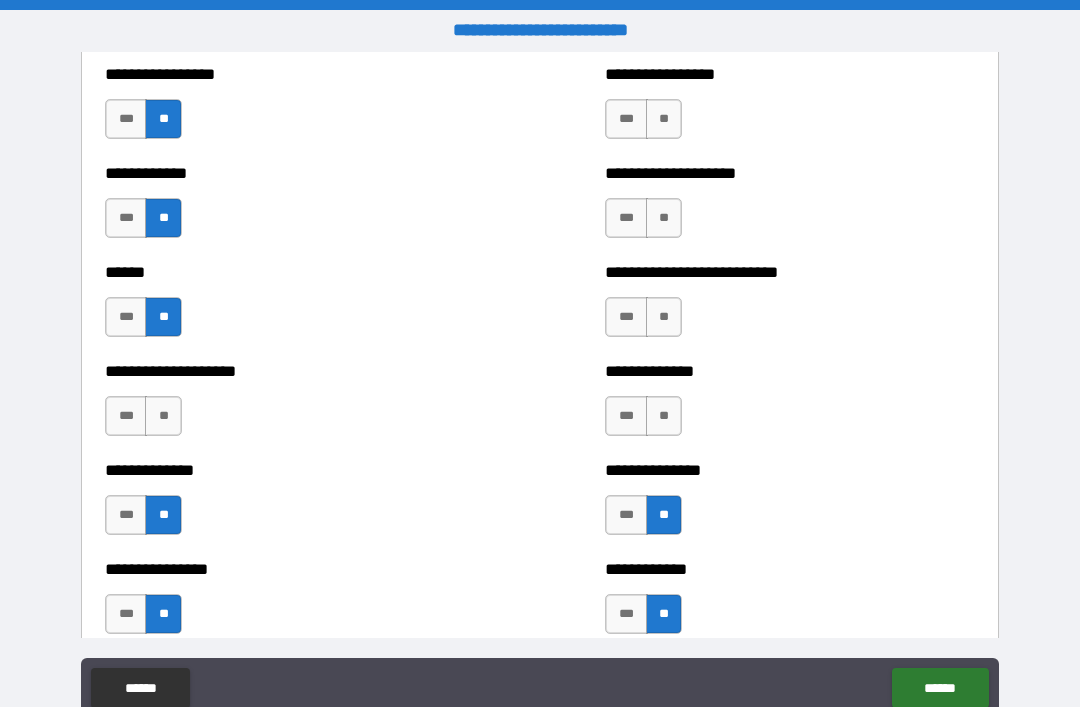 click on "**" at bounding box center [664, 416] 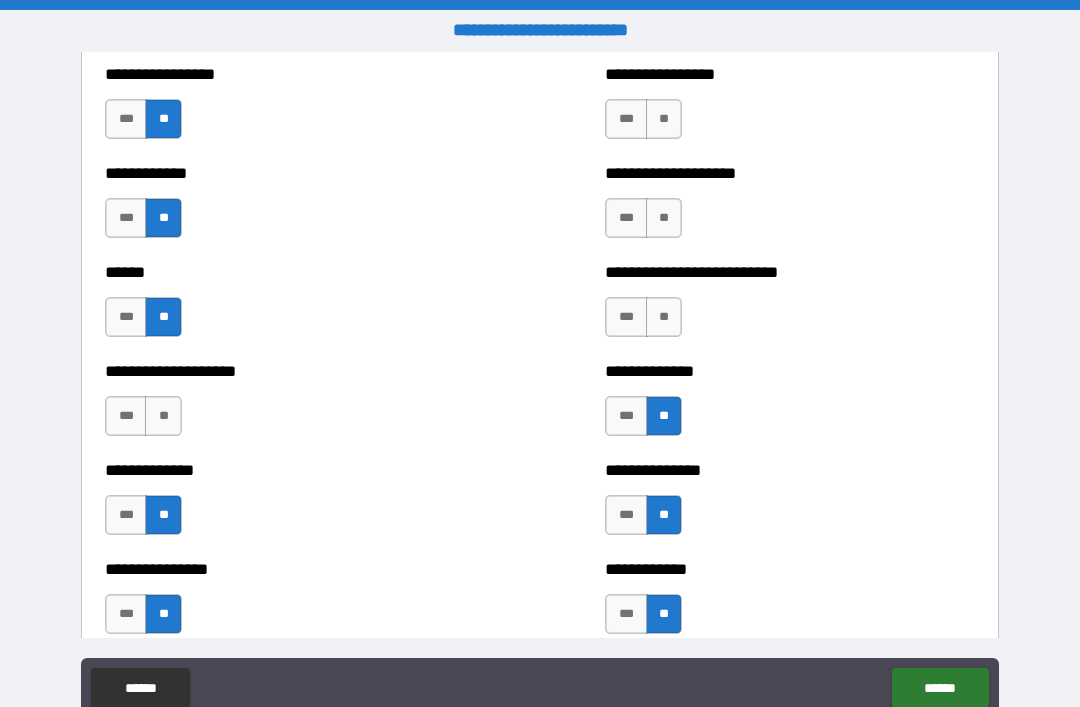 click on "**" at bounding box center (664, 317) 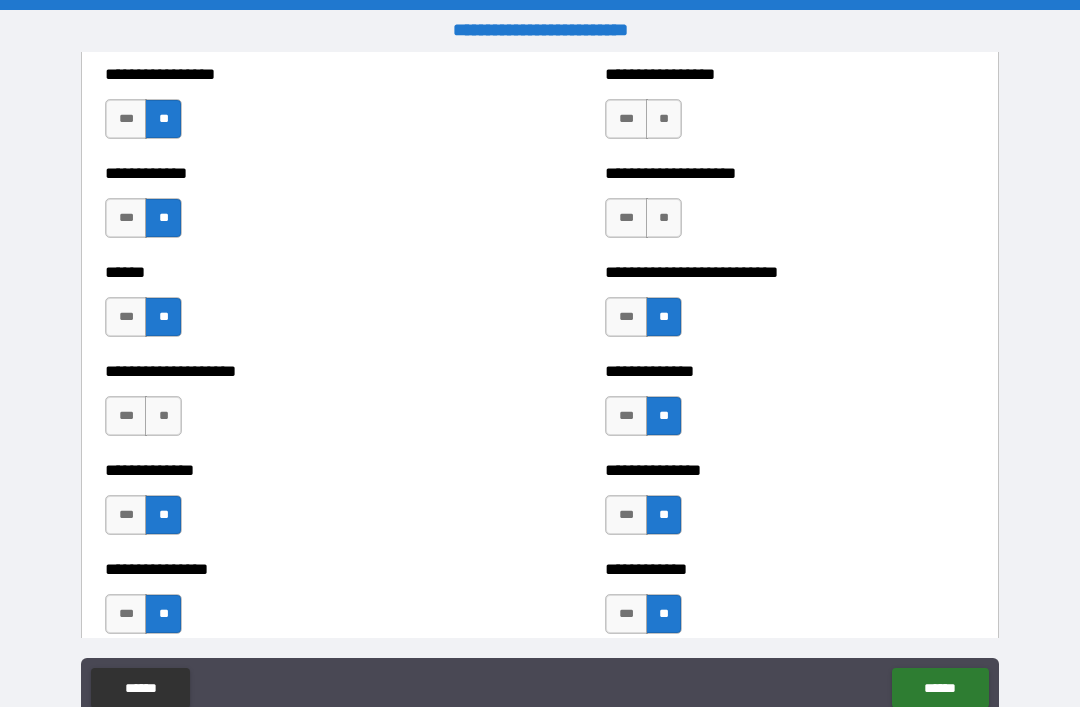 click on "**" at bounding box center (664, 218) 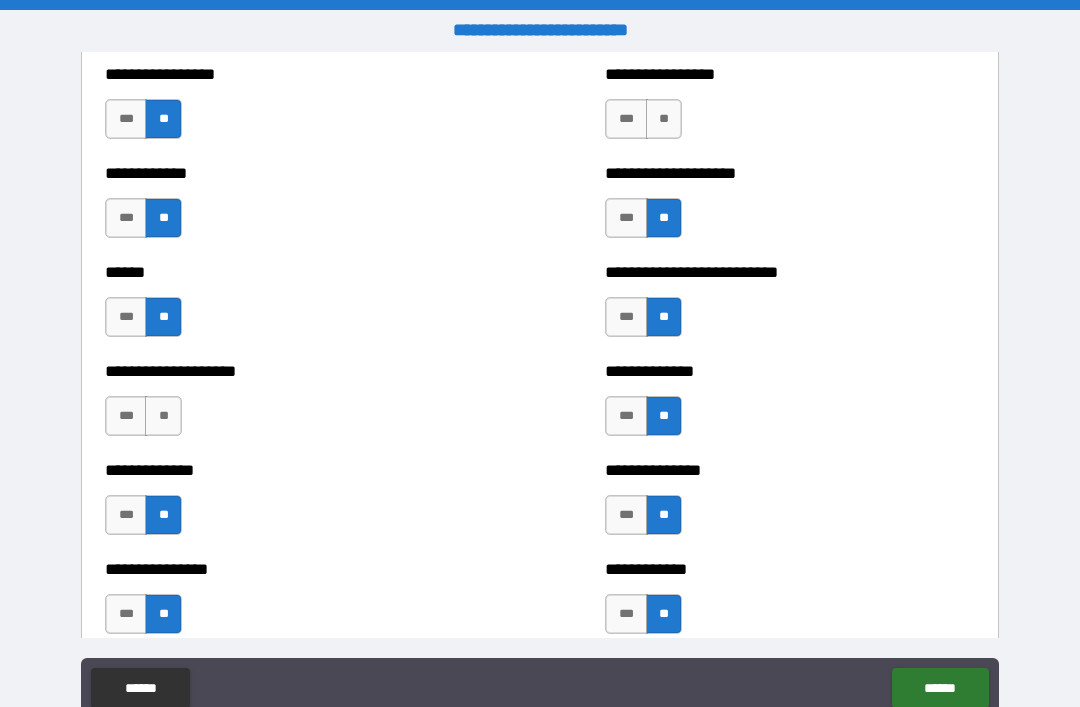 click on "**" at bounding box center [664, 119] 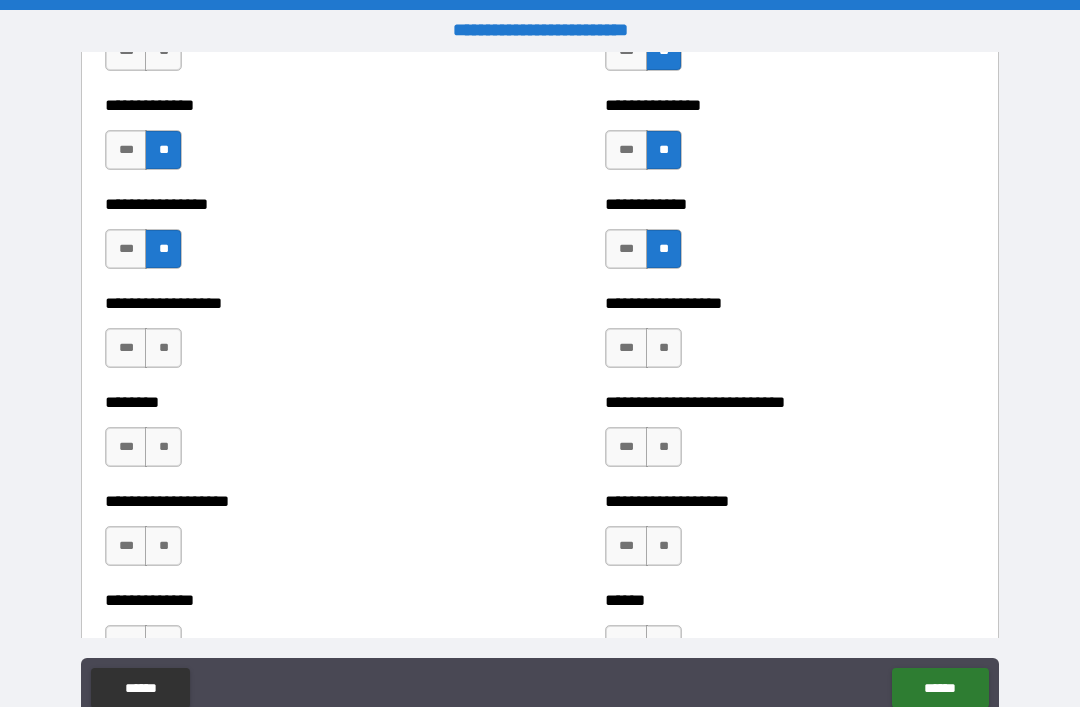 scroll, scrollTop: 4162, scrollLeft: 0, axis: vertical 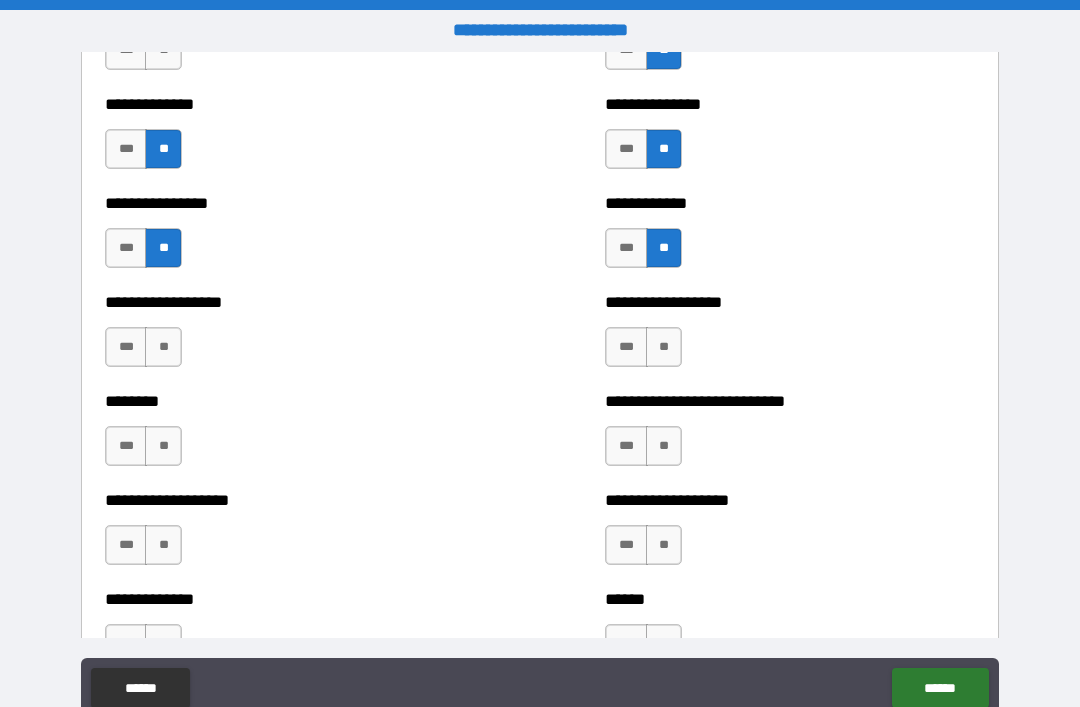 click on "**" at bounding box center (163, 347) 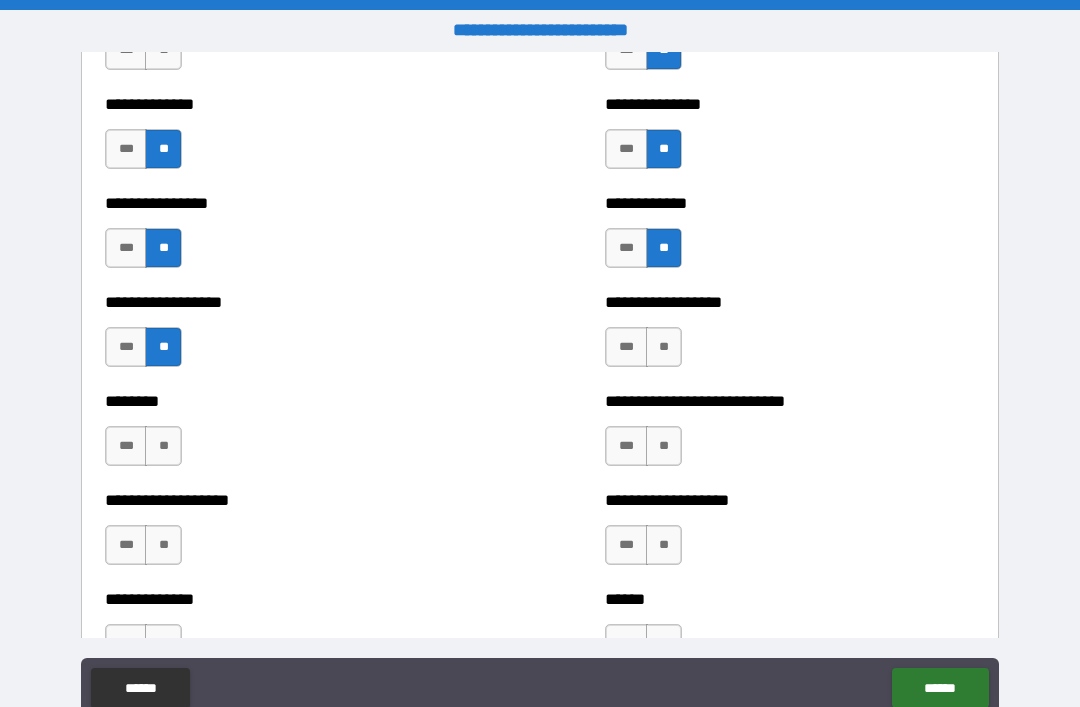 click on "**" at bounding box center (664, 347) 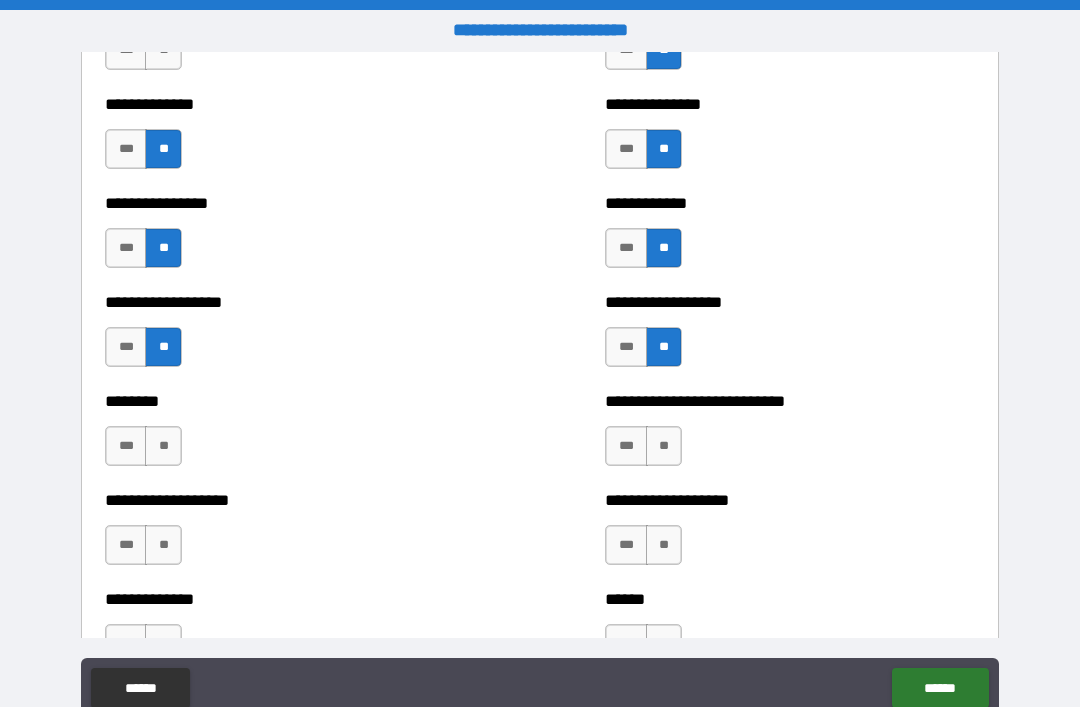 click on "**" at bounding box center (664, 446) 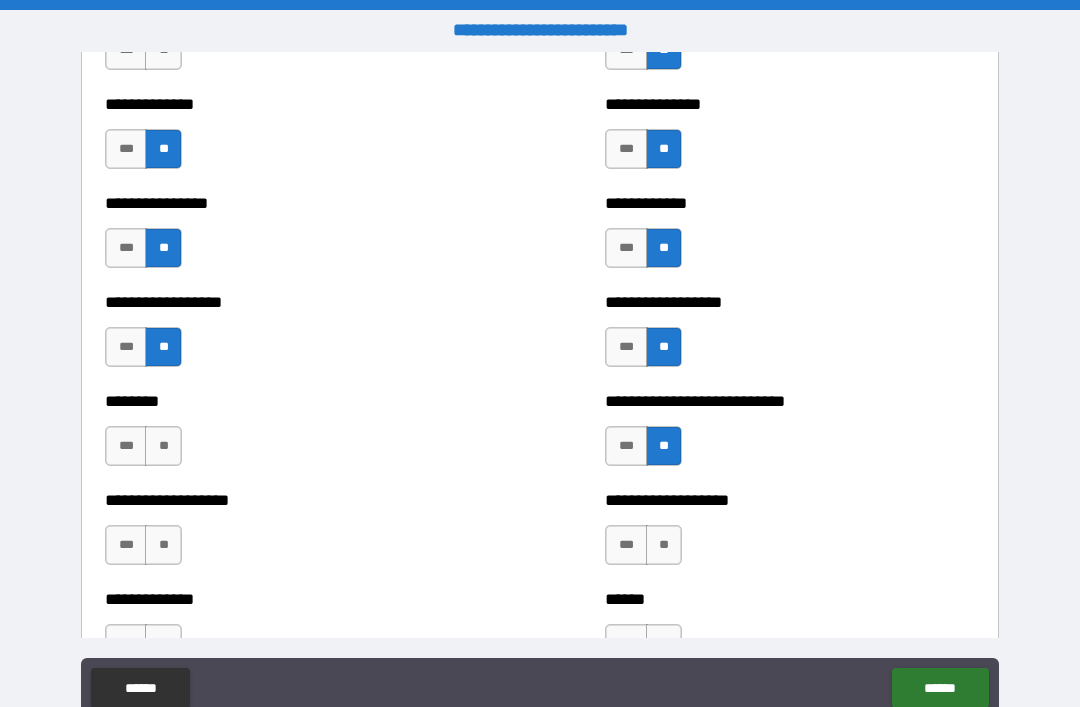 click on "**" at bounding box center [664, 545] 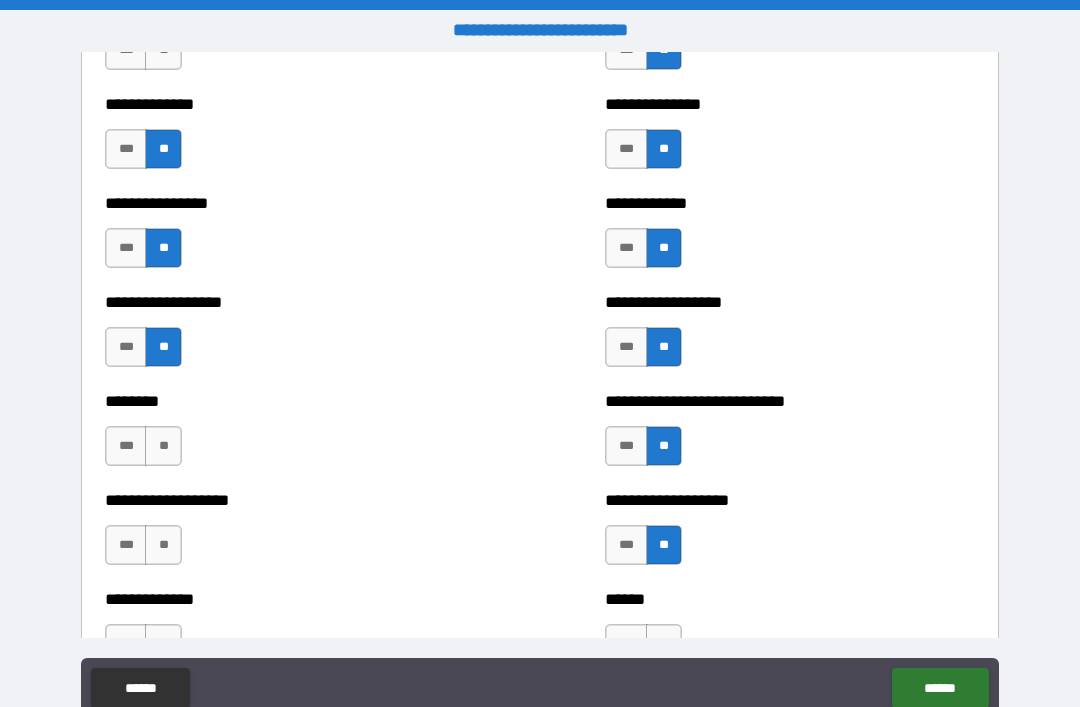 click on "**" at bounding box center [163, 446] 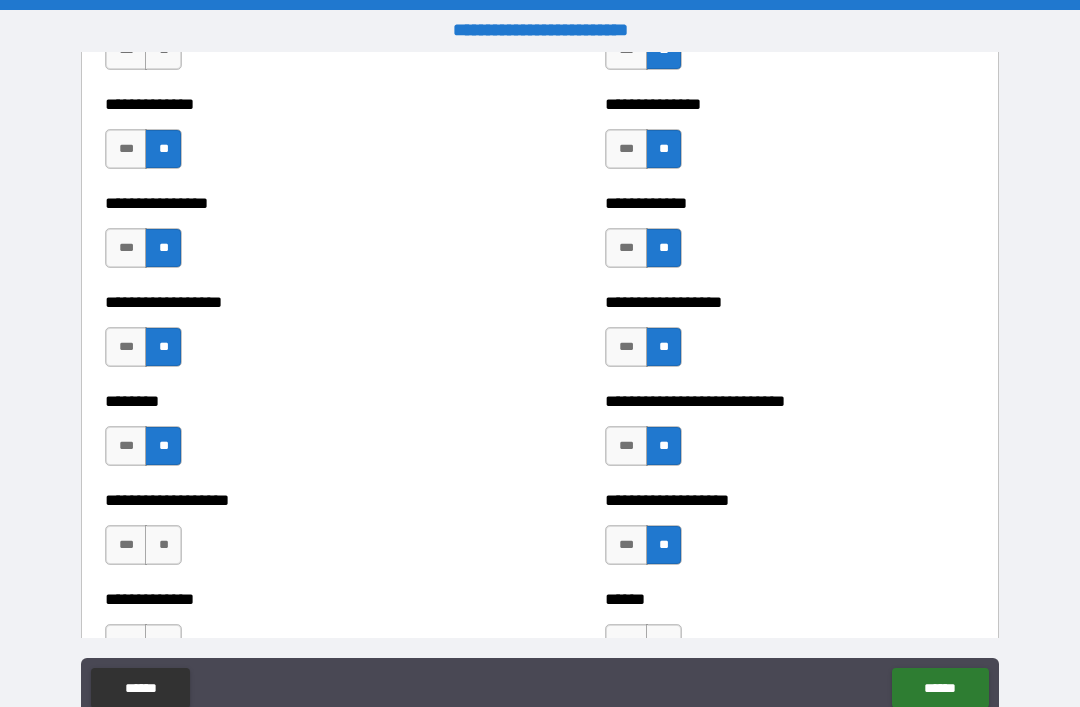 click on "**" at bounding box center [163, 545] 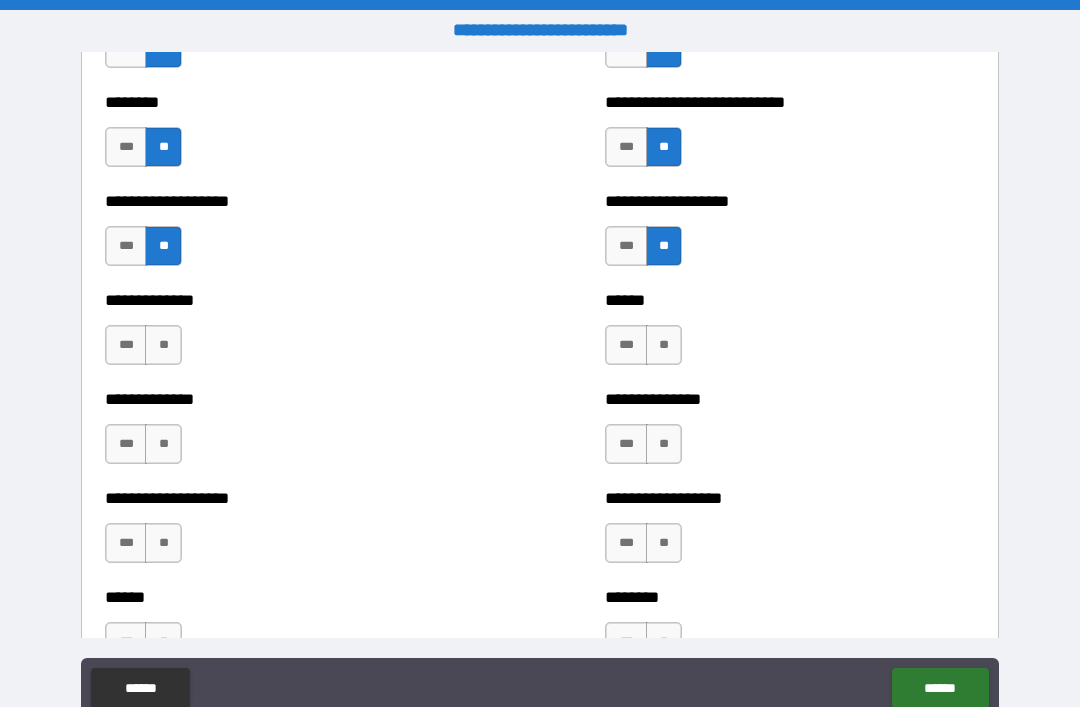 scroll, scrollTop: 4469, scrollLeft: 0, axis: vertical 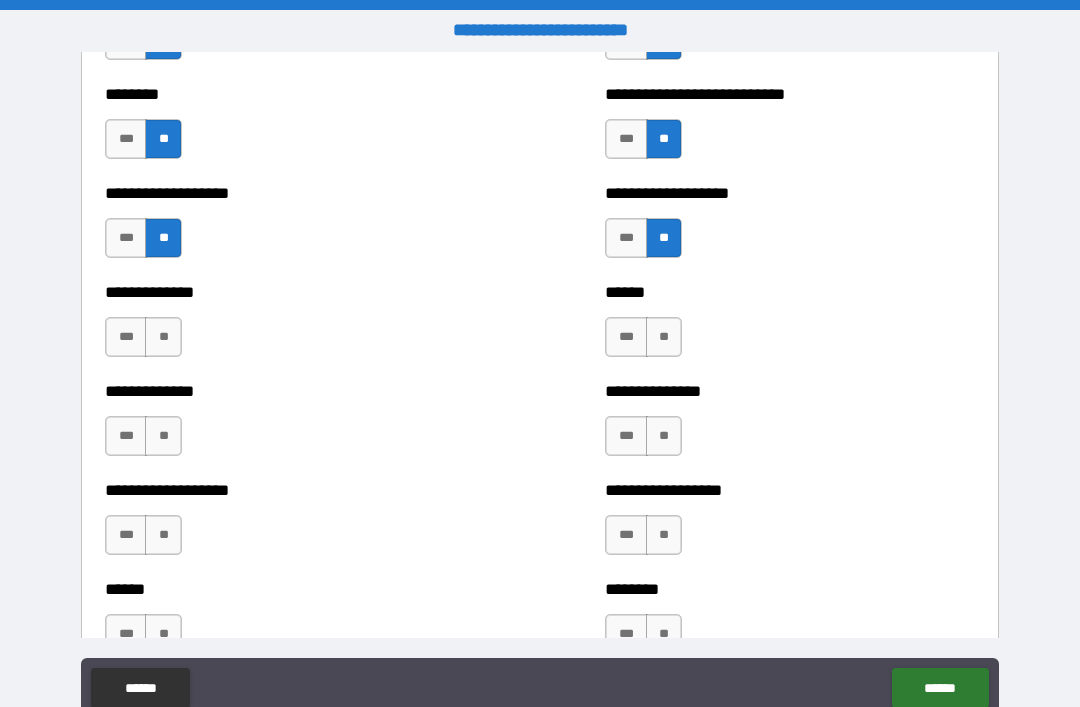 click on "**" at bounding box center (163, 337) 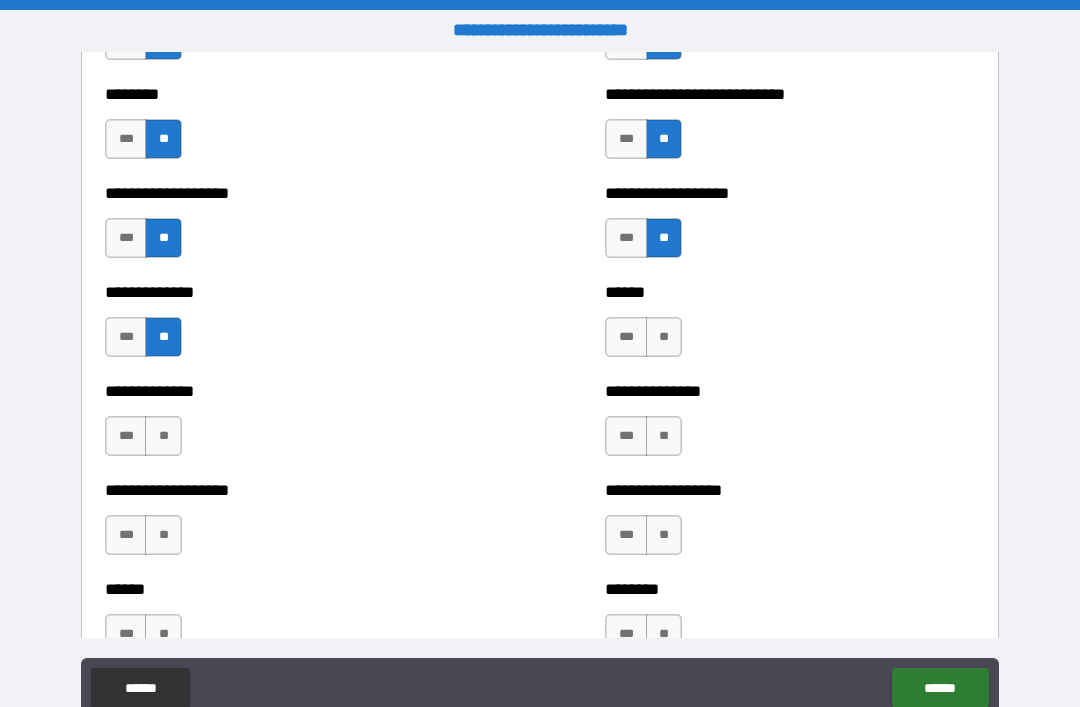 click on "**" at bounding box center (163, 436) 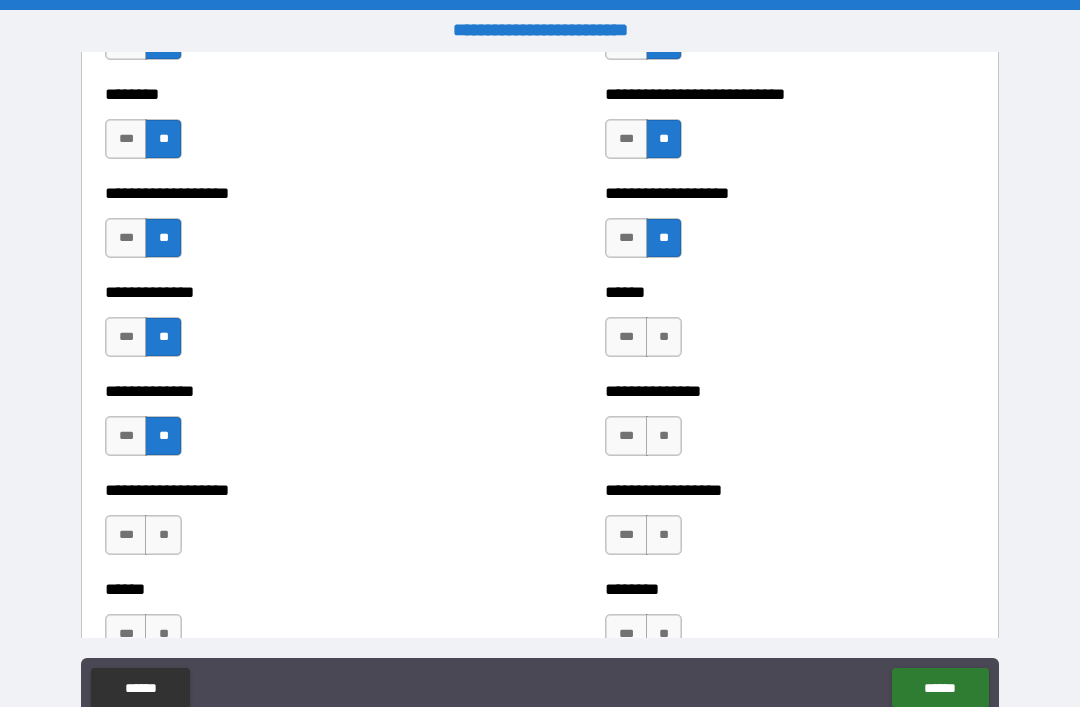 click on "**" at bounding box center (664, 337) 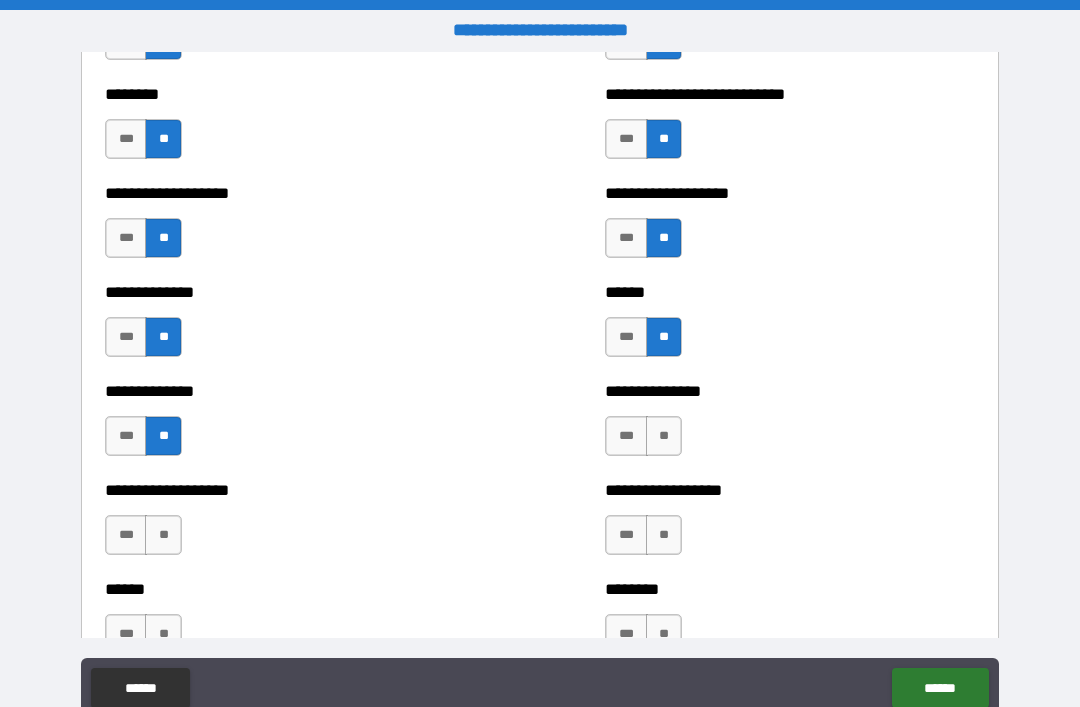 click on "**" at bounding box center [664, 436] 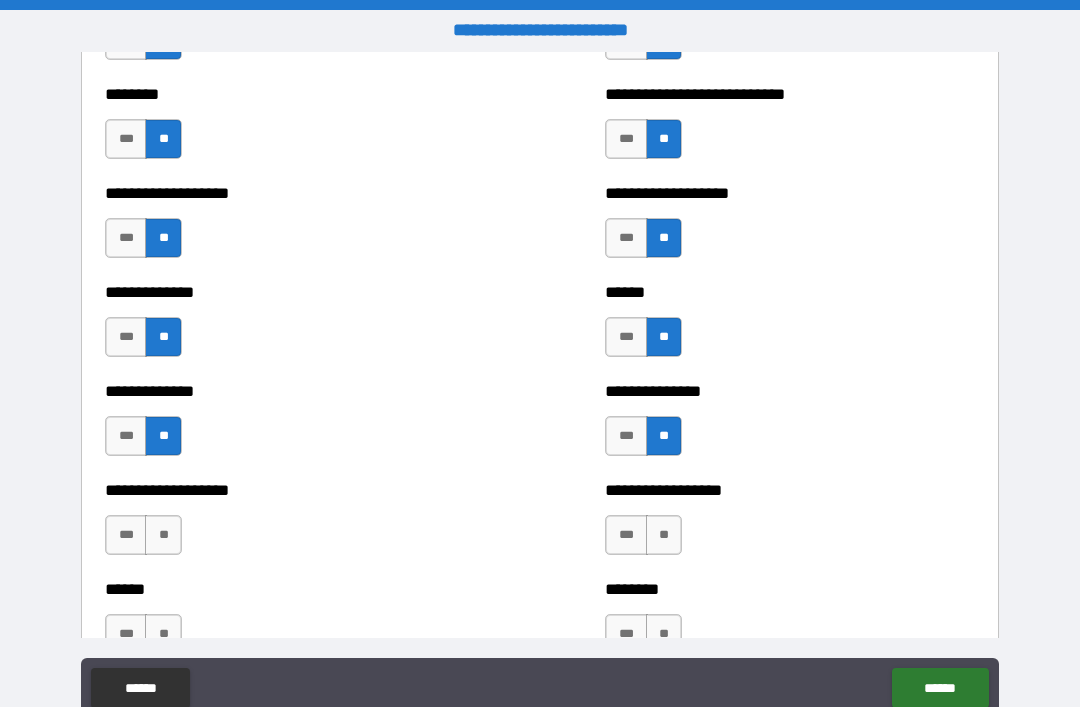 click on "**" at bounding box center [664, 535] 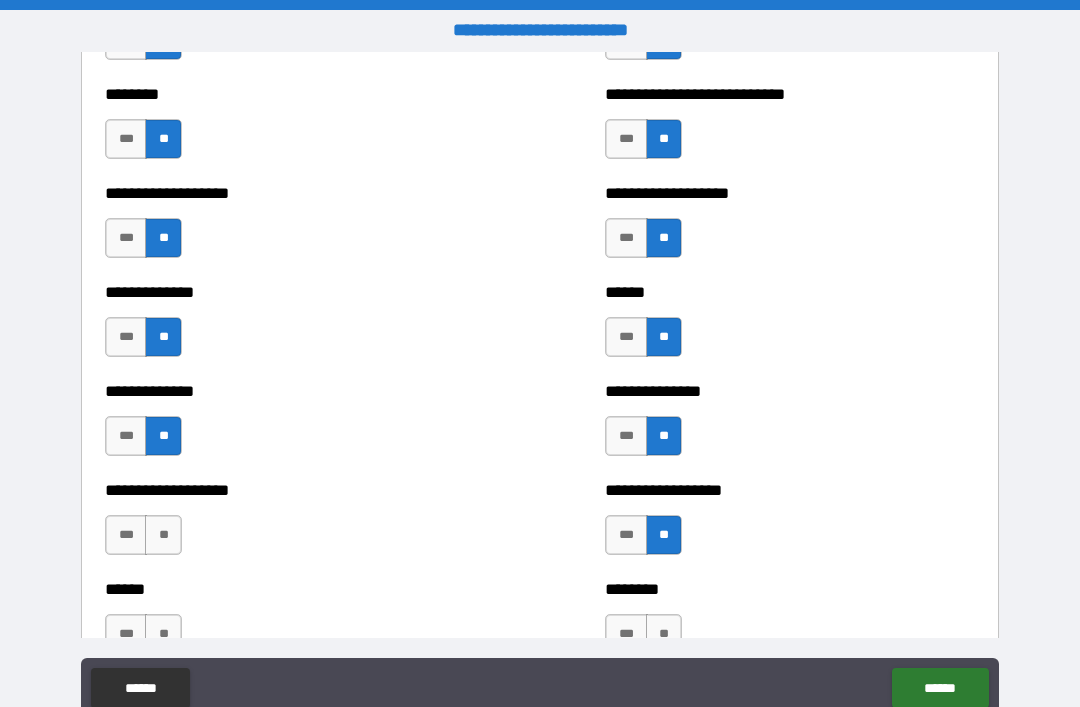 click on "**" at bounding box center [163, 535] 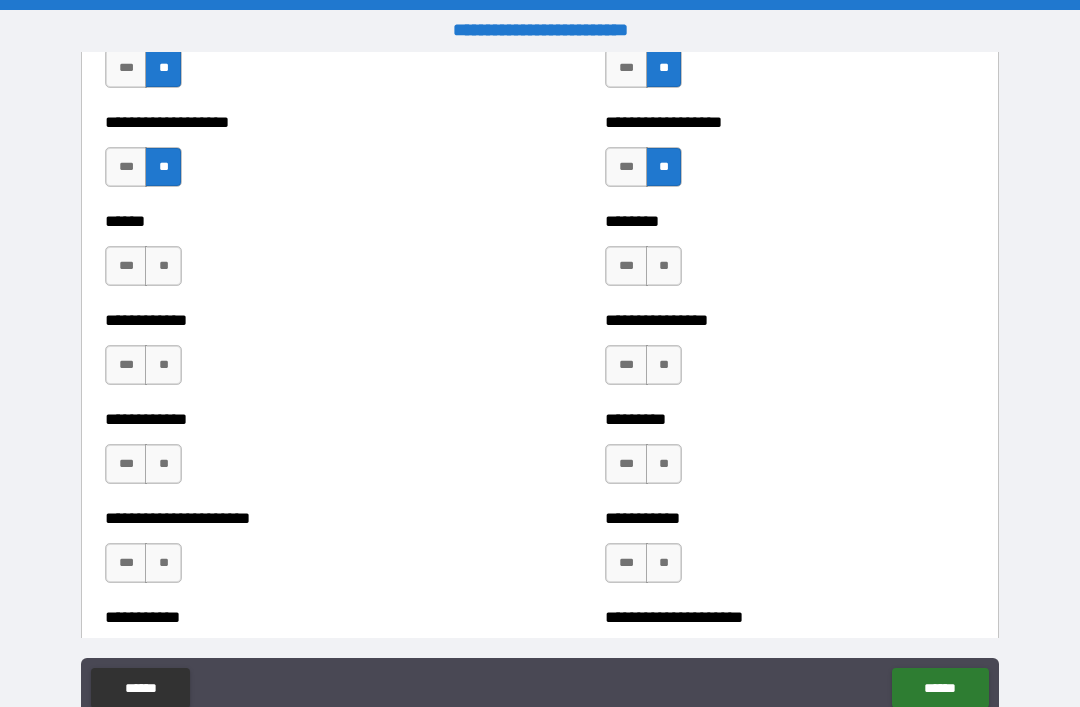 scroll, scrollTop: 4844, scrollLeft: 0, axis: vertical 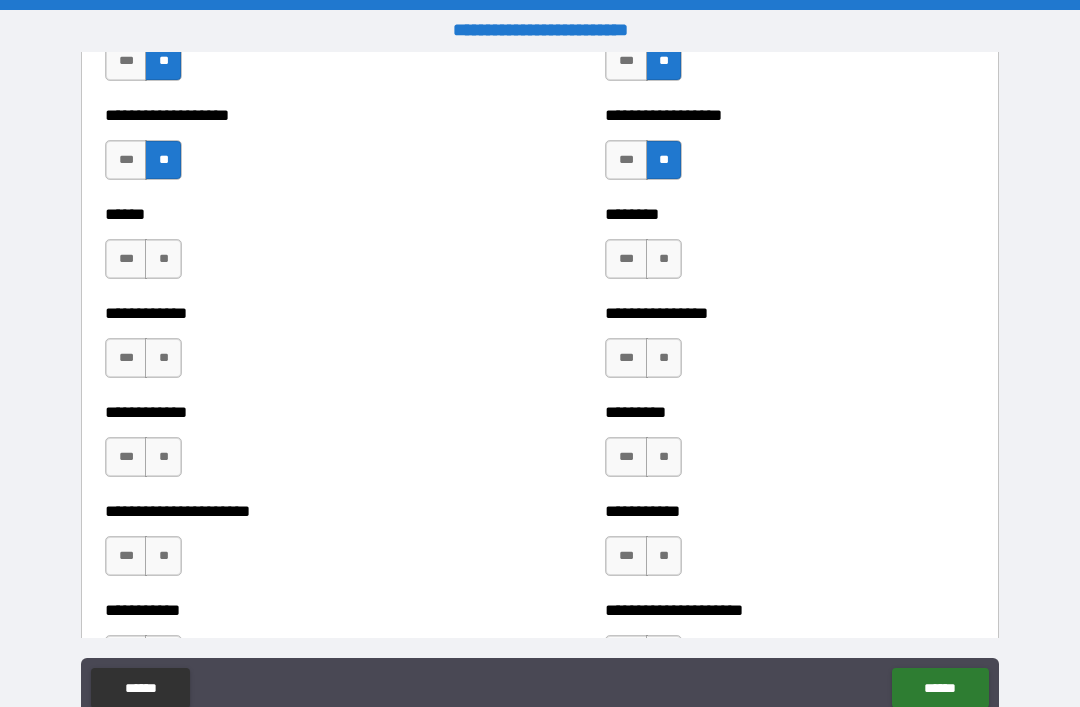 click on "**" at bounding box center [163, 259] 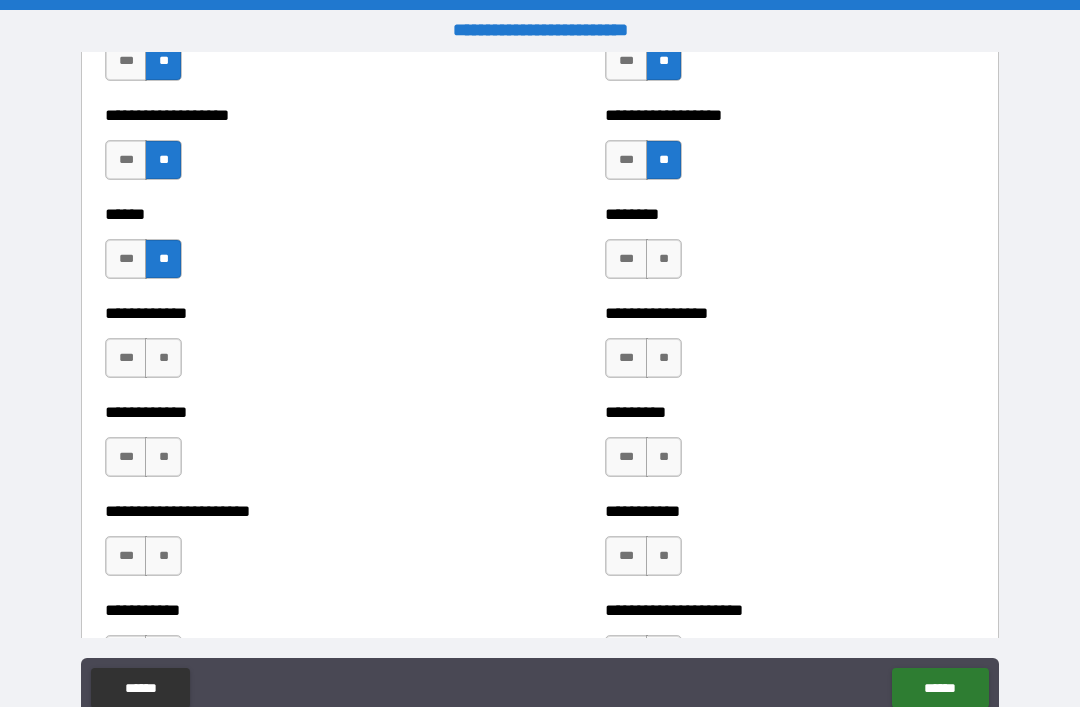 click on "**" at bounding box center [163, 358] 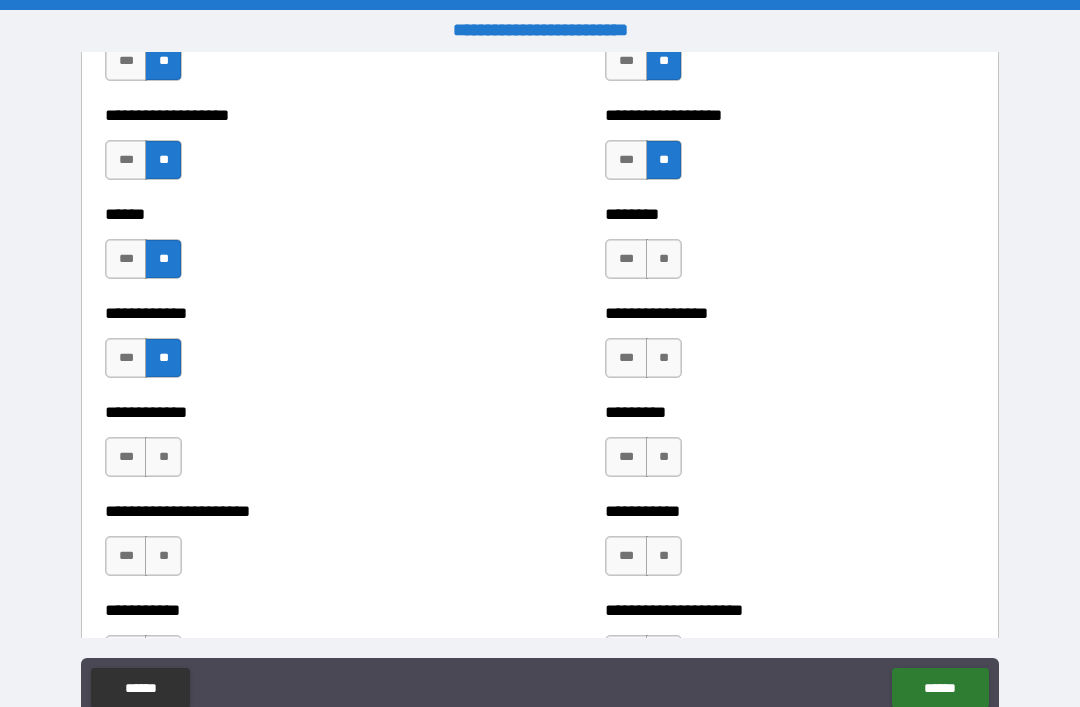 click on "**" at bounding box center (664, 259) 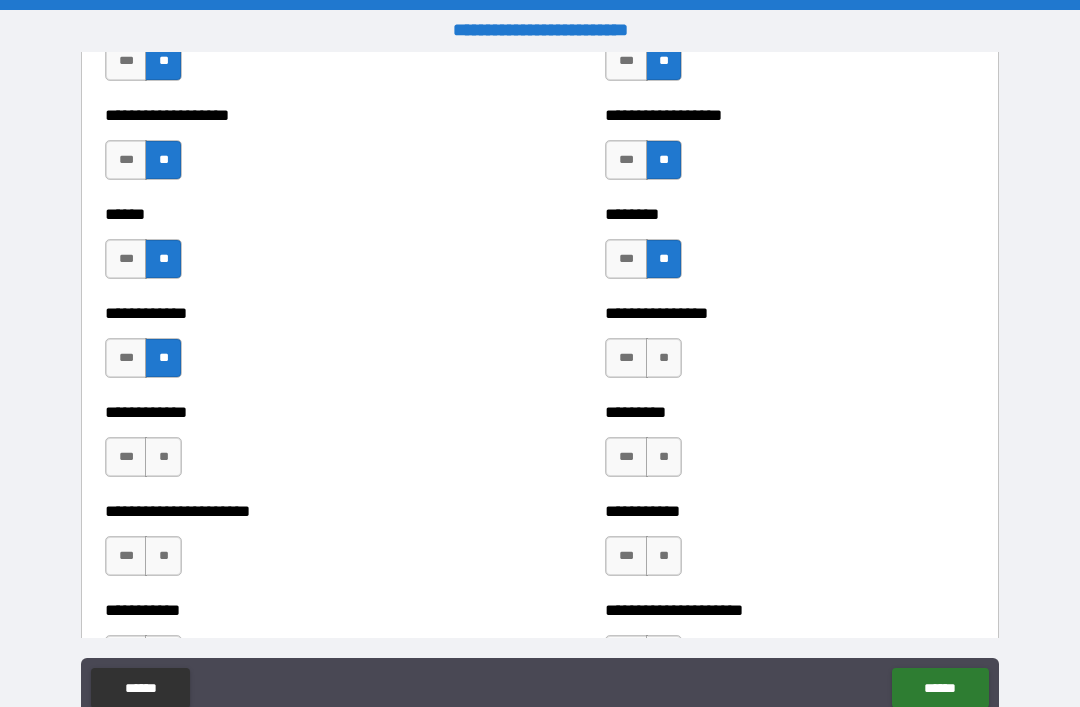 click on "**" at bounding box center [664, 358] 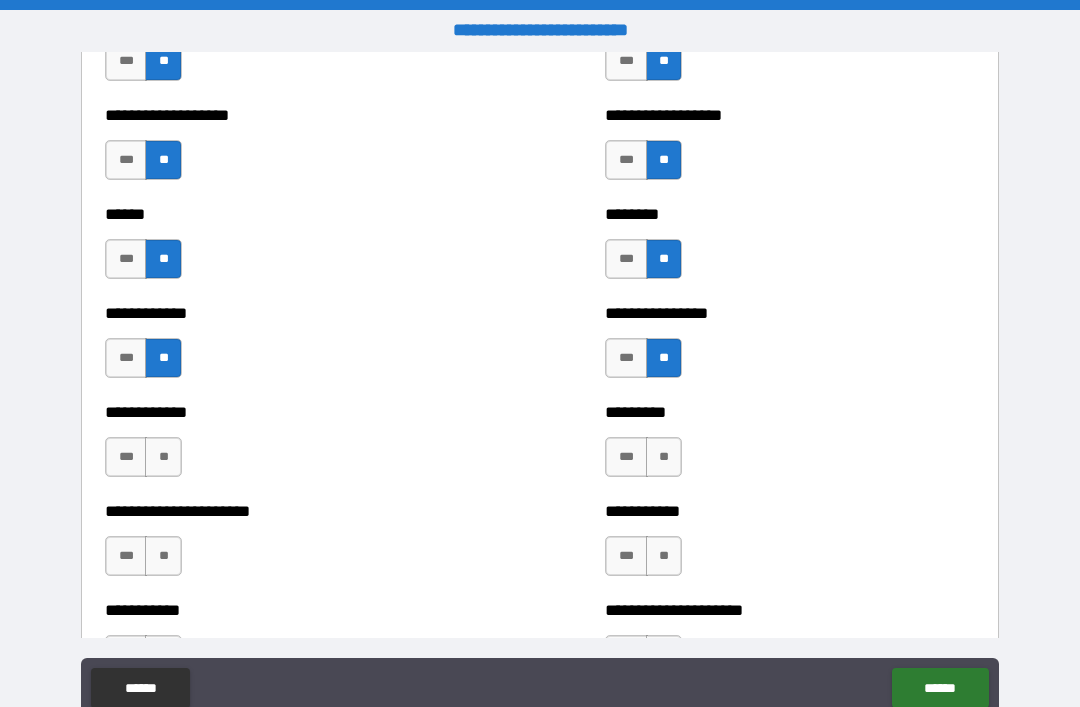 click on "**" at bounding box center (664, 457) 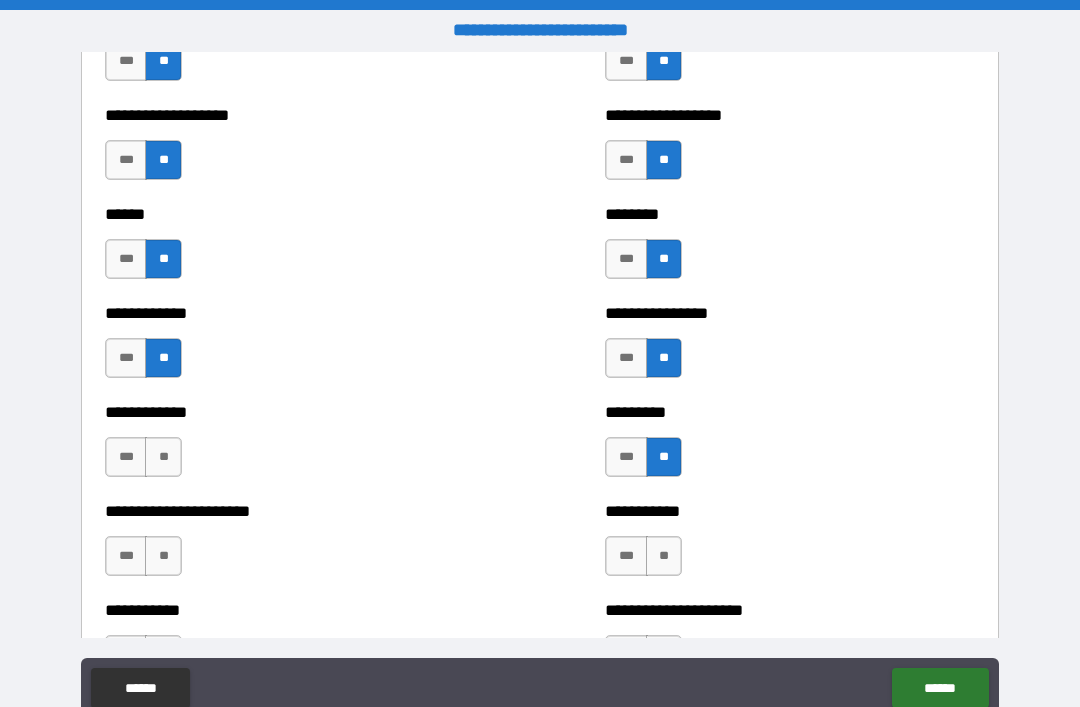 click on "**" at bounding box center (664, 556) 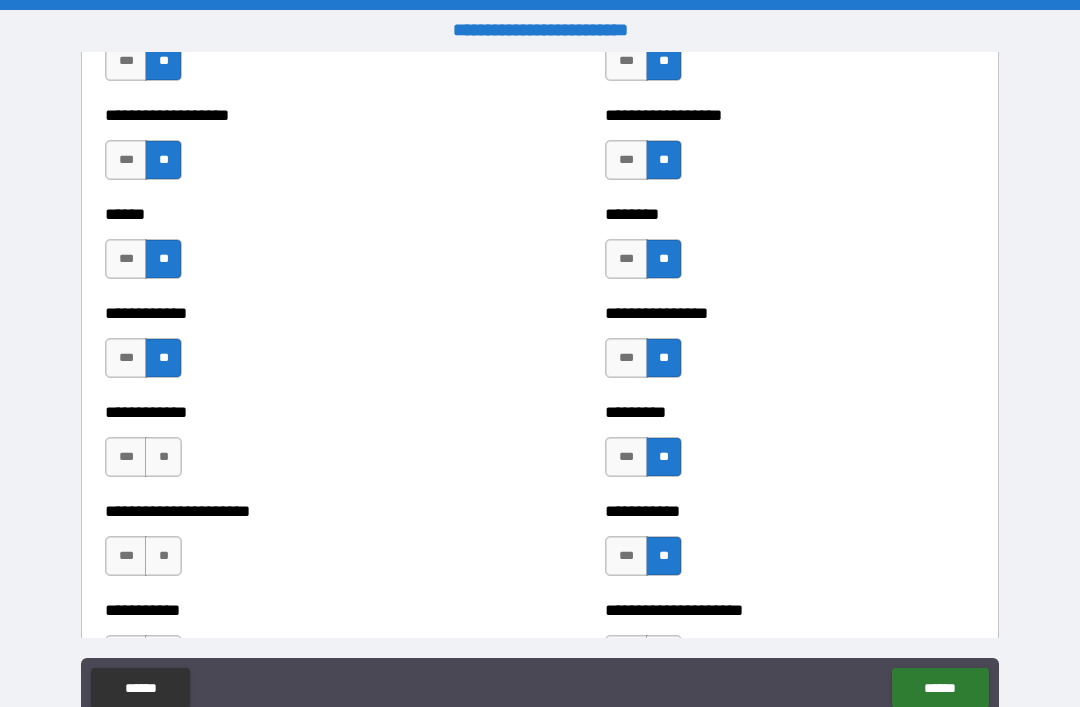 click on "**" at bounding box center (163, 457) 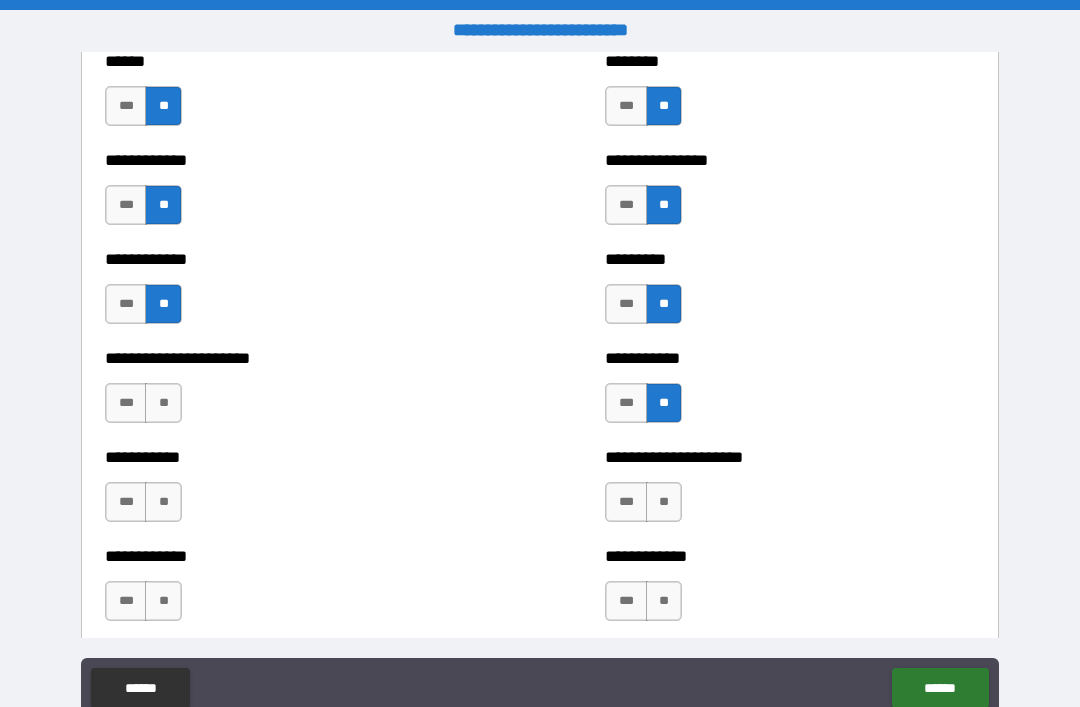 scroll, scrollTop: 5014, scrollLeft: 0, axis: vertical 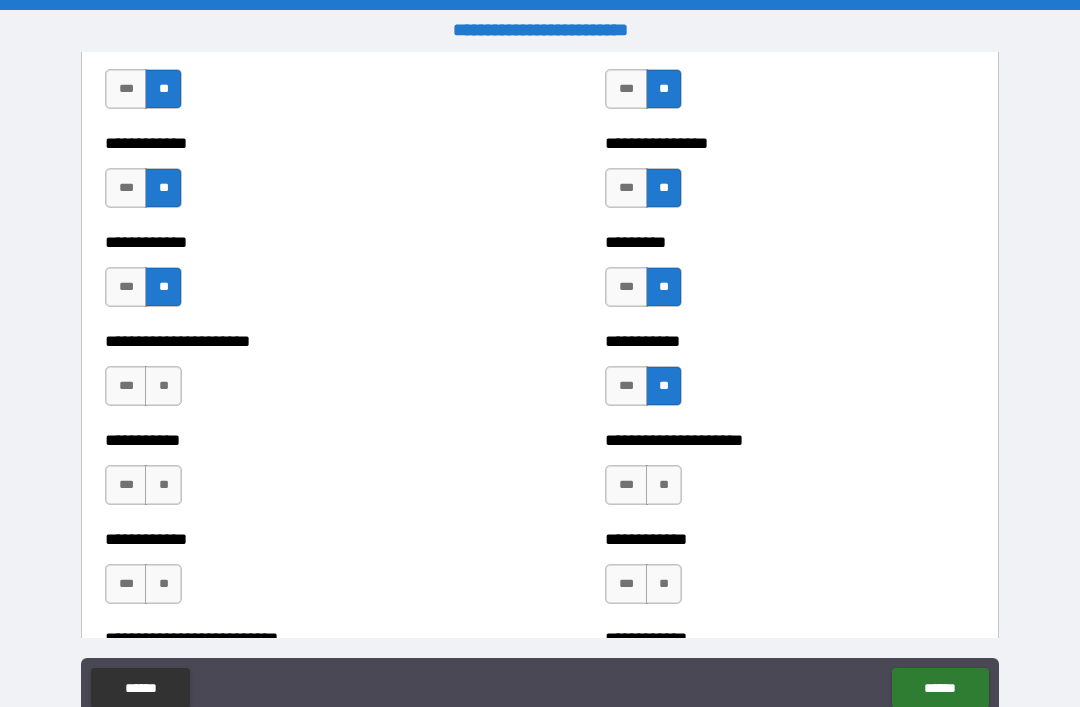 click on "**" at bounding box center [163, 485] 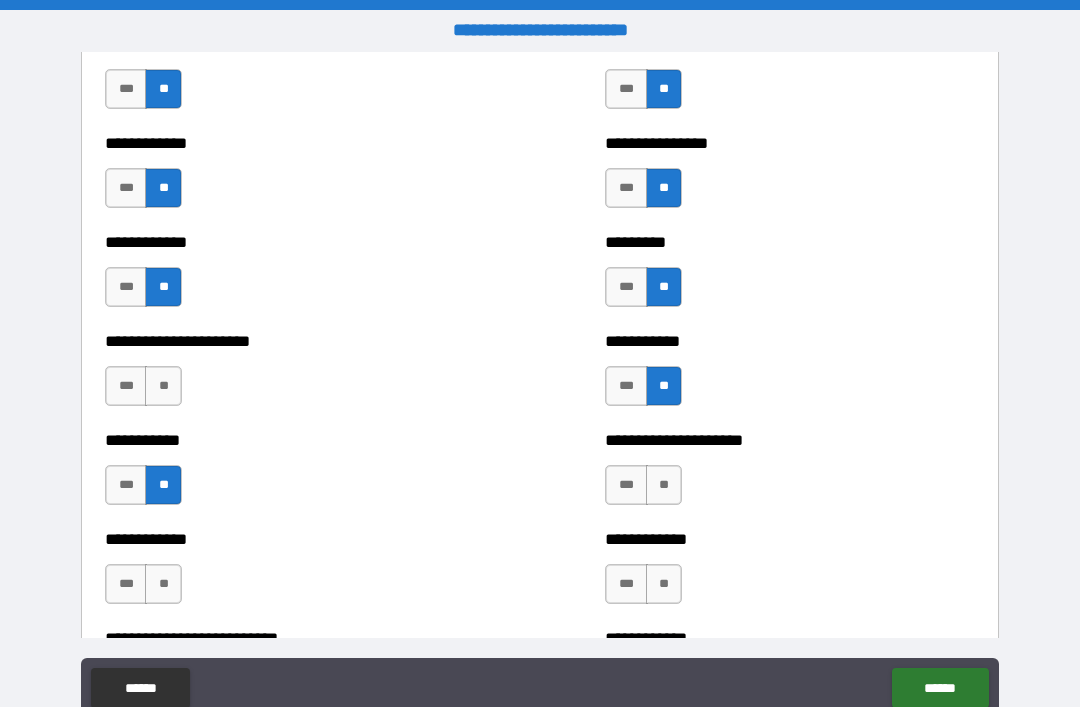 click on "**" at bounding box center [664, 485] 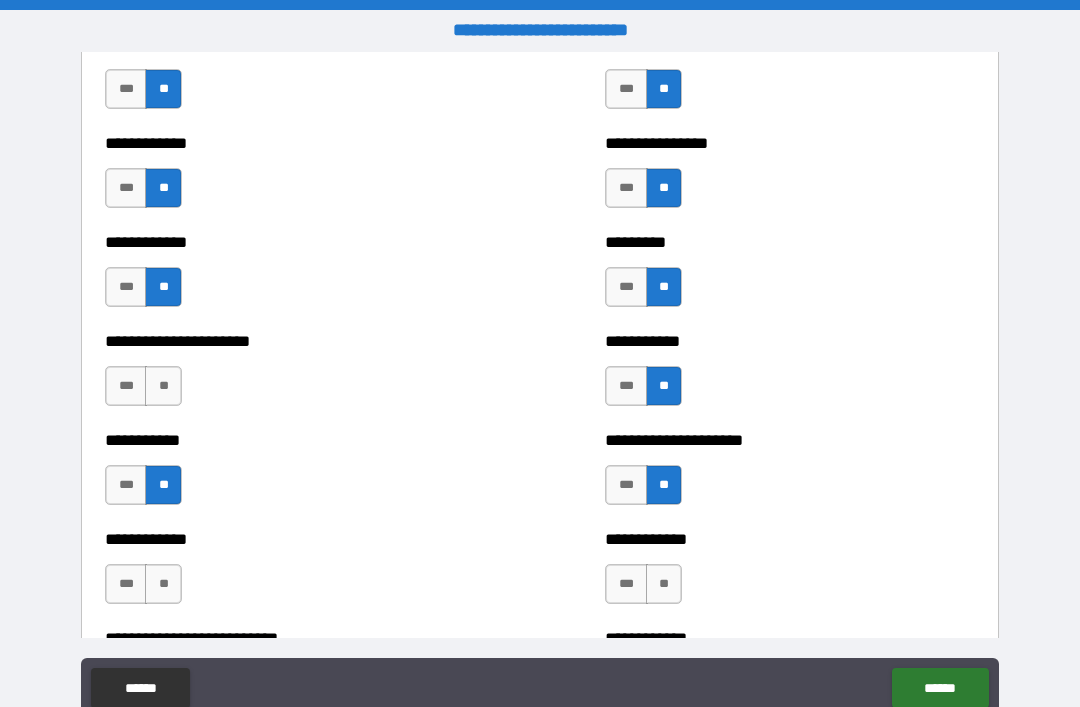 click on "**" at bounding box center (664, 584) 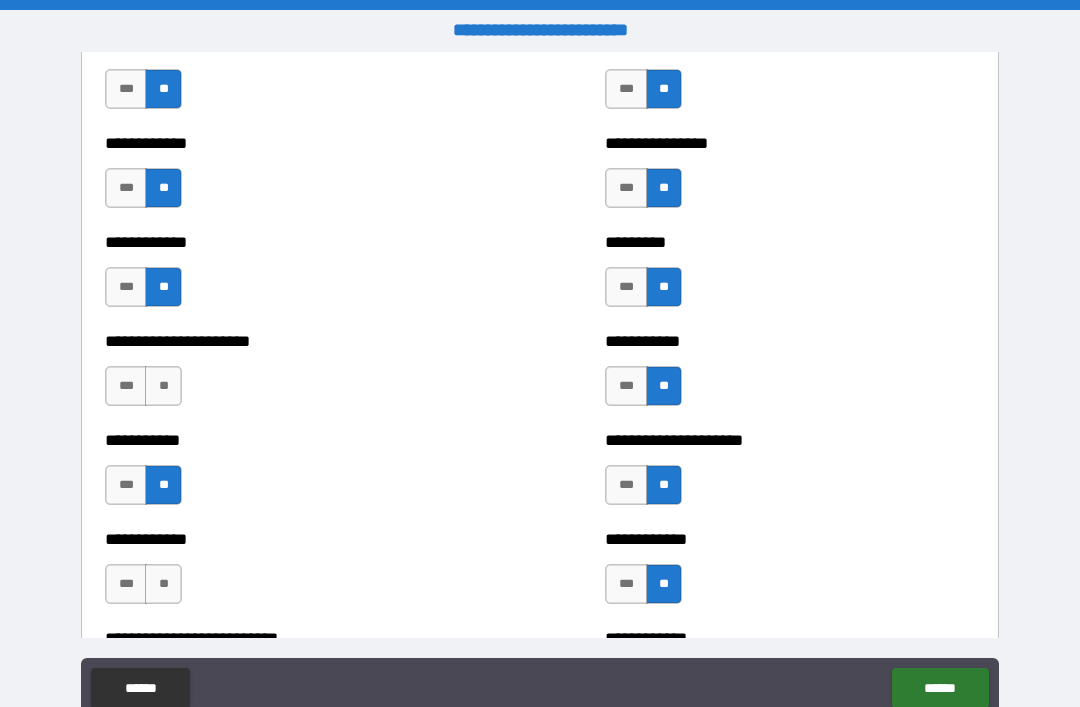 scroll, scrollTop: 5047, scrollLeft: 0, axis: vertical 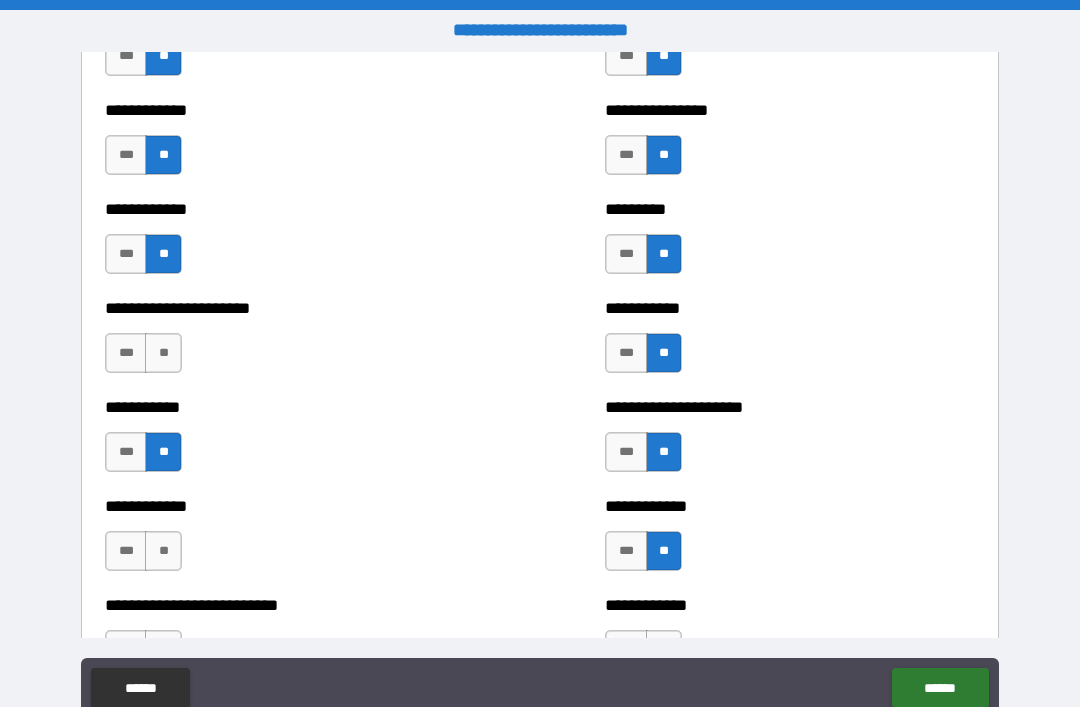 click on "***" at bounding box center (126, 551) 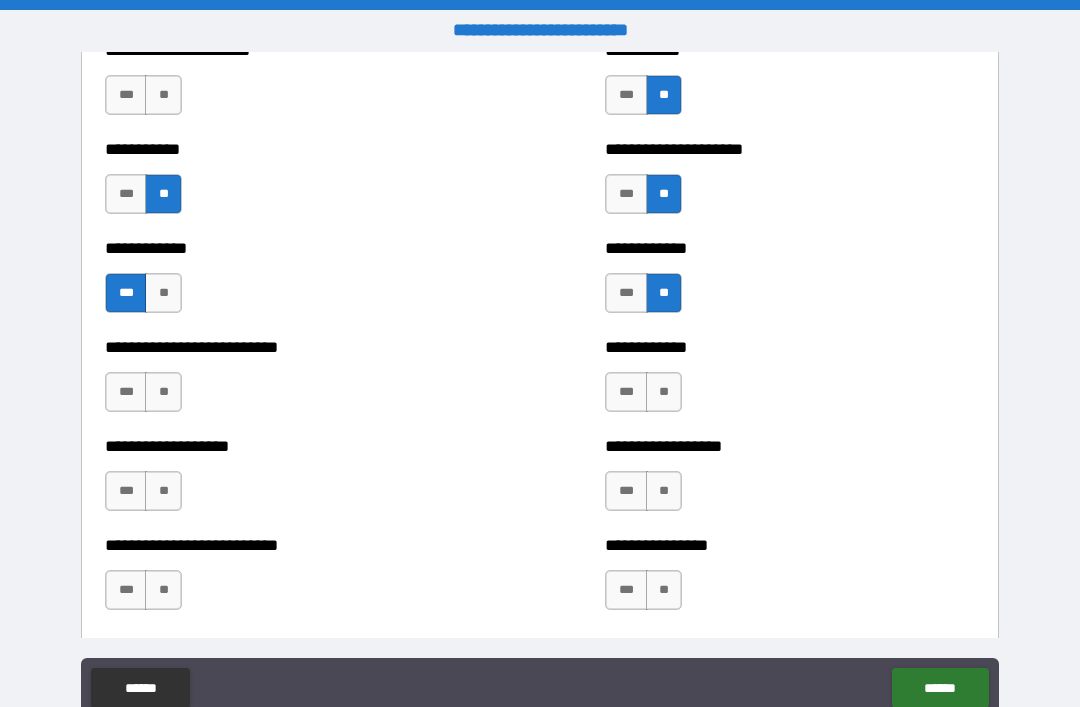 scroll, scrollTop: 5307, scrollLeft: 0, axis: vertical 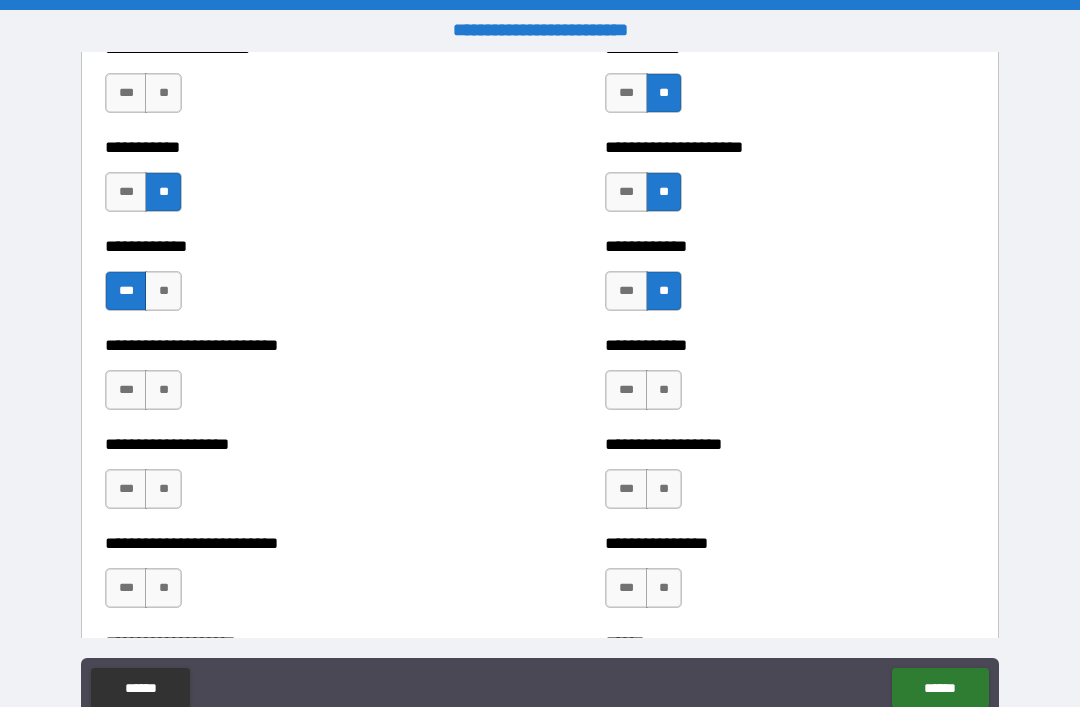 click on "**" at bounding box center [163, 390] 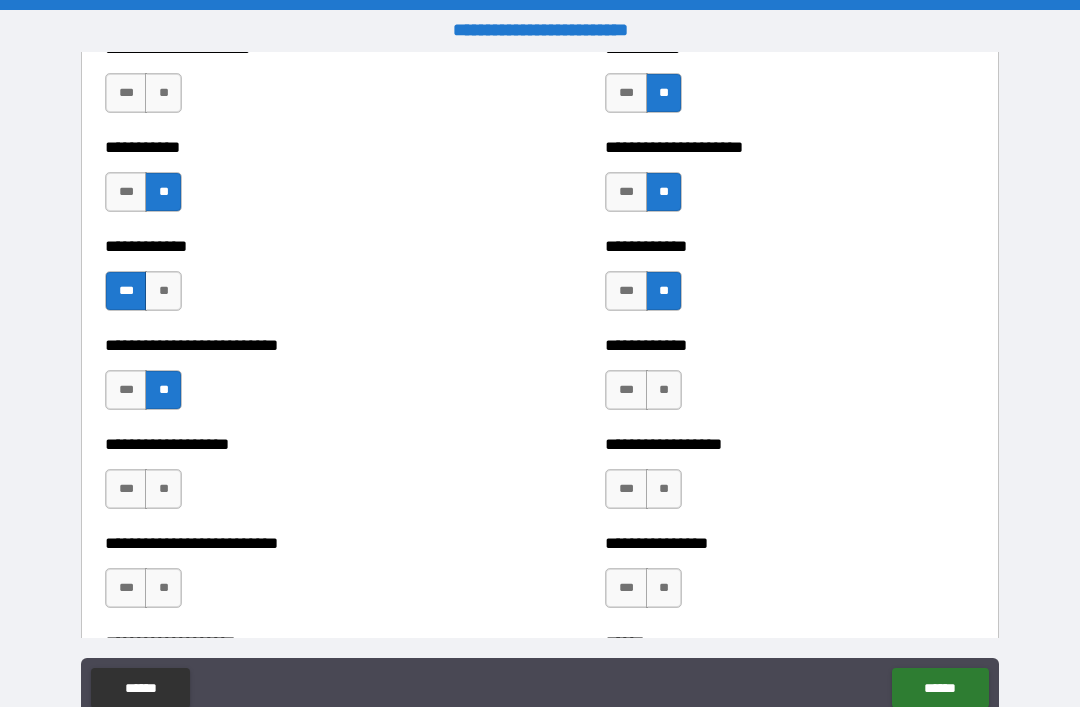 click on "**" at bounding box center (163, 489) 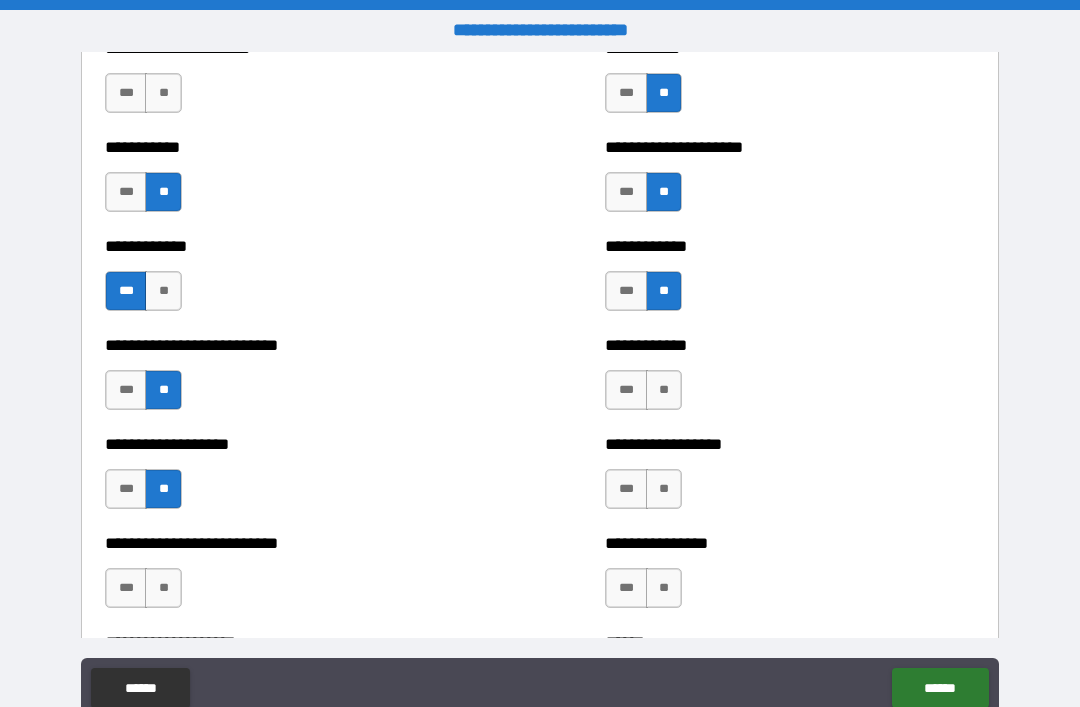 click on "**" at bounding box center (163, 588) 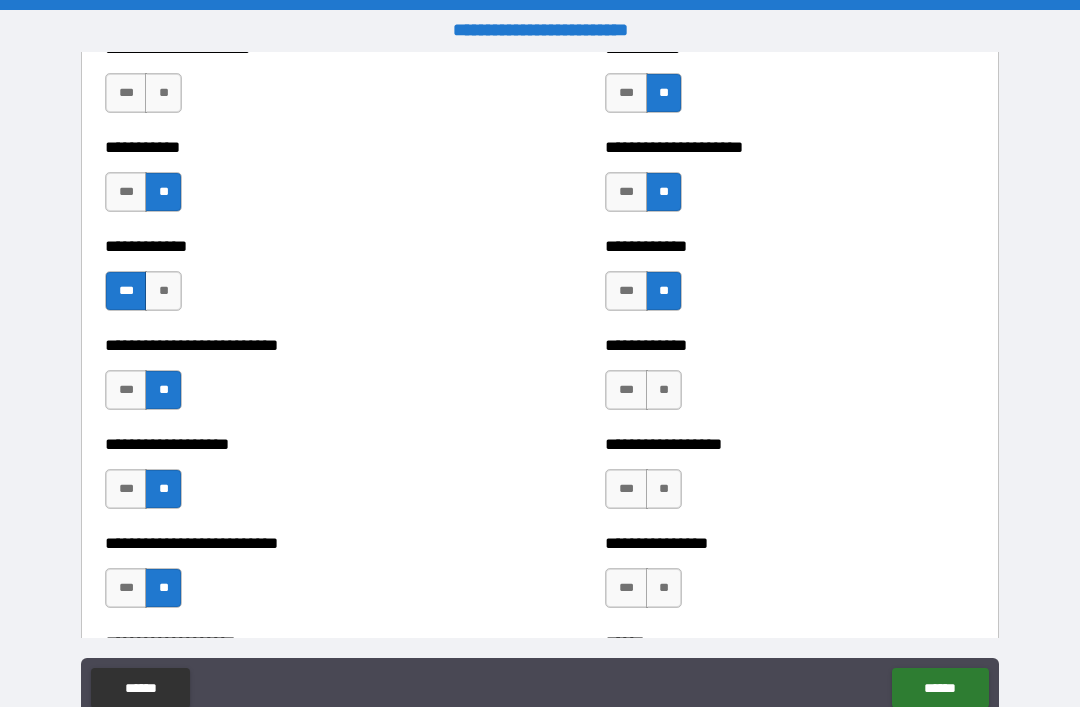 click on "**" at bounding box center (664, 588) 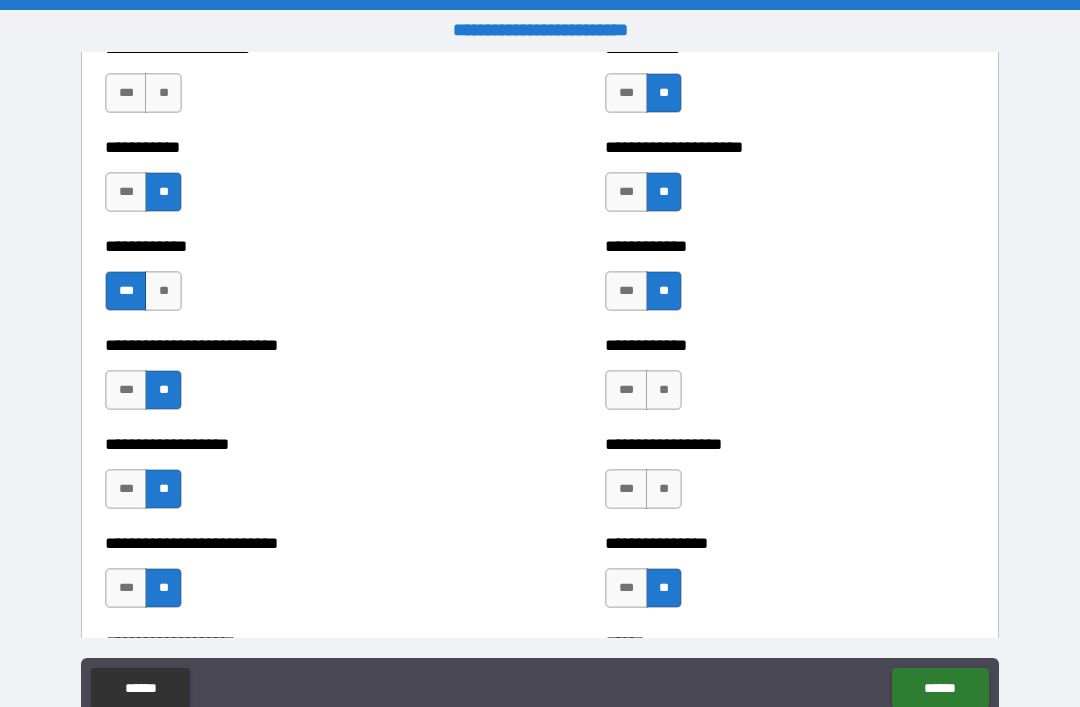 click on "**" at bounding box center [664, 489] 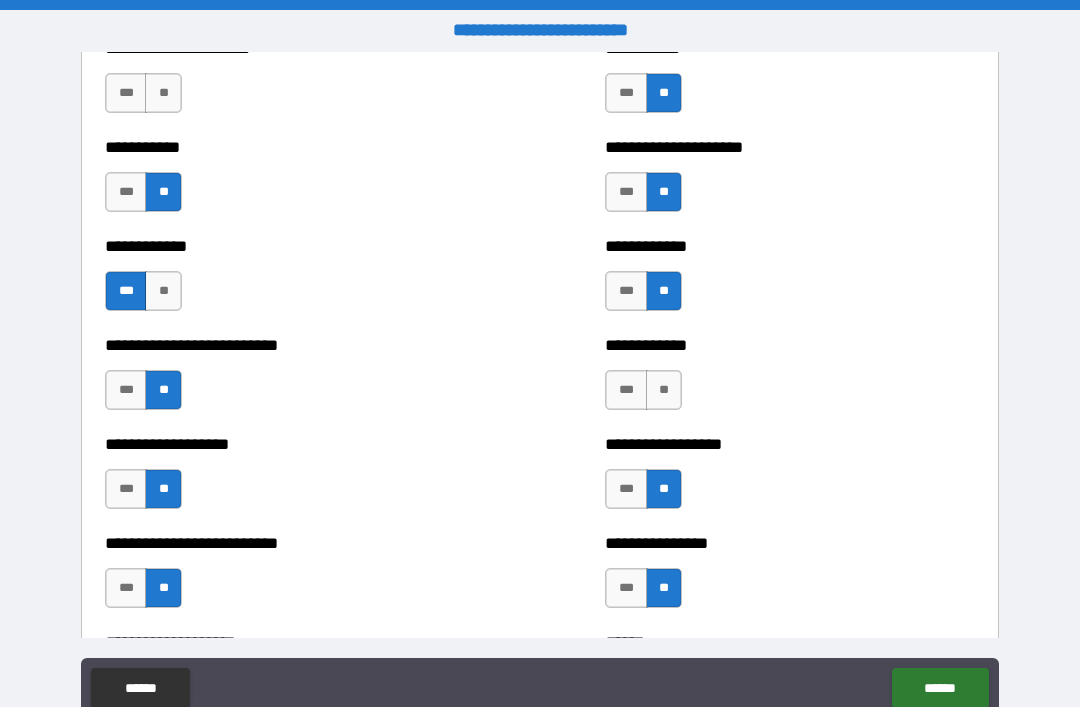 click on "**" at bounding box center (664, 390) 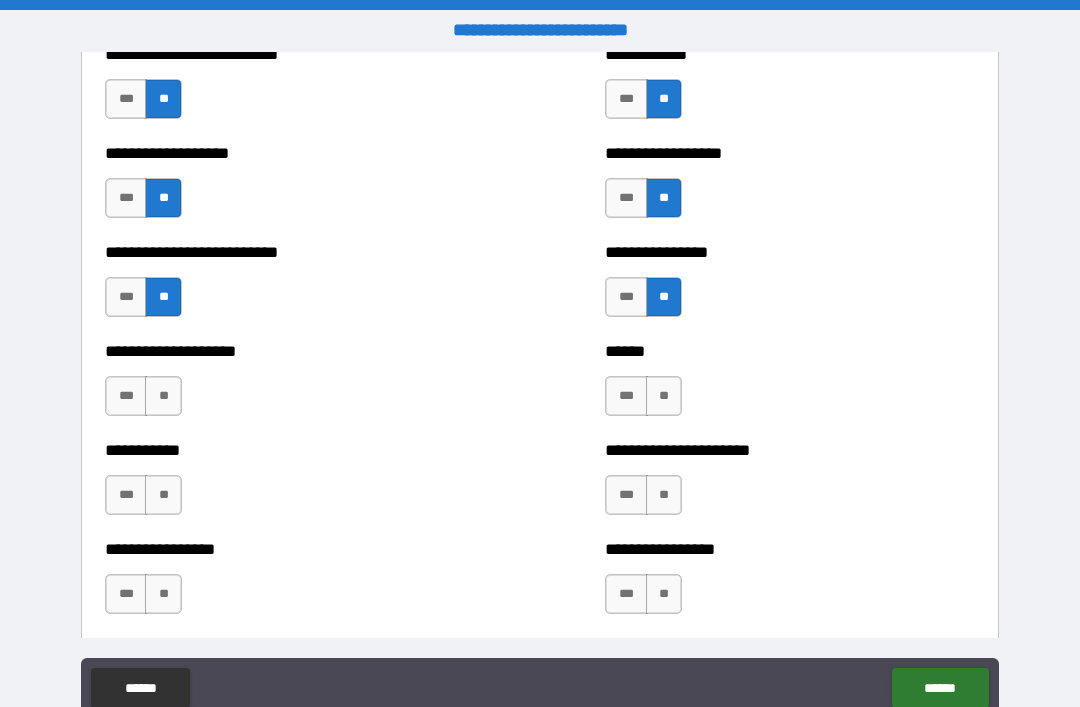 scroll, scrollTop: 5599, scrollLeft: 0, axis: vertical 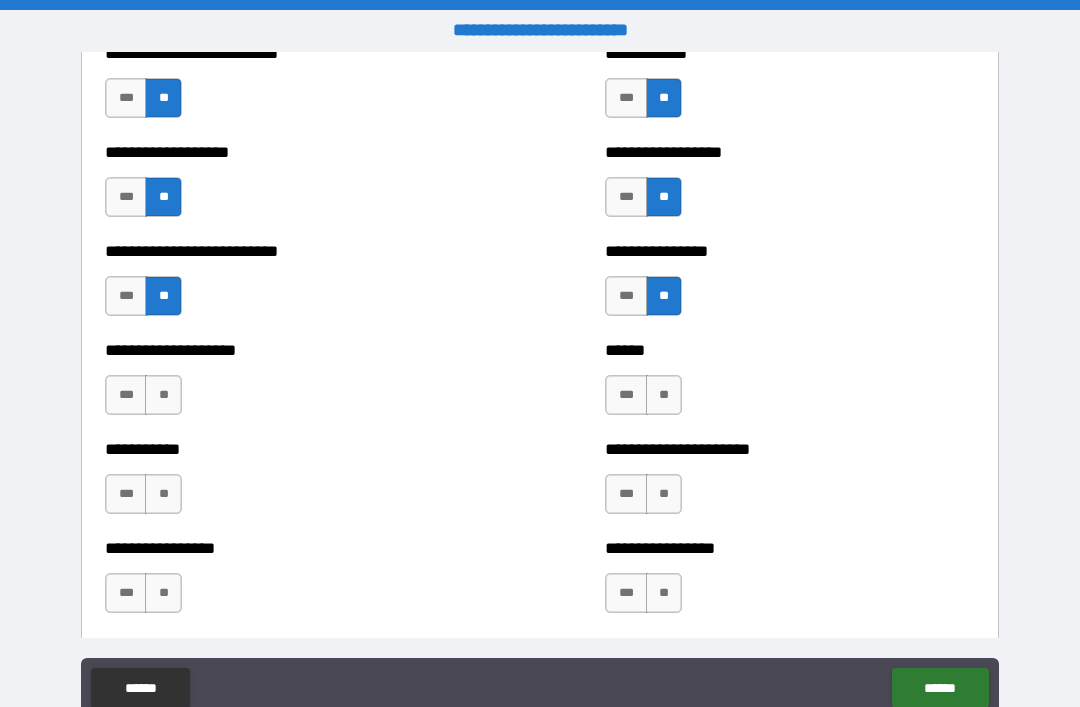 click on "**" at bounding box center [664, 494] 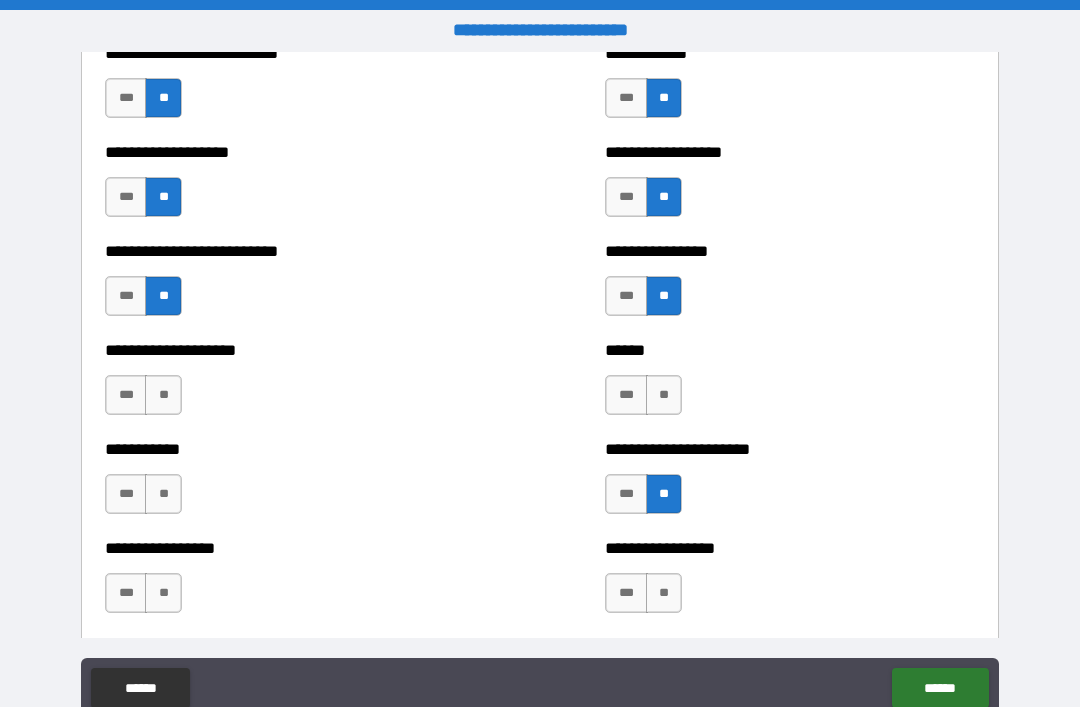 click on "**" at bounding box center (664, 395) 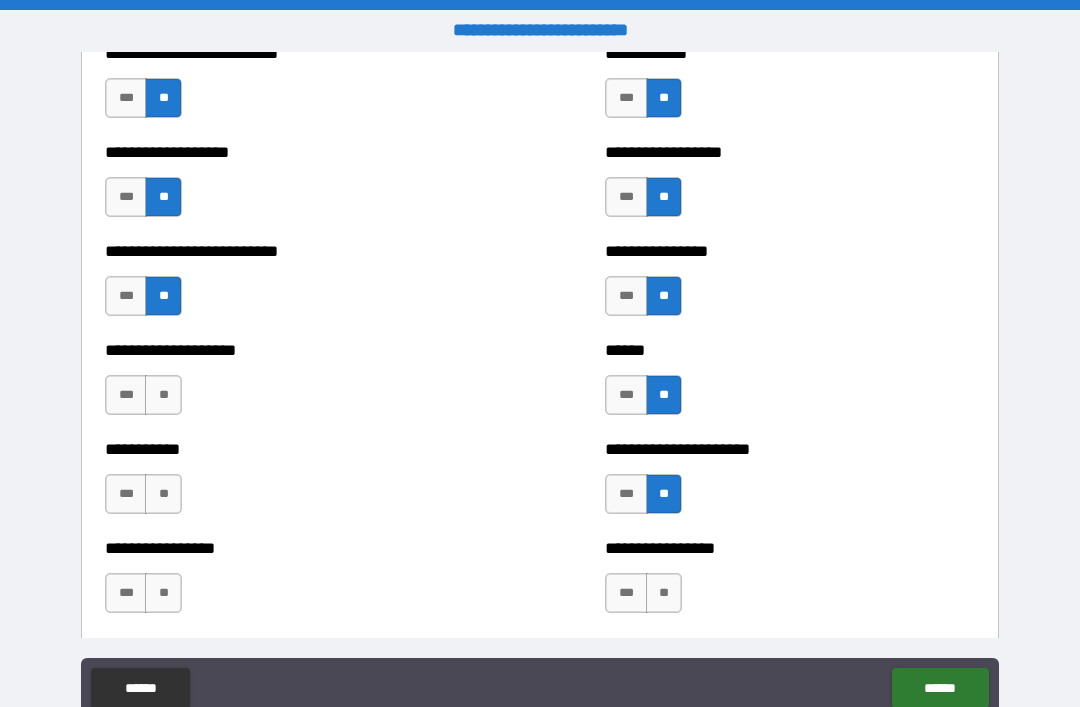 click on "**" at bounding box center (163, 395) 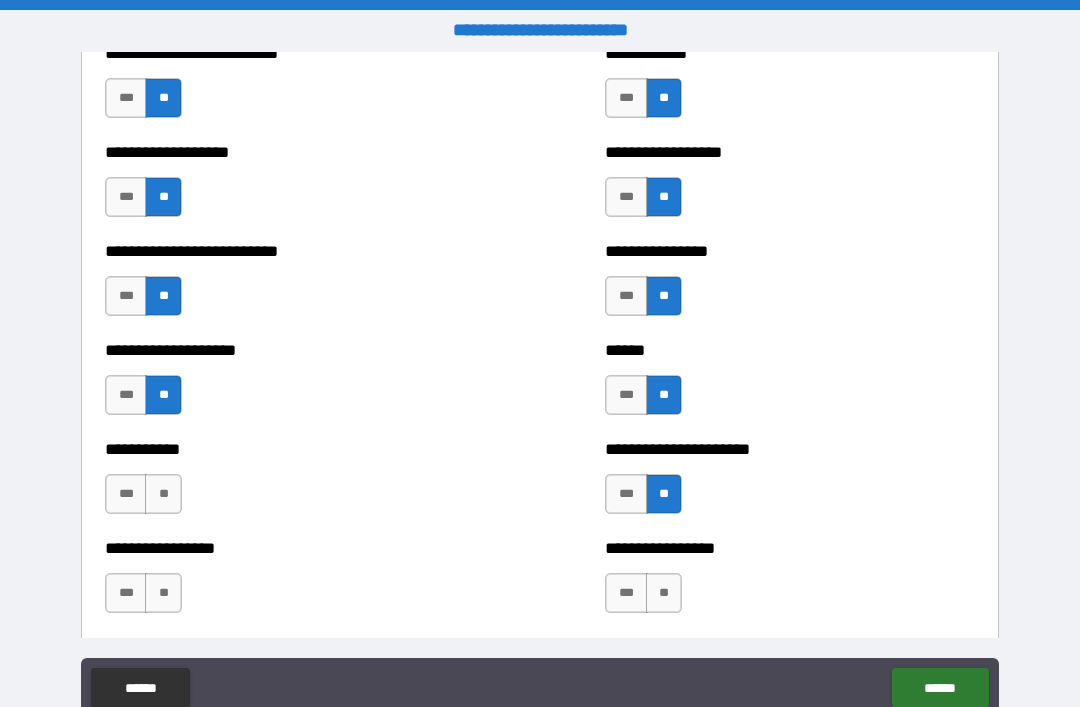 click on "**" at bounding box center [163, 494] 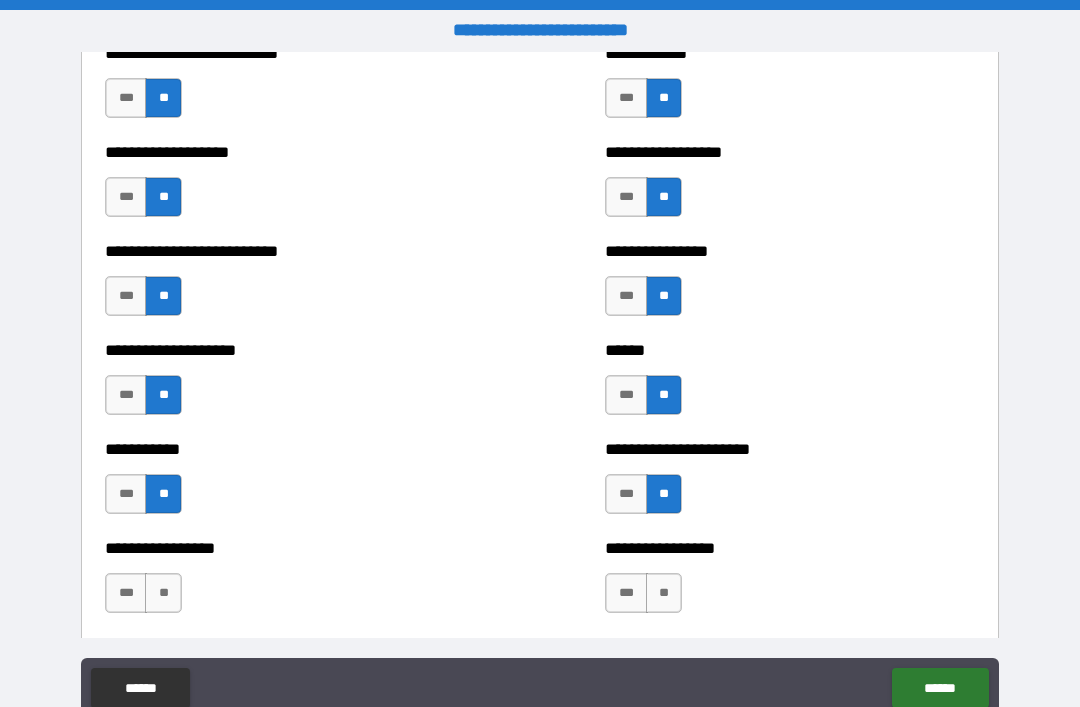click on "**" at bounding box center (163, 593) 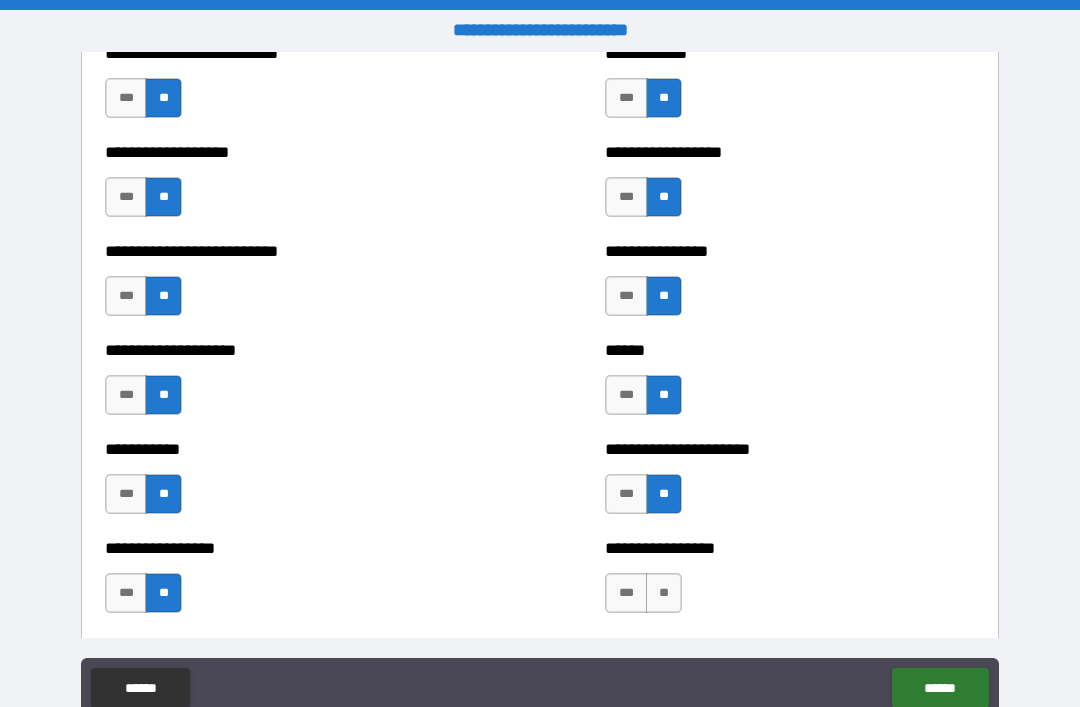 click on "**" at bounding box center (664, 593) 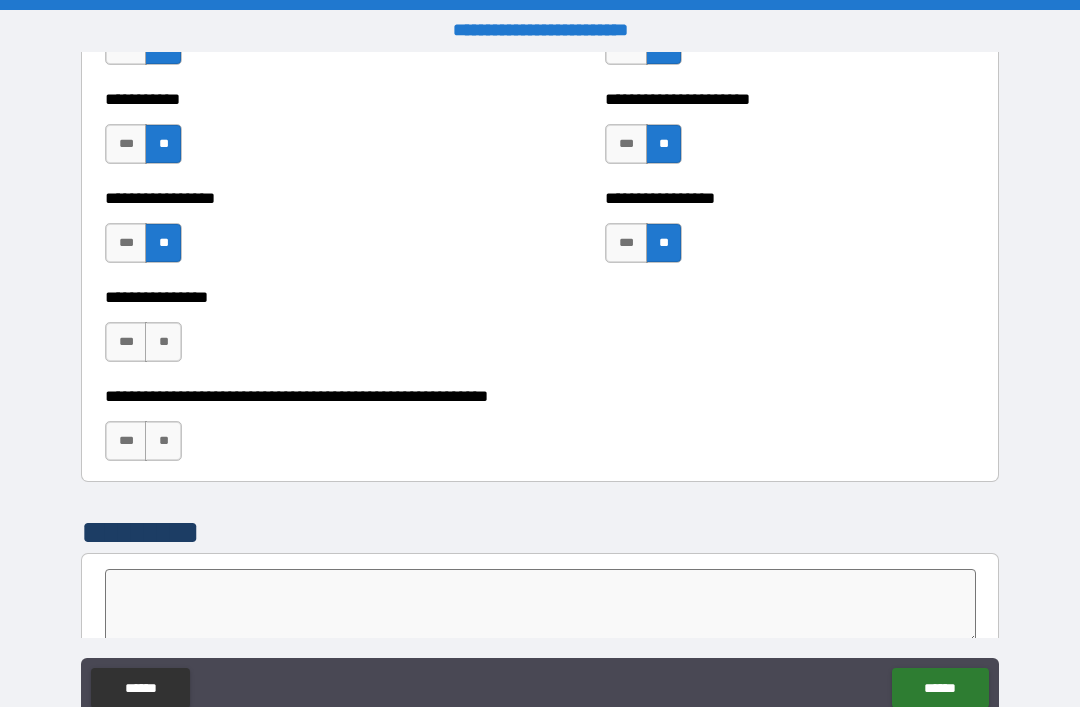scroll, scrollTop: 5950, scrollLeft: 0, axis: vertical 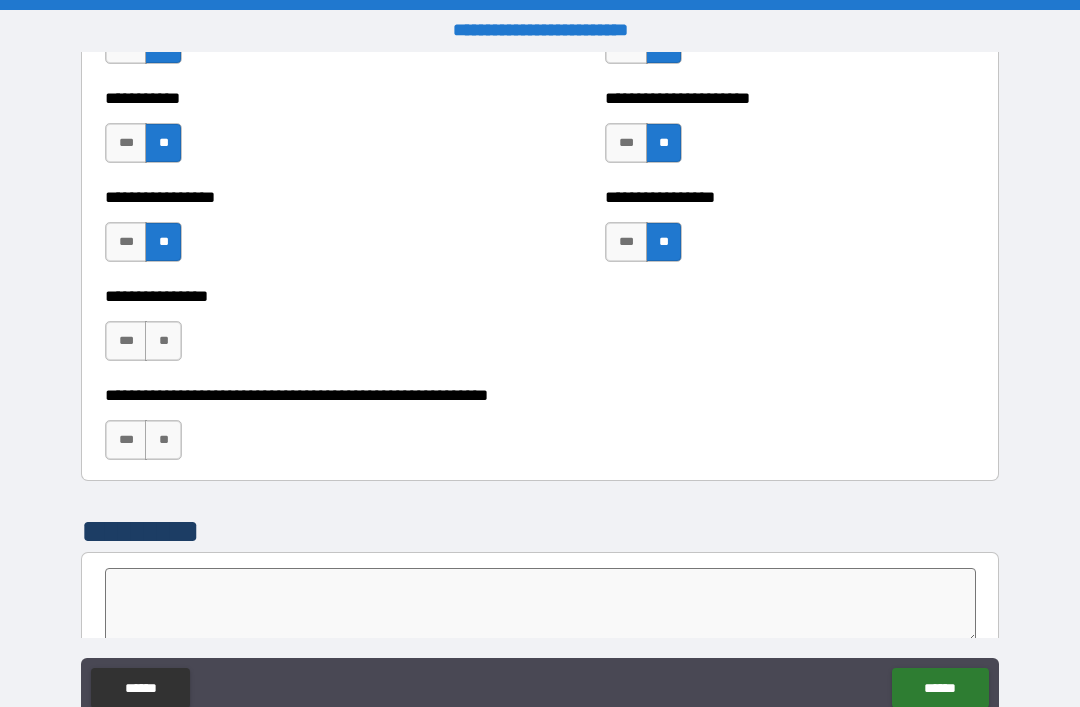 click on "**" at bounding box center (163, 440) 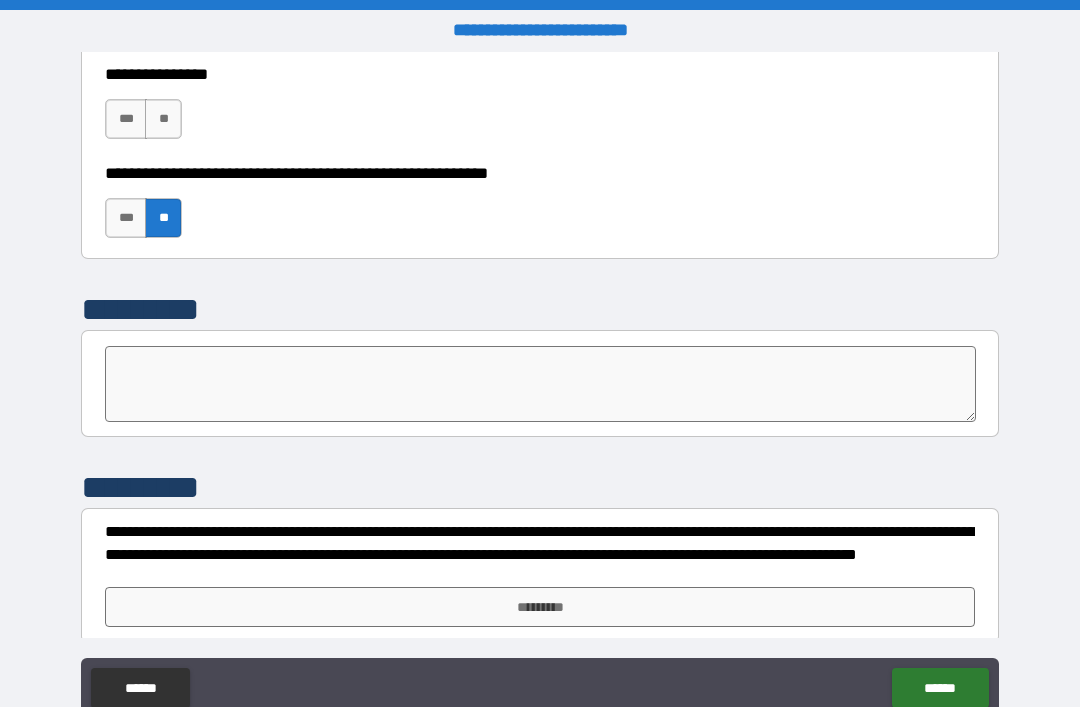 scroll, scrollTop: 6164, scrollLeft: 0, axis: vertical 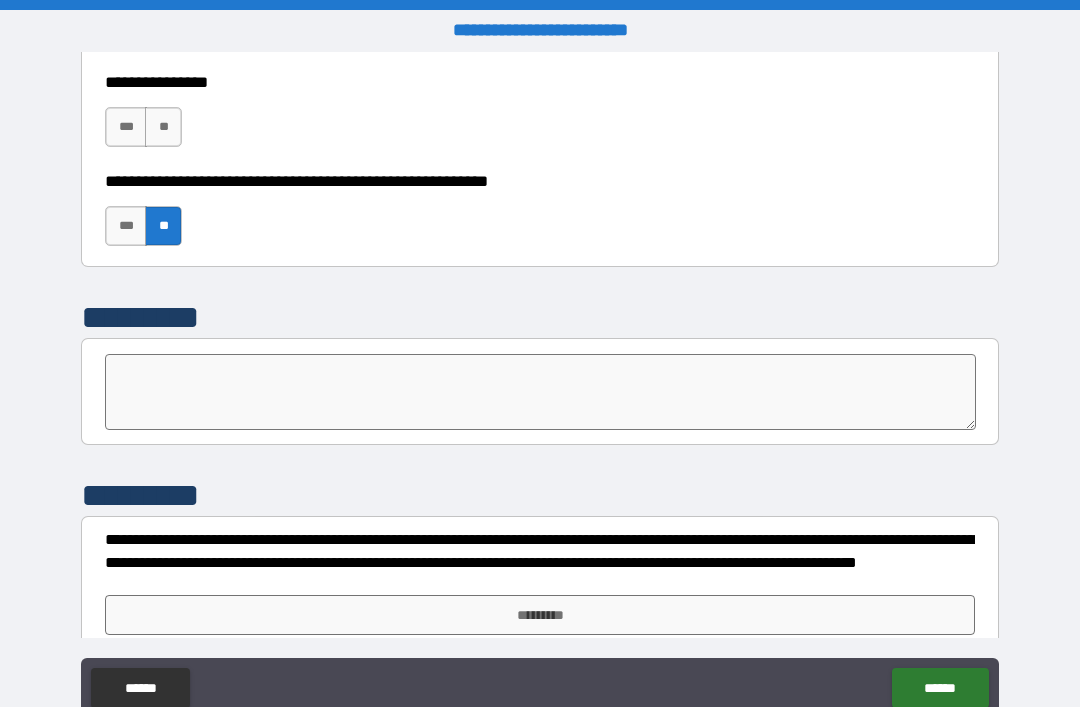 click on "*********" at bounding box center (540, 615) 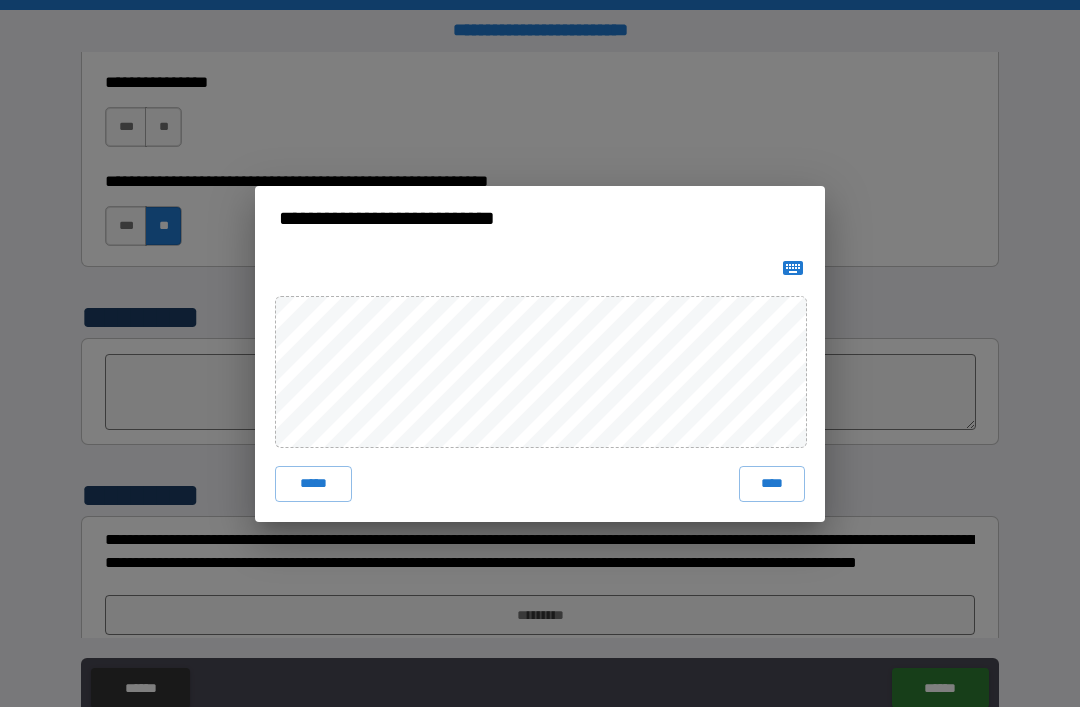 click on "*****" at bounding box center (313, 484) 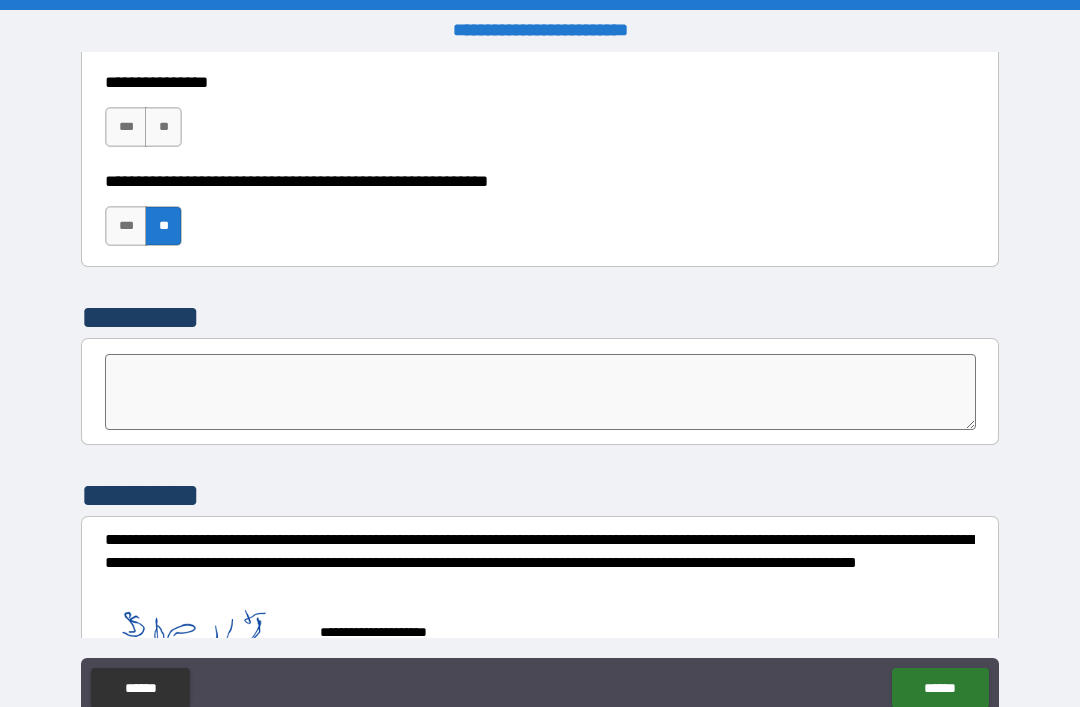 click on "******" at bounding box center (940, 688) 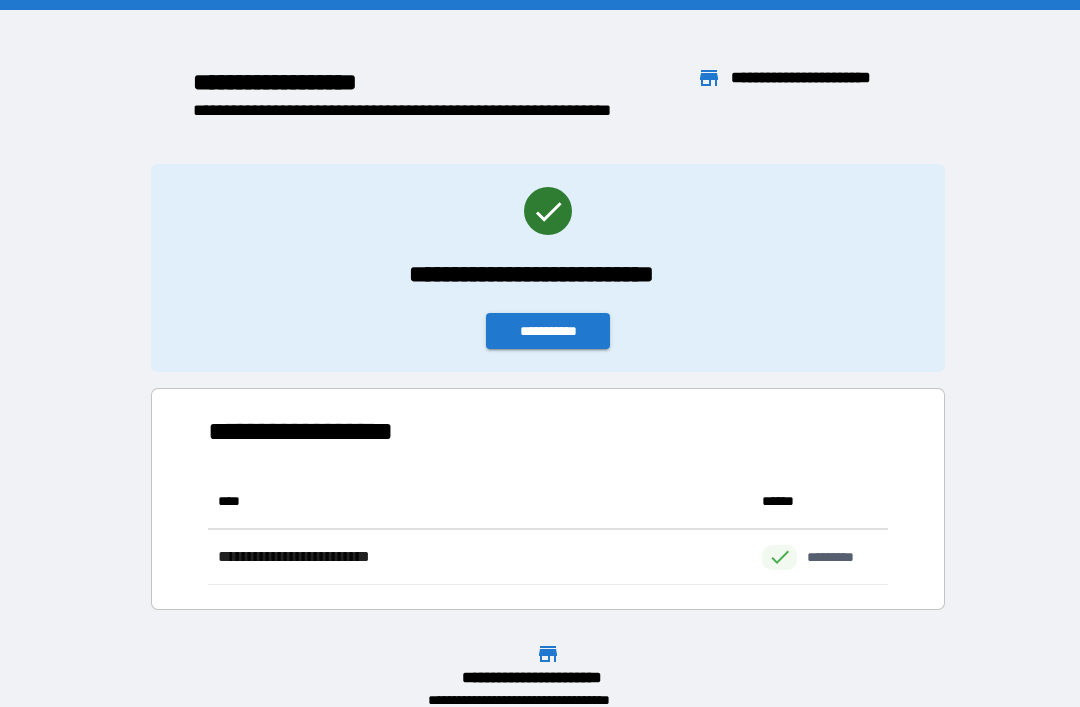 scroll, scrollTop: 1, scrollLeft: 1, axis: both 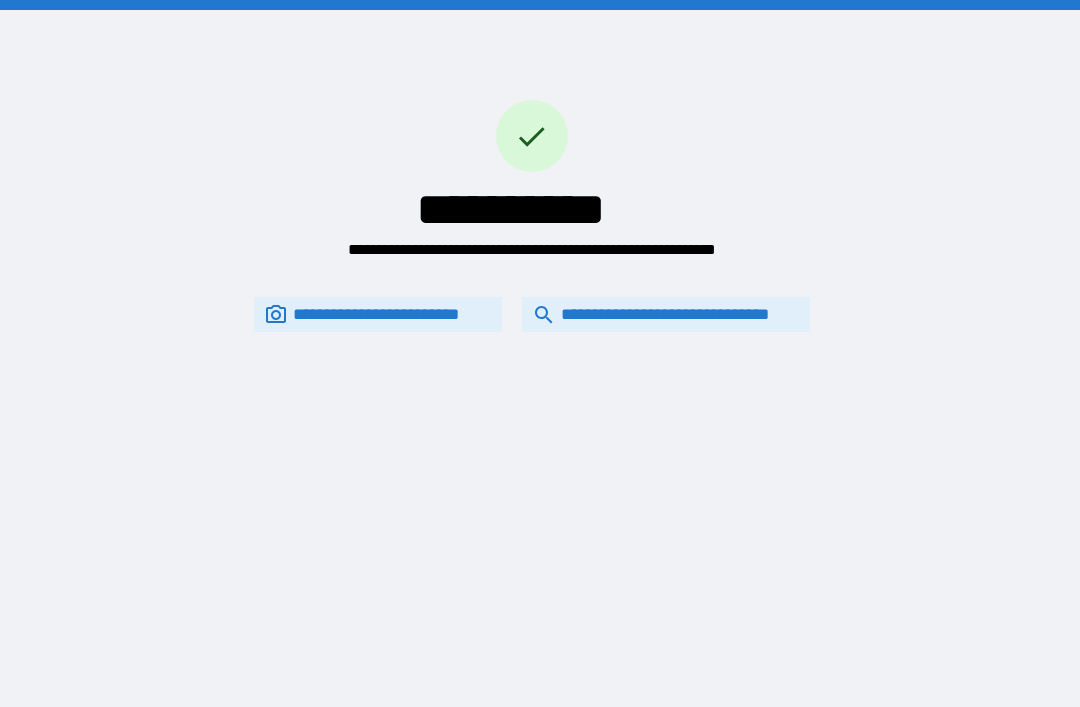click on "**********" at bounding box center [666, 314] 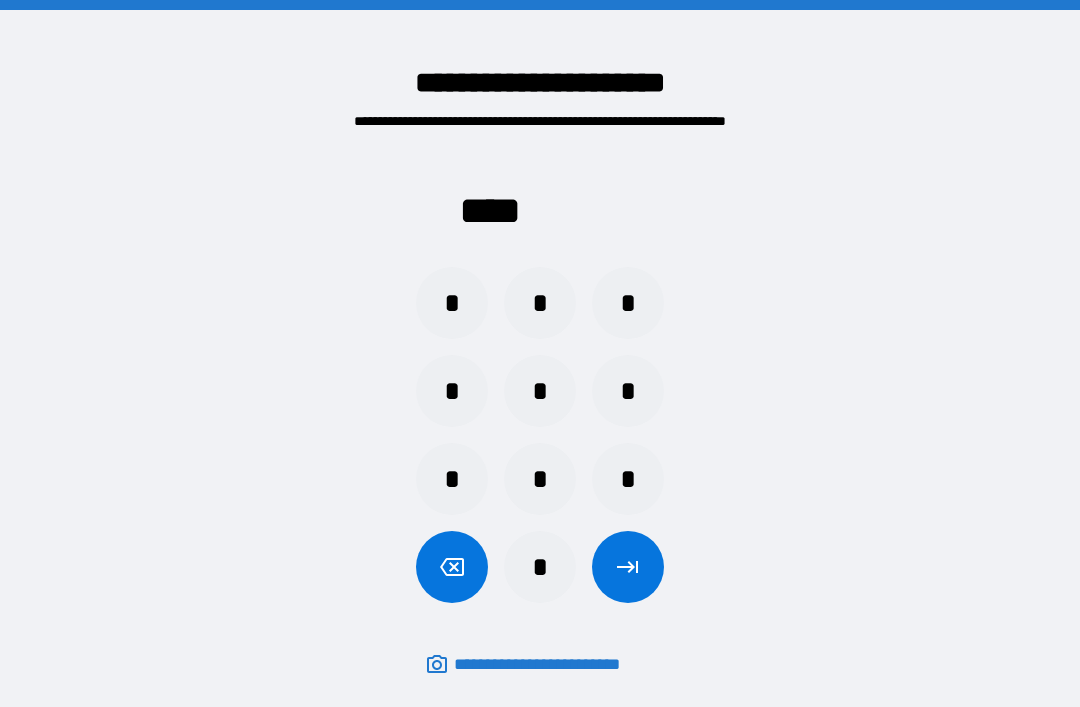 click on "*" at bounding box center (628, 391) 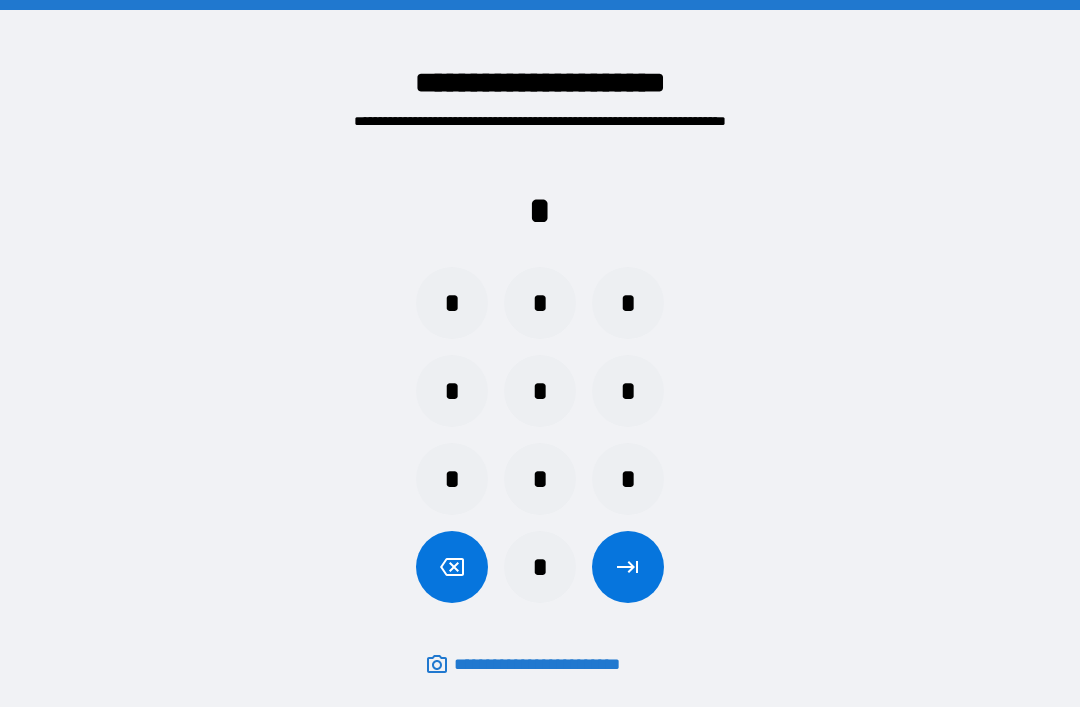 click on "*" at bounding box center [628, 479] 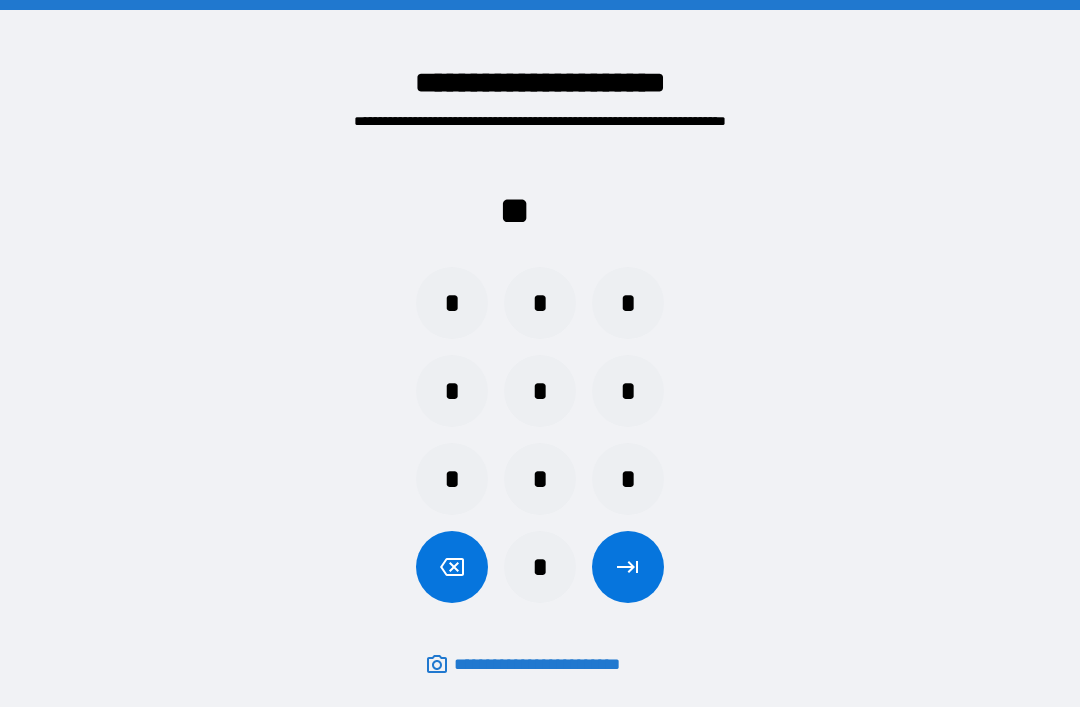 click on "*" at bounding box center [452, 303] 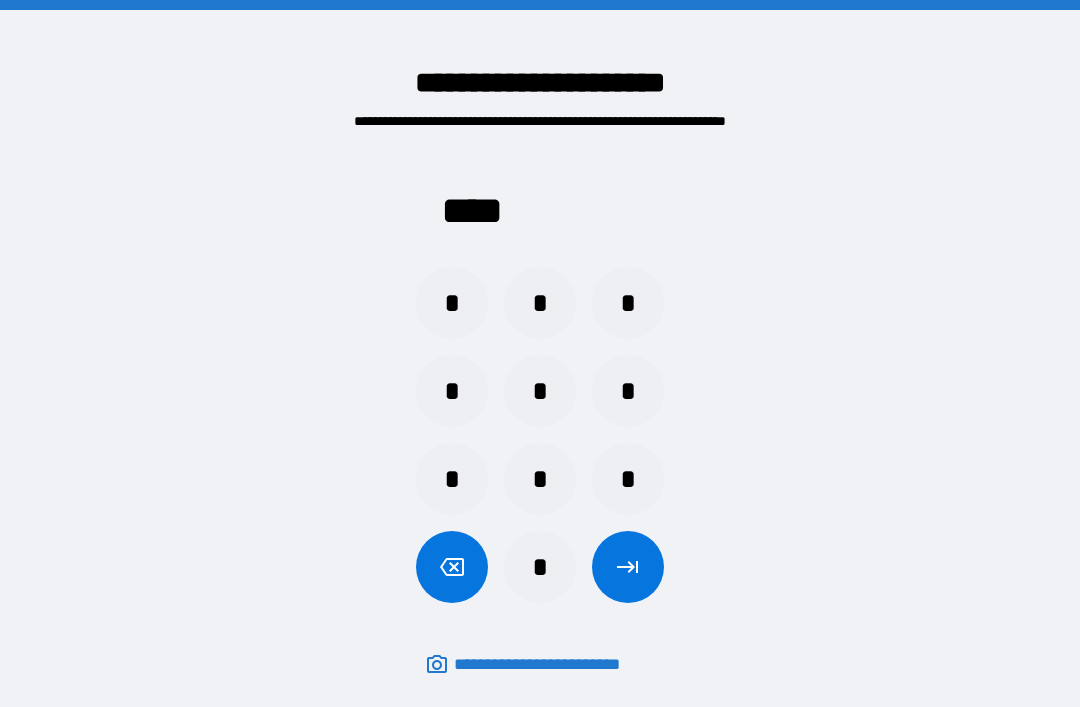click at bounding box center [628, 567] 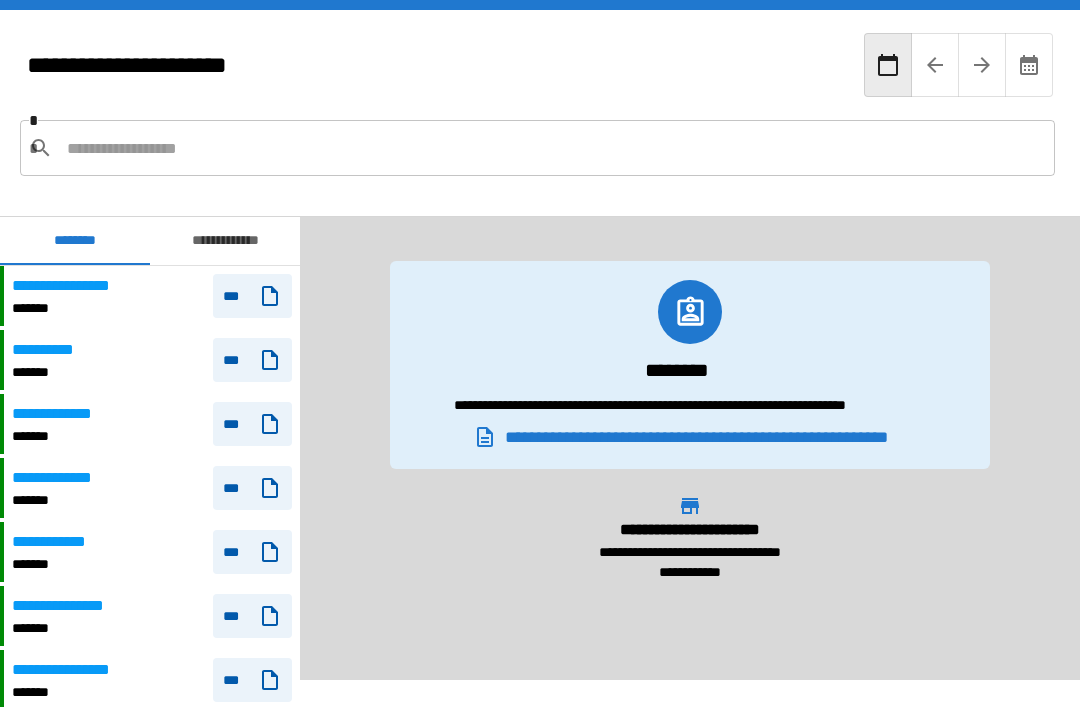 scroll, scrollTop: 0, scrollLeft: 0, axis: both 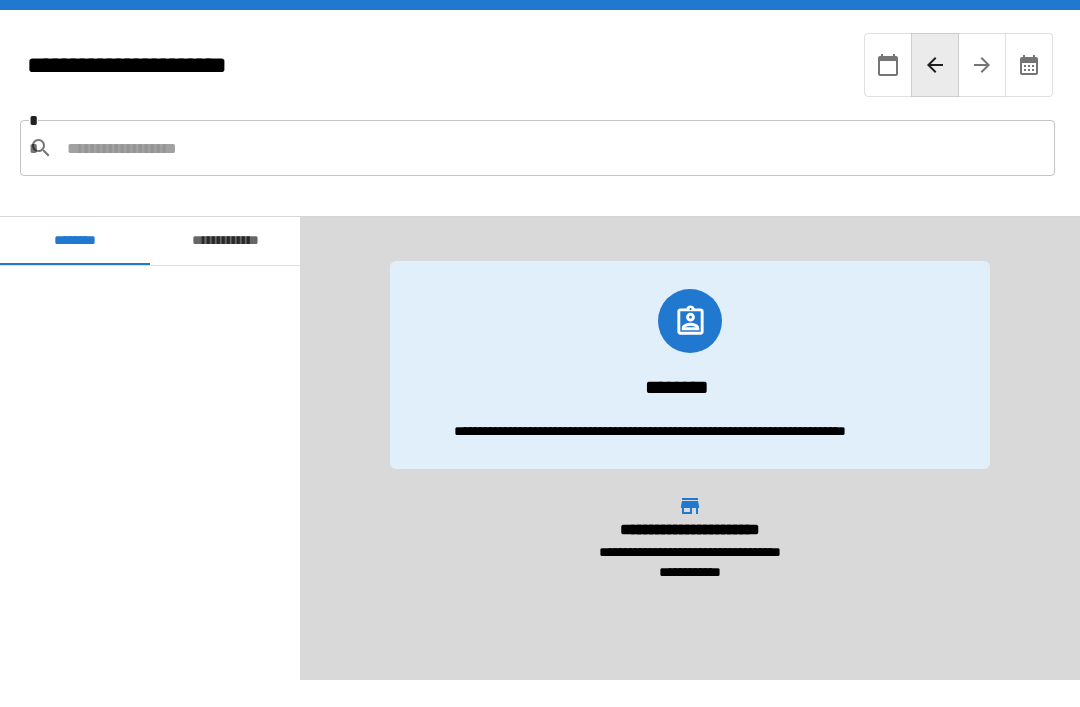 click 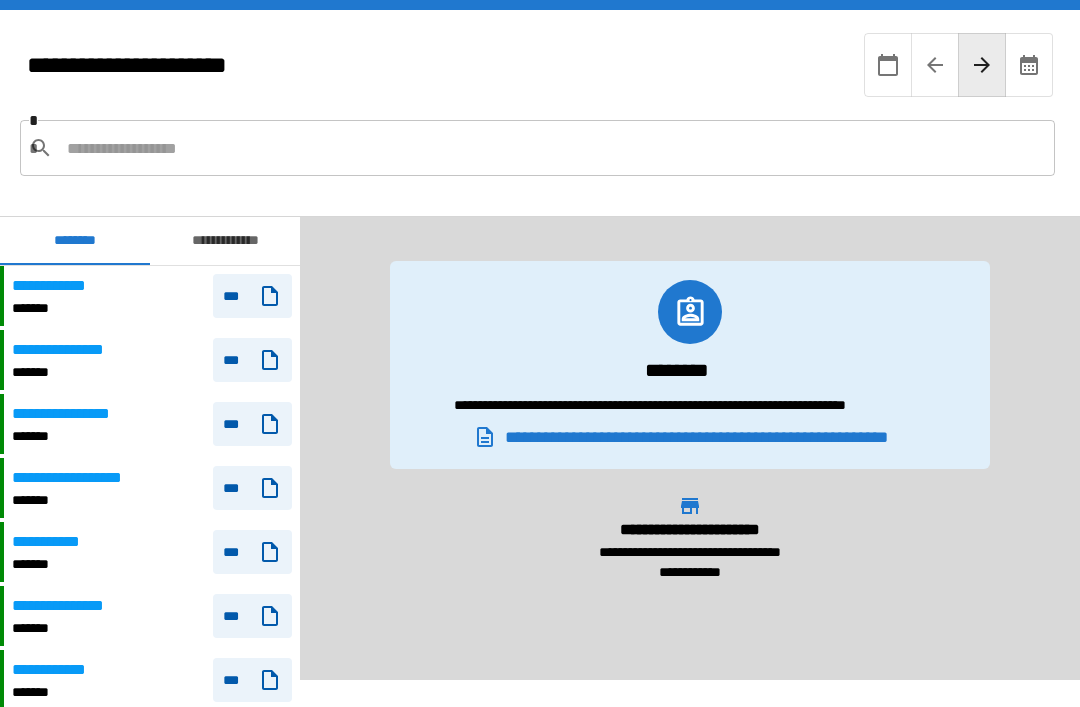 click on "**********" at bounding box center [225, 241] 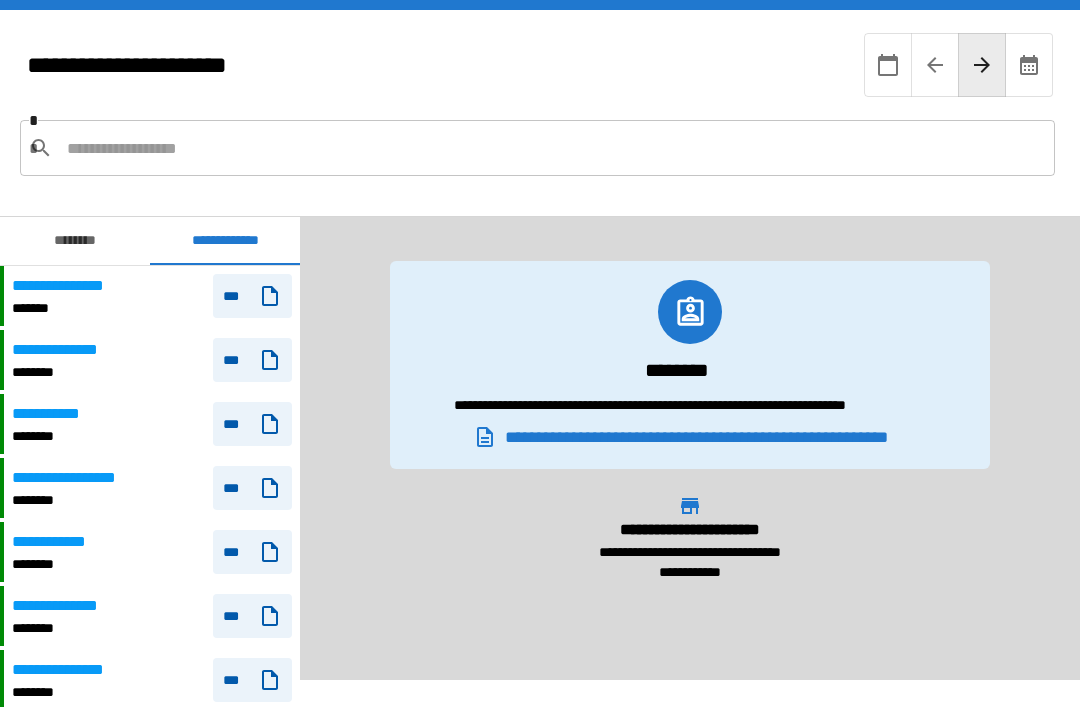 click on "***" at bounding box center [252, 296] 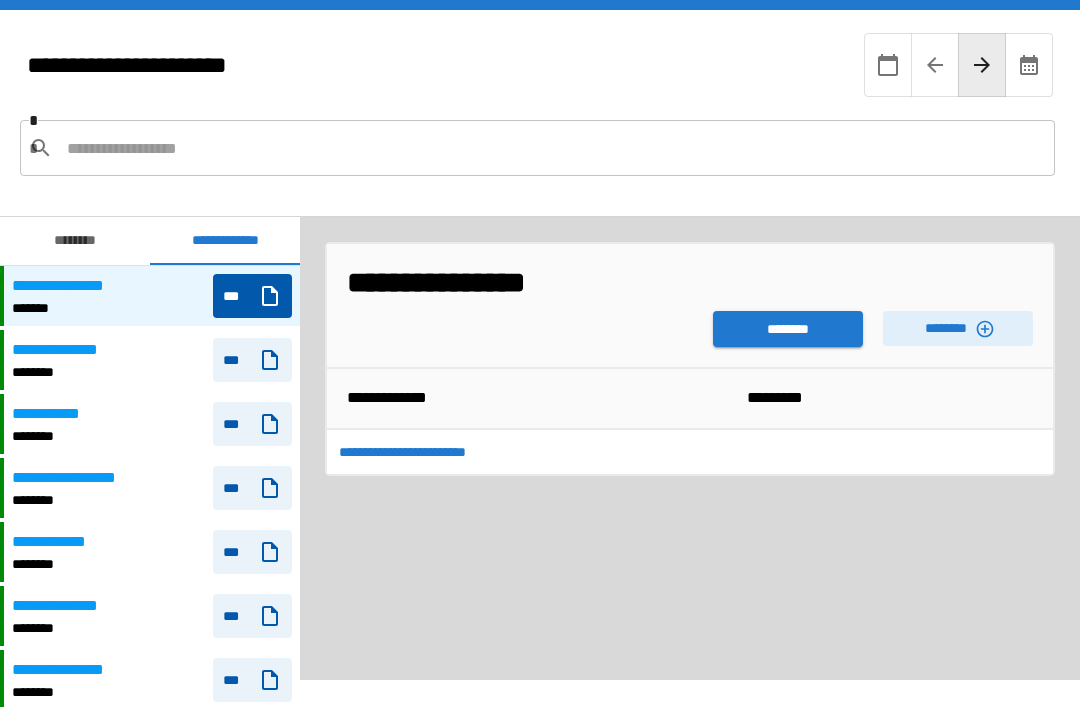 click on "********" at bounding box center [788, 329] 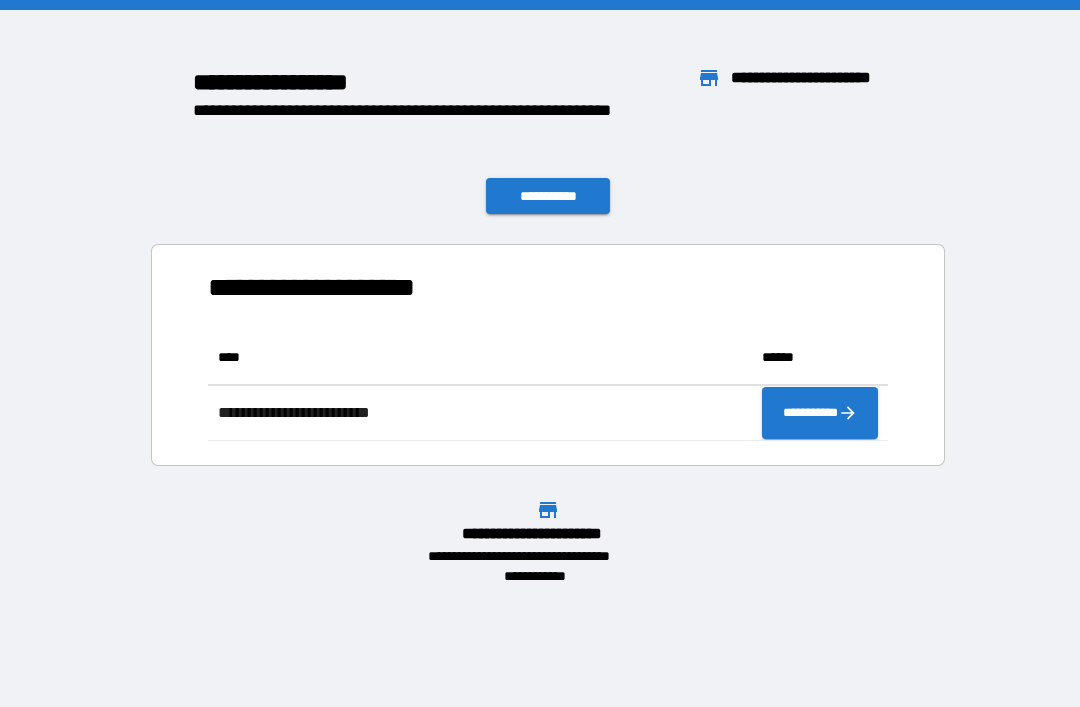 scroll, scrollTop: 1, scrollLeft: 1, axis: both 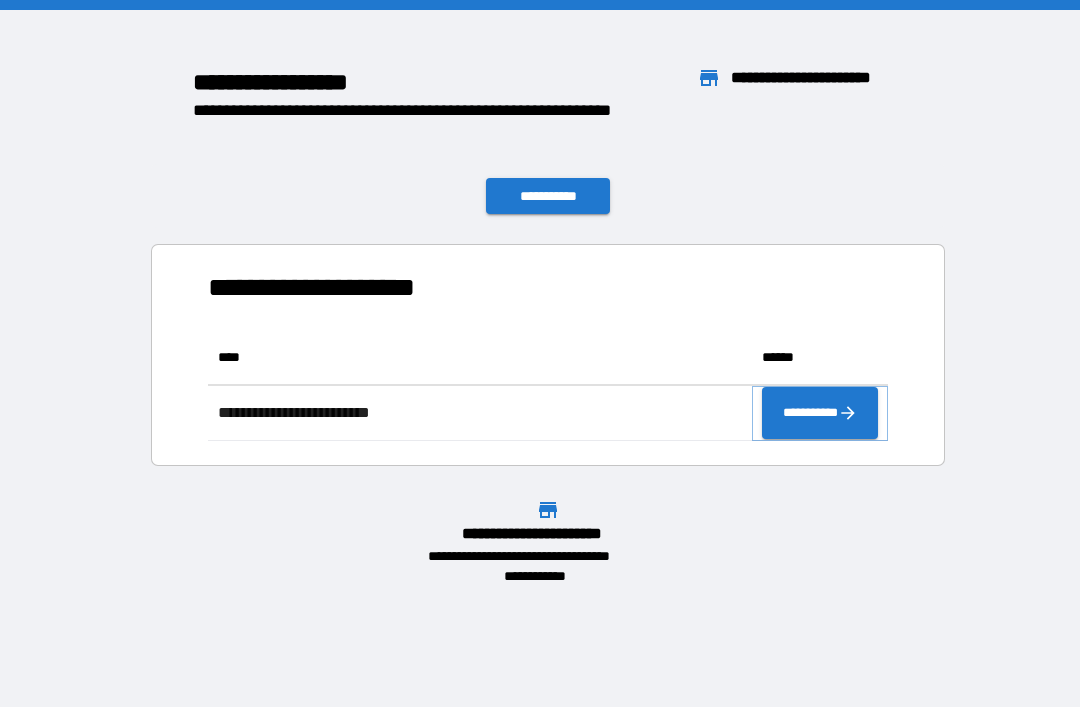 click on "**********" at bounding box center [820, 413] 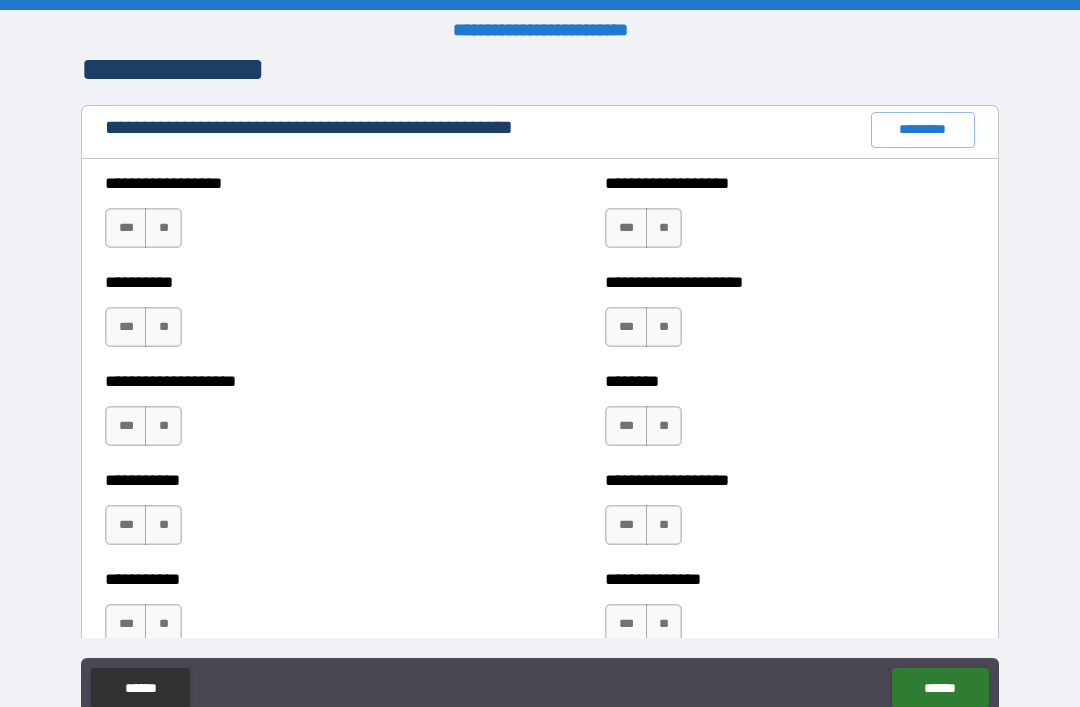 scroll, scrollTop: 2300, scrollLeft: 0, axis: vertical 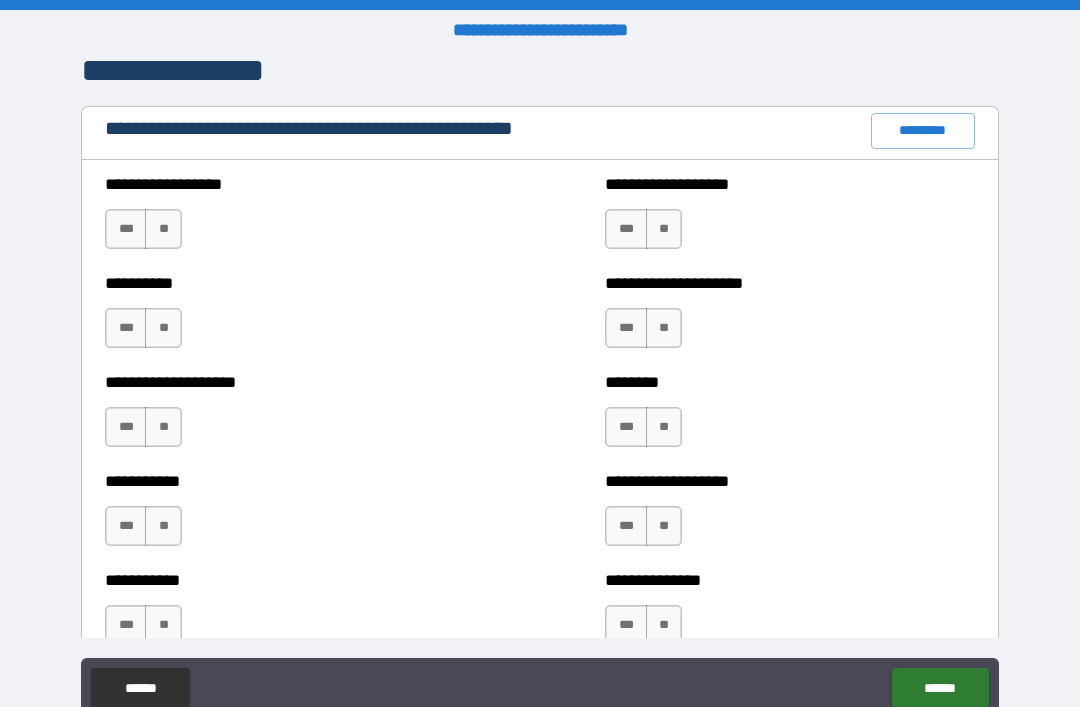 click on "*********" at bounding box center [923, 131] 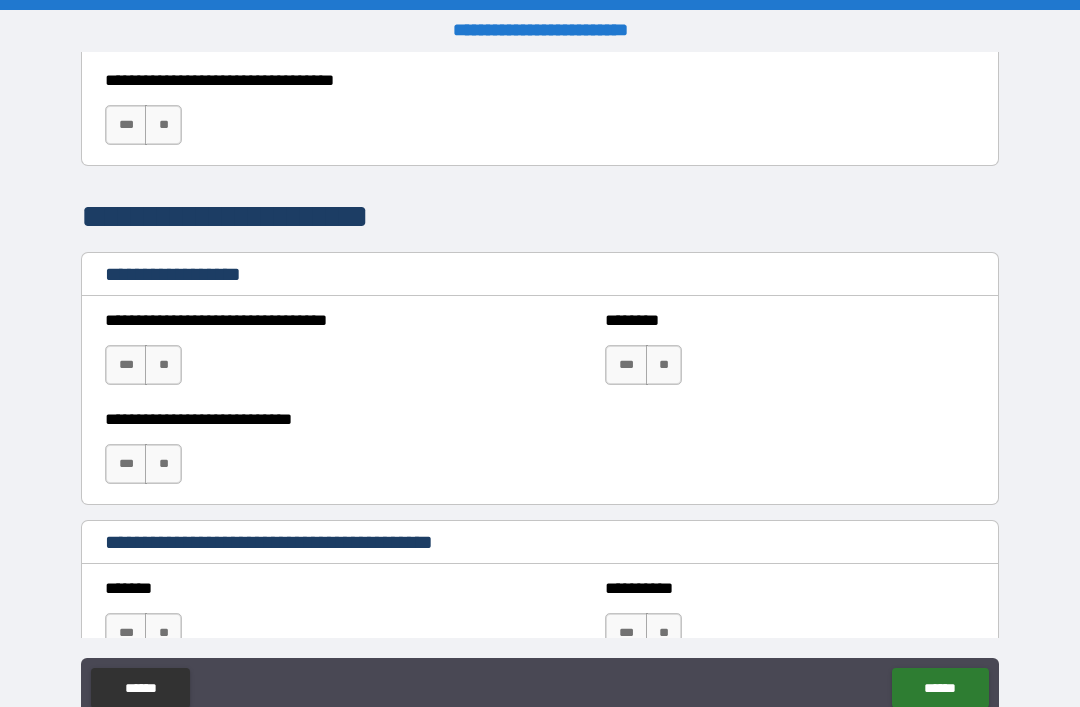 scroll, scrollTop: 1261, scrollLeft: 0, axis: vertical 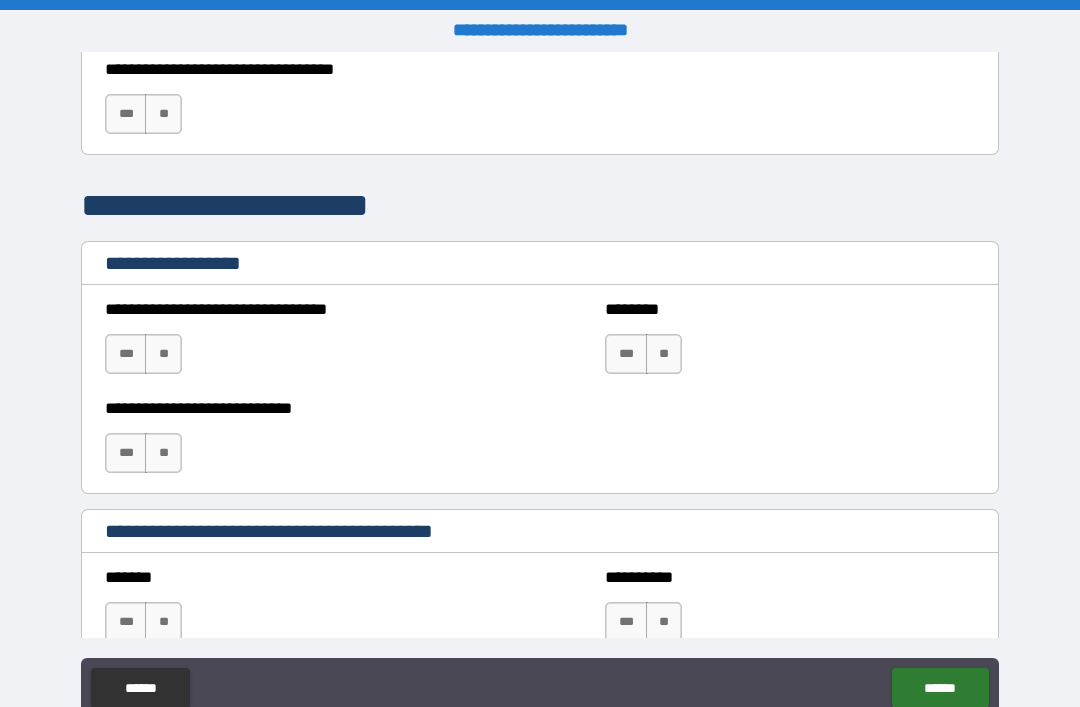 click on "**" at bounding box center [664, 354] 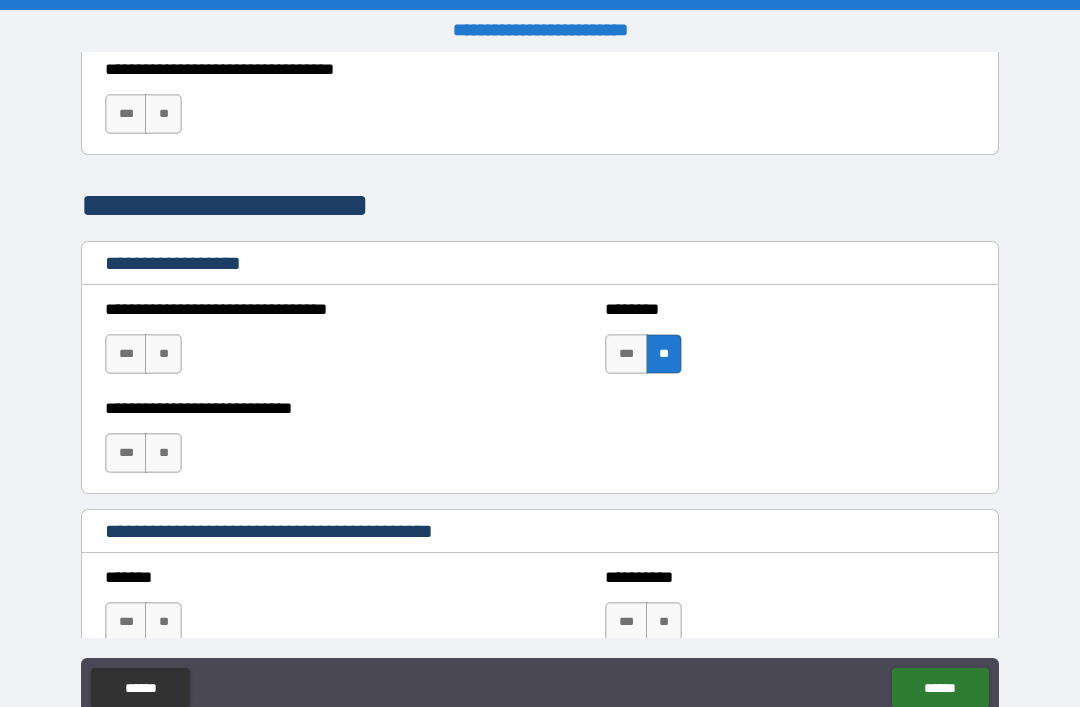 click on "**" at bounding box center [163, 354] 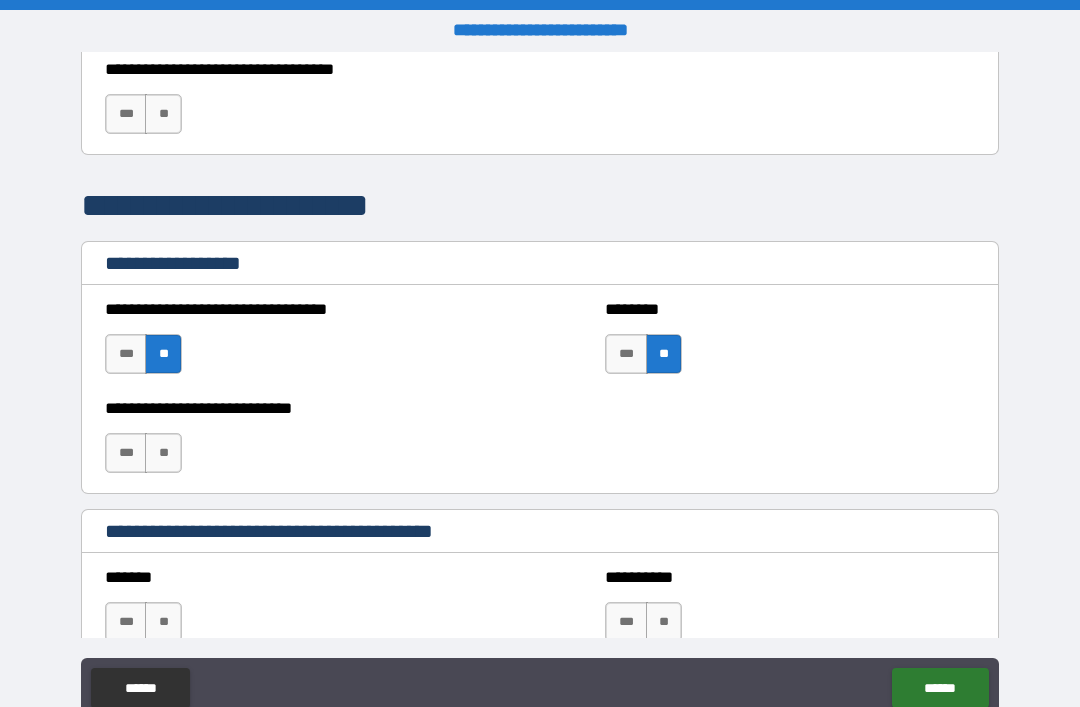 click on "**" at bounding box center (163, 453) 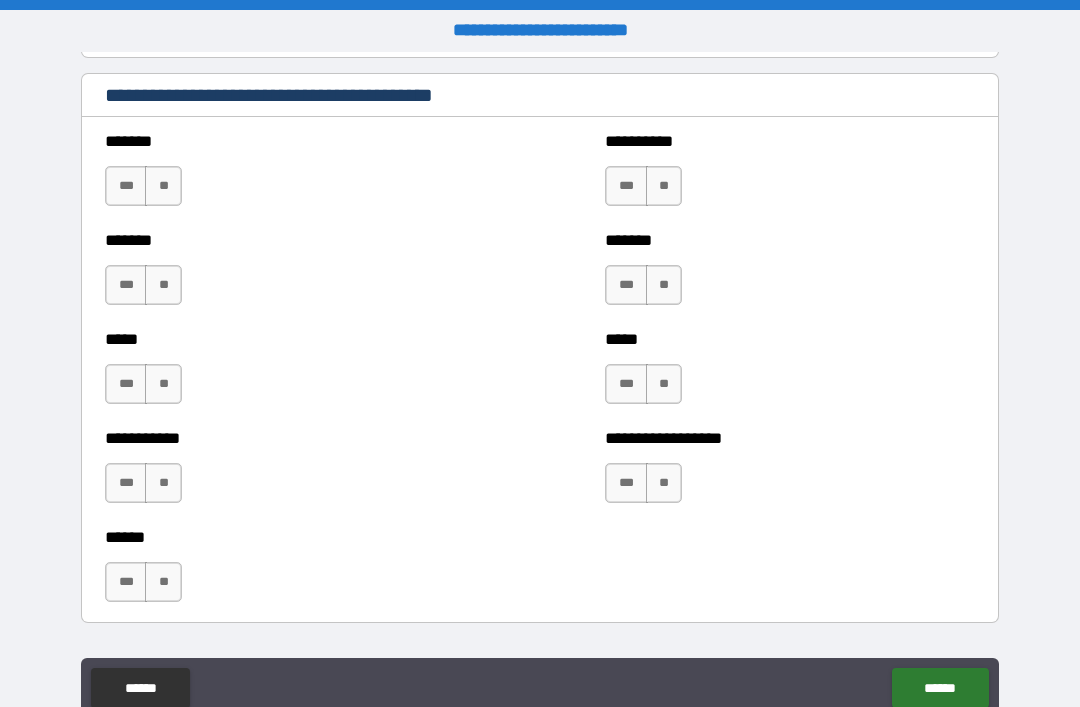 scroll, scrollTop: 1694, scrollLeft: 0, axis: vertical 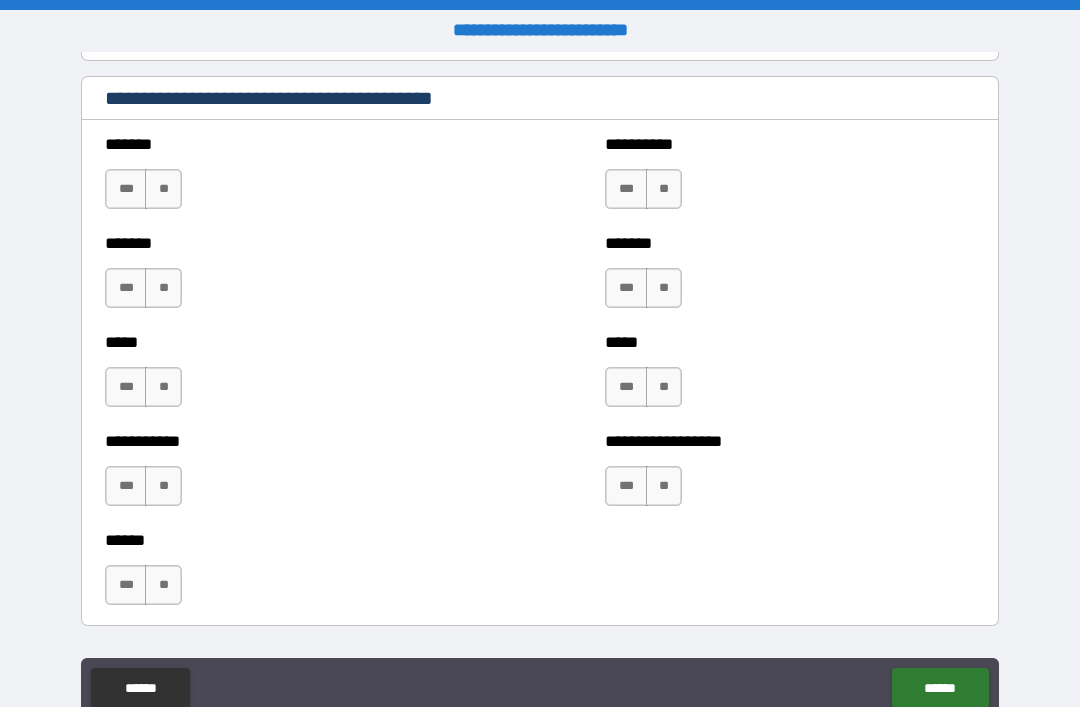 click on "**" at bounding box center [664, 189] 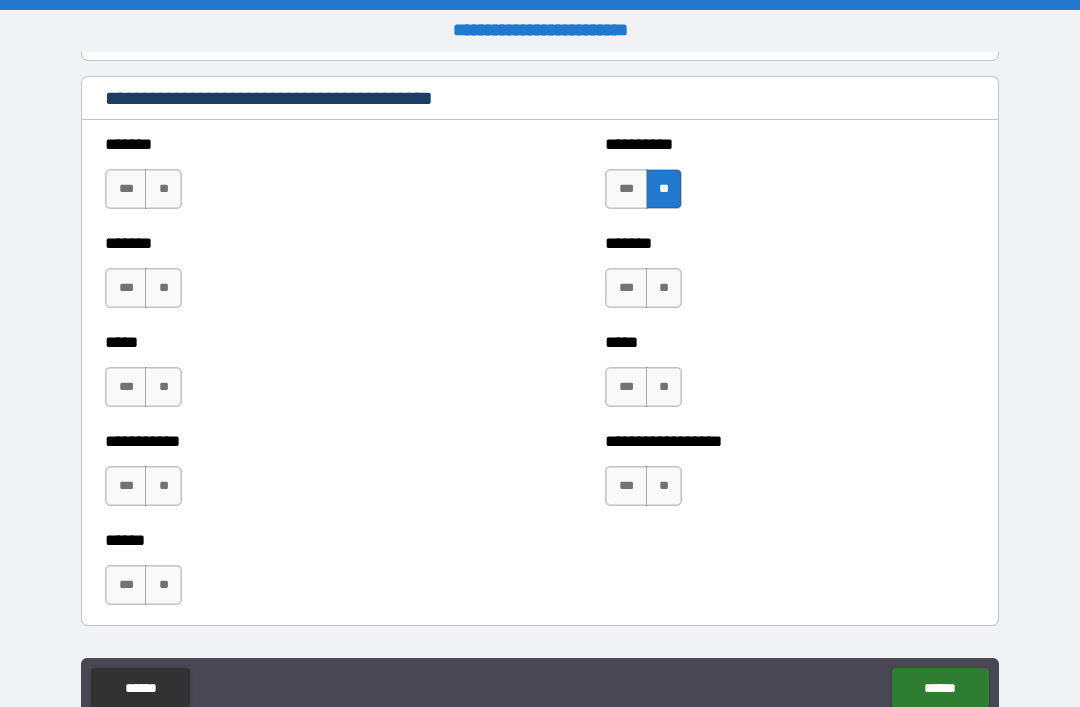click on "**" at bounding box center (163, 189) 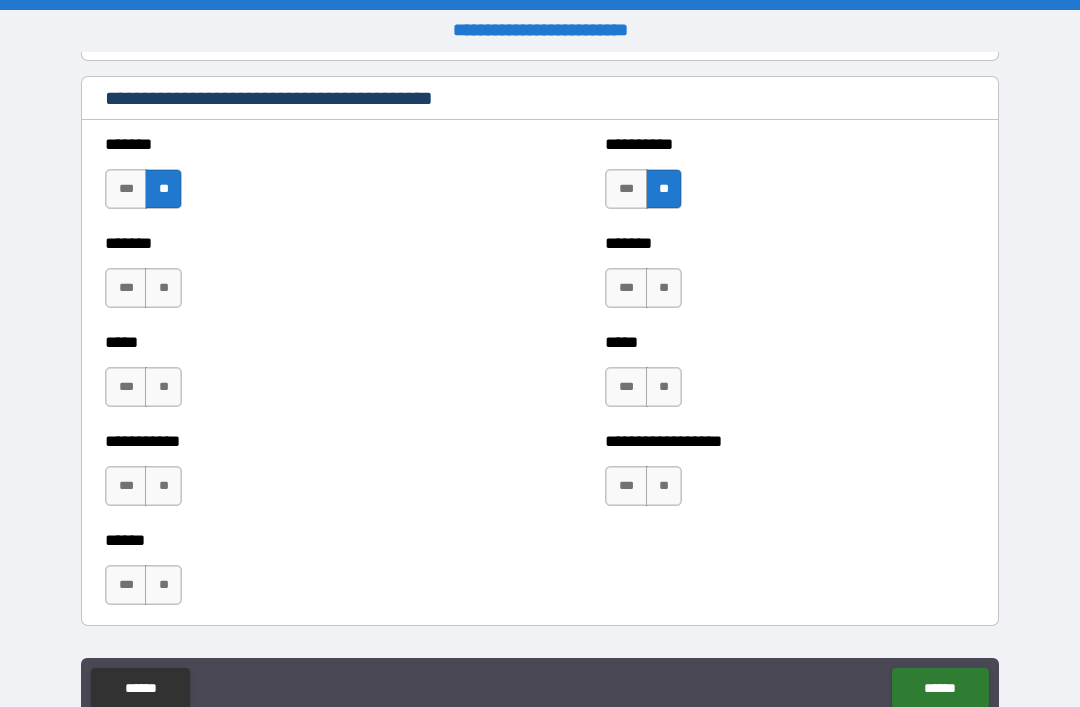 click on "**" at bounding box center (163, 288) 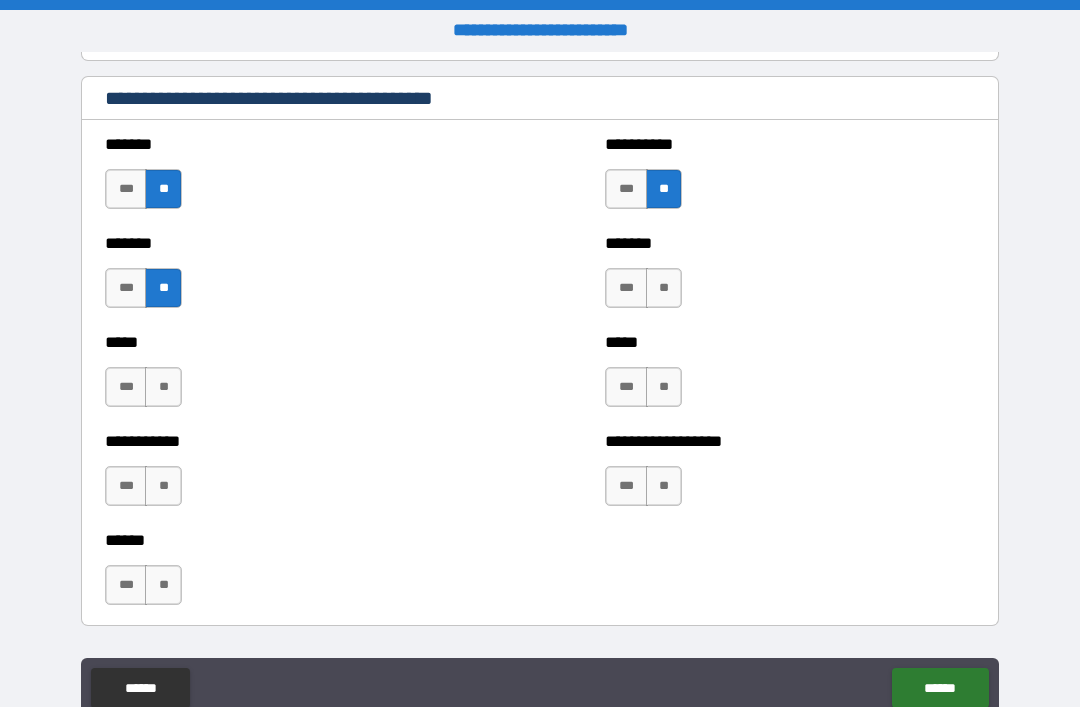 click on "**" at bounding box center [664, 288] 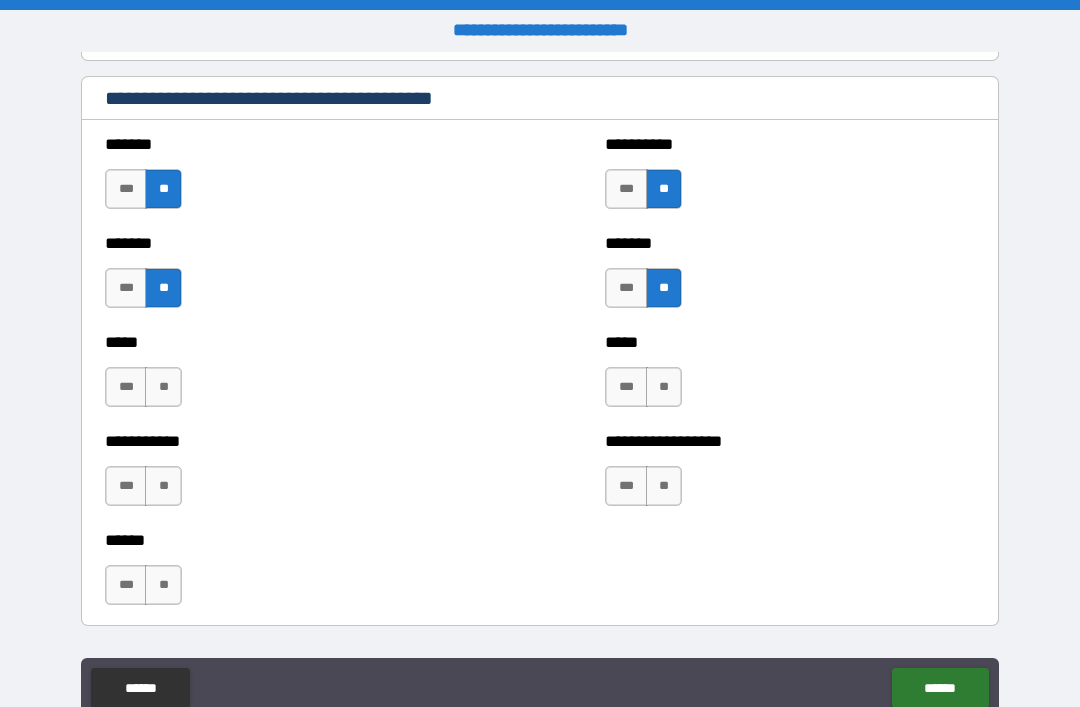 click on "**" at bounding box center (664, 387) 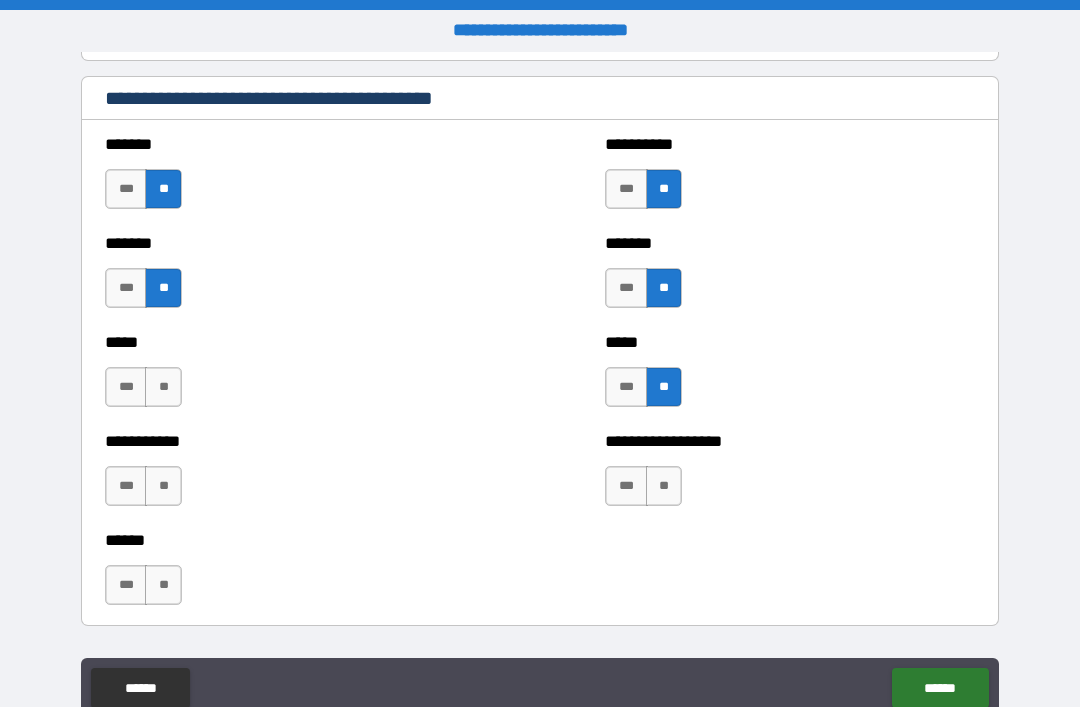 click on "**" at bounding box center [163, 387] 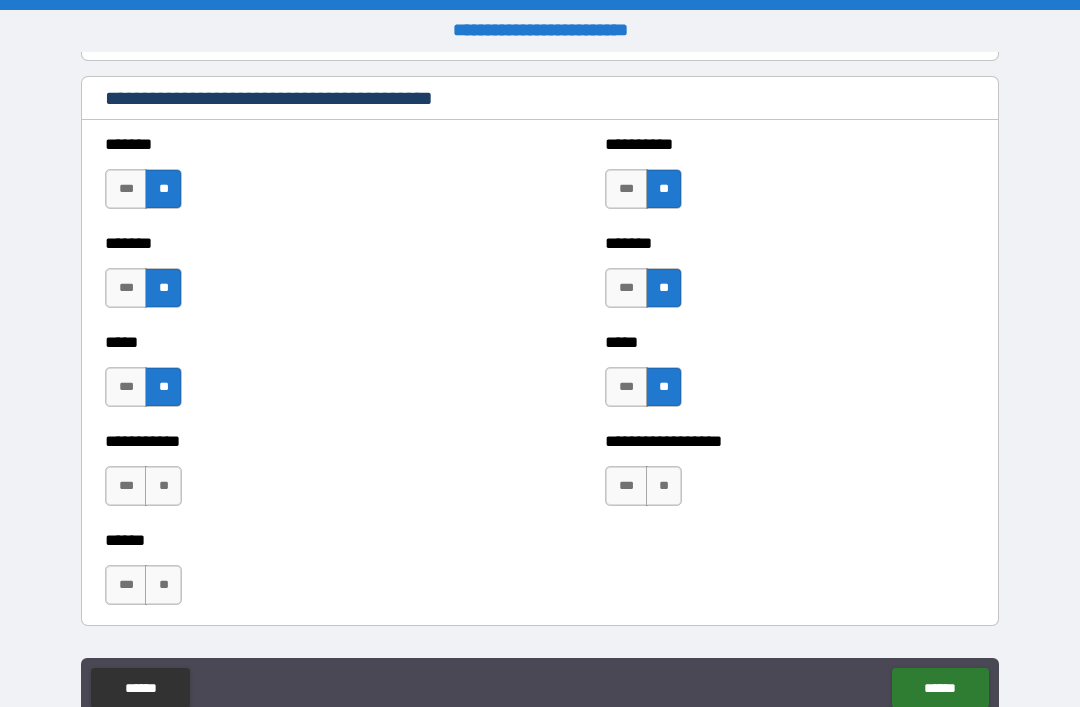 click on "**" at bounding box center [163, 486] 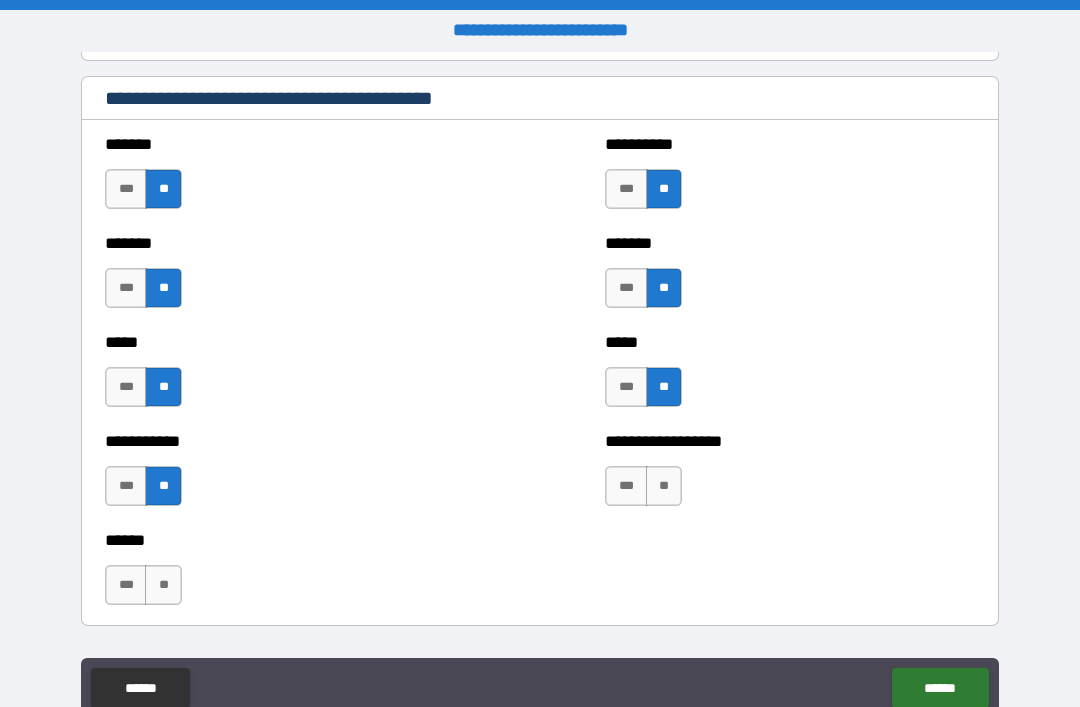 click on "**" at bounding box center (664, 486) 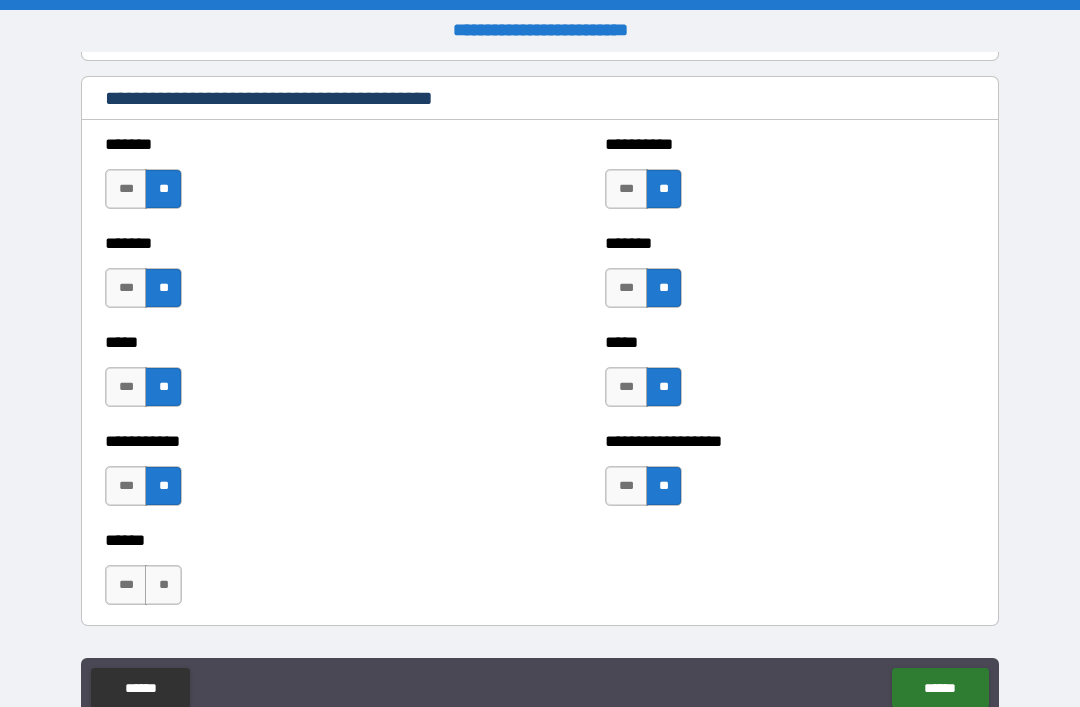 click on "***" at bounding box center (126, 585) 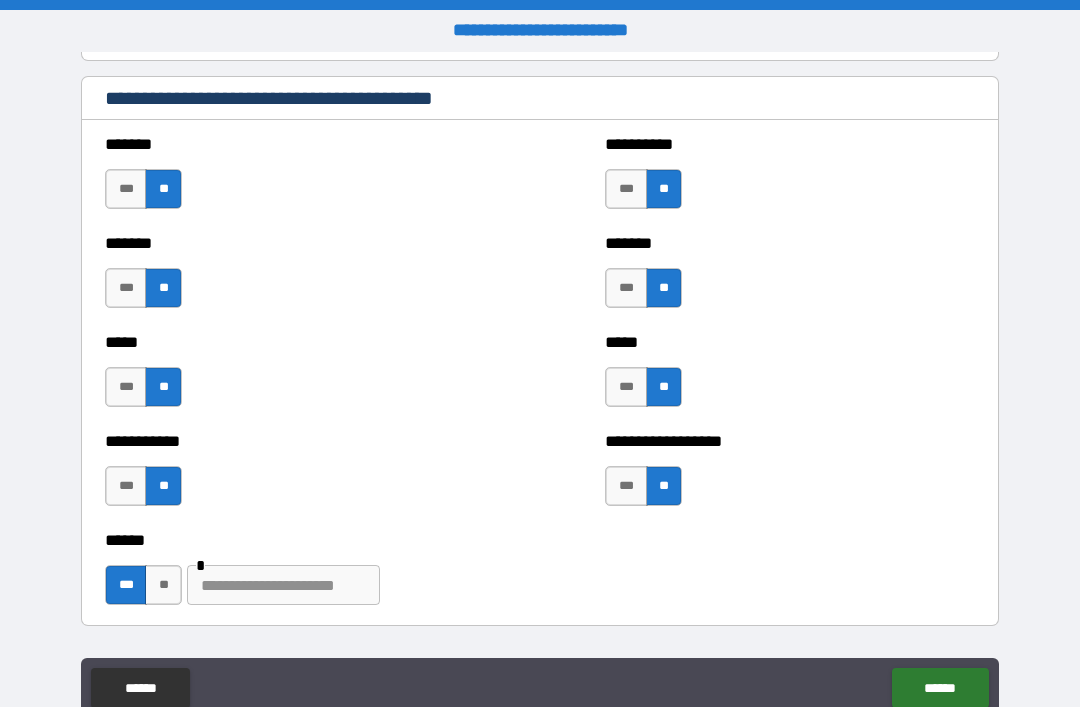 click at bounding box center [283, 585] 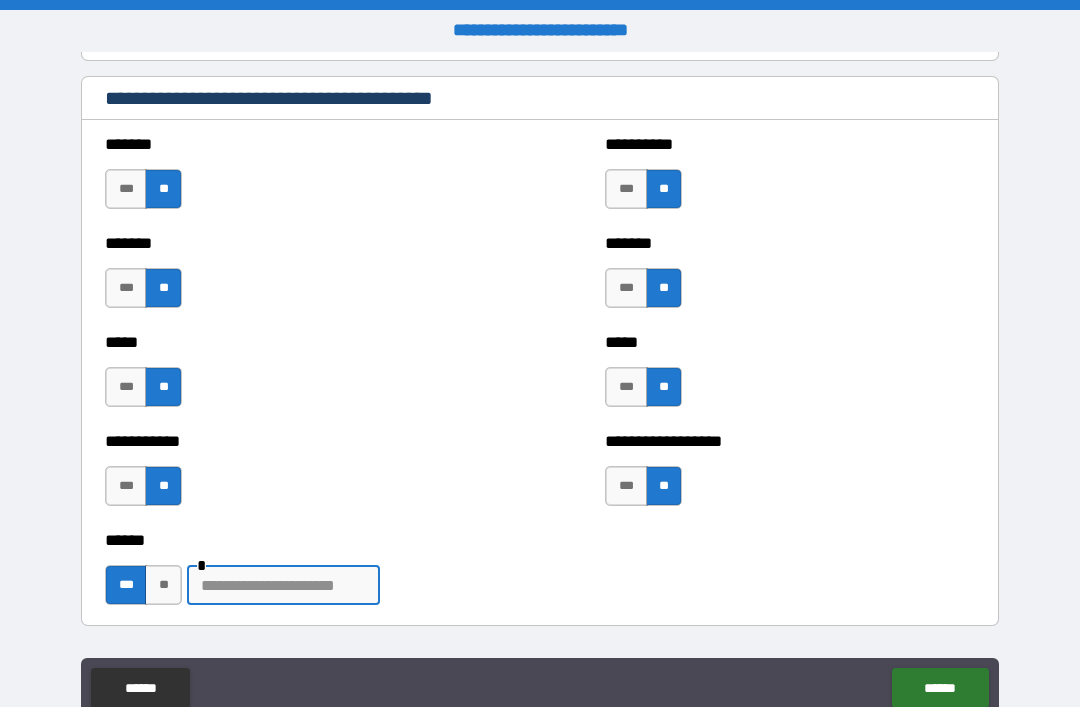 scroll, scrollTop: 27, scrollLeft: 0, axis: vertical 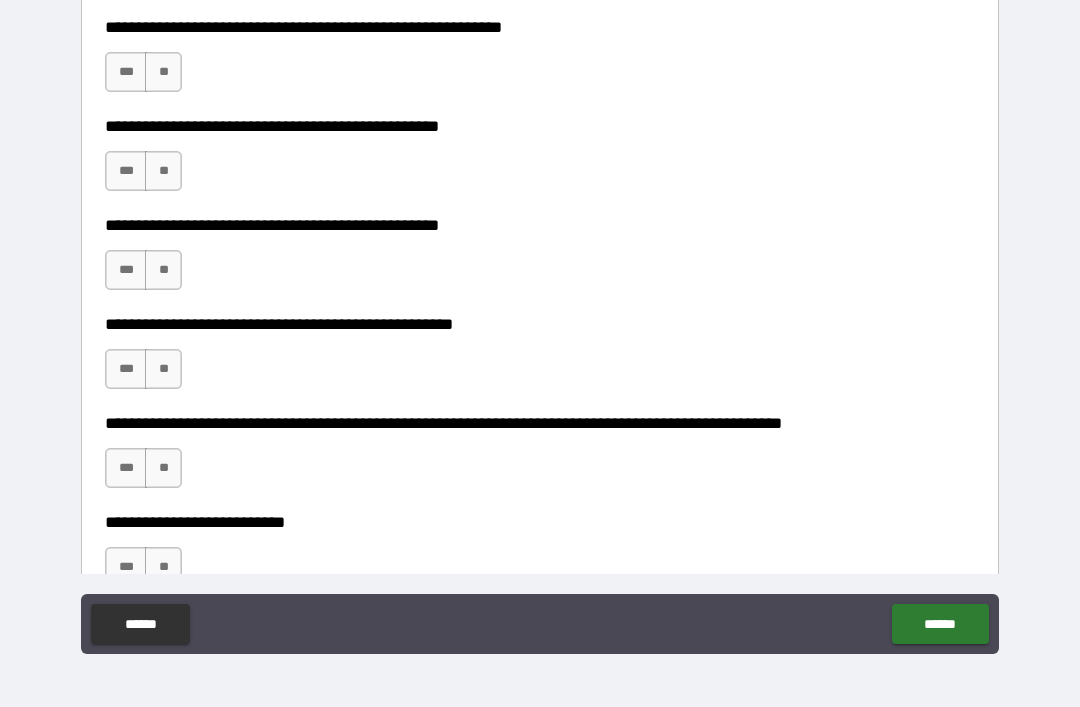 type on "****" 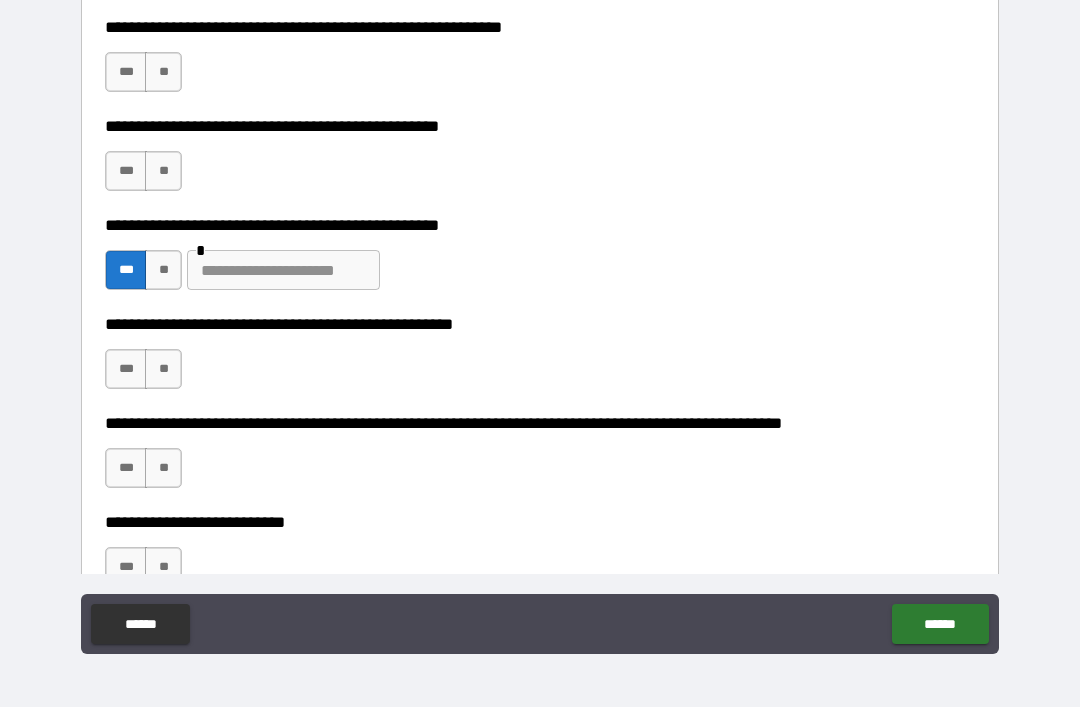 click at bounding box center (283, 270) 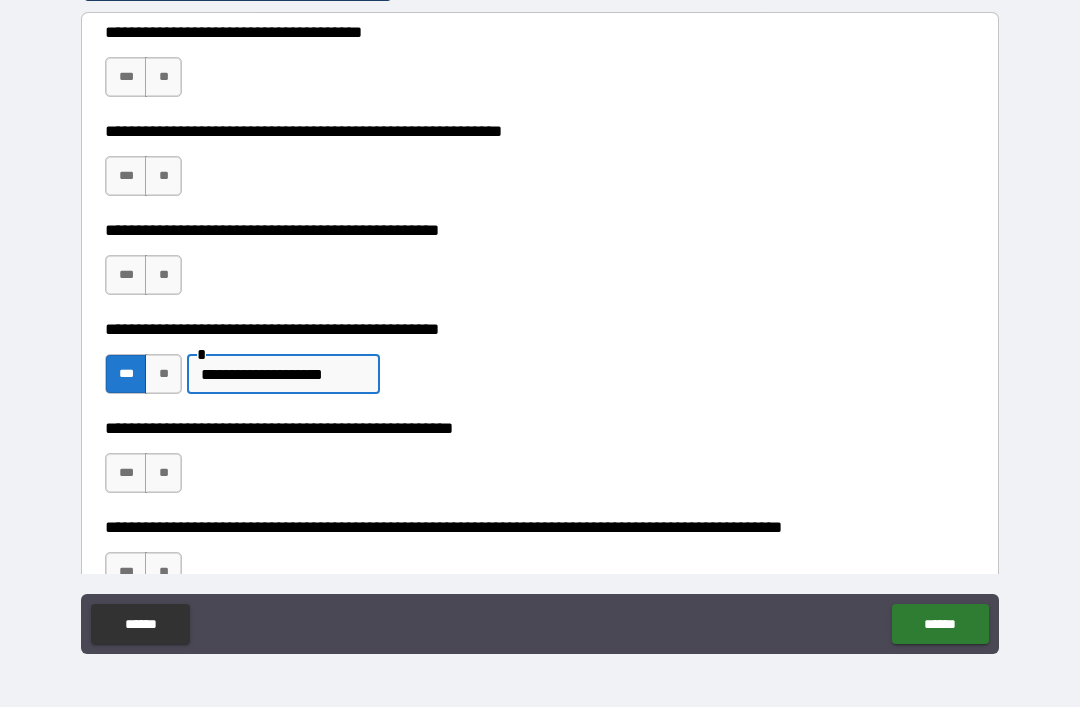 scroll, scrollTop: 441, scrollLeft: 0, axis: vertical 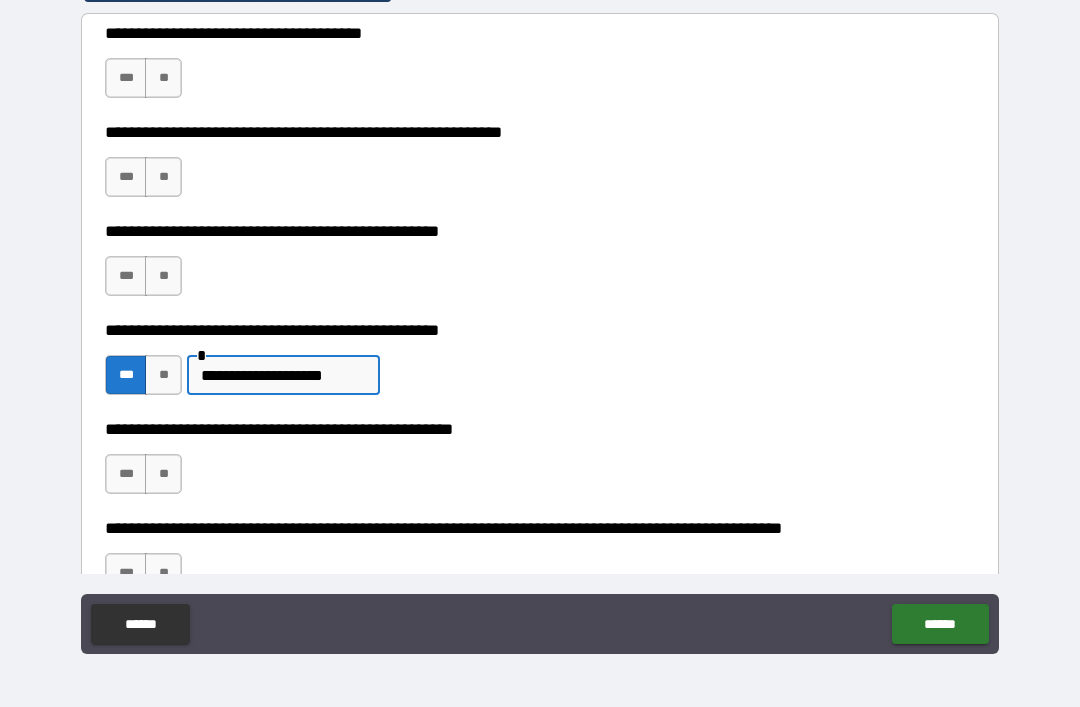 type on "**********" 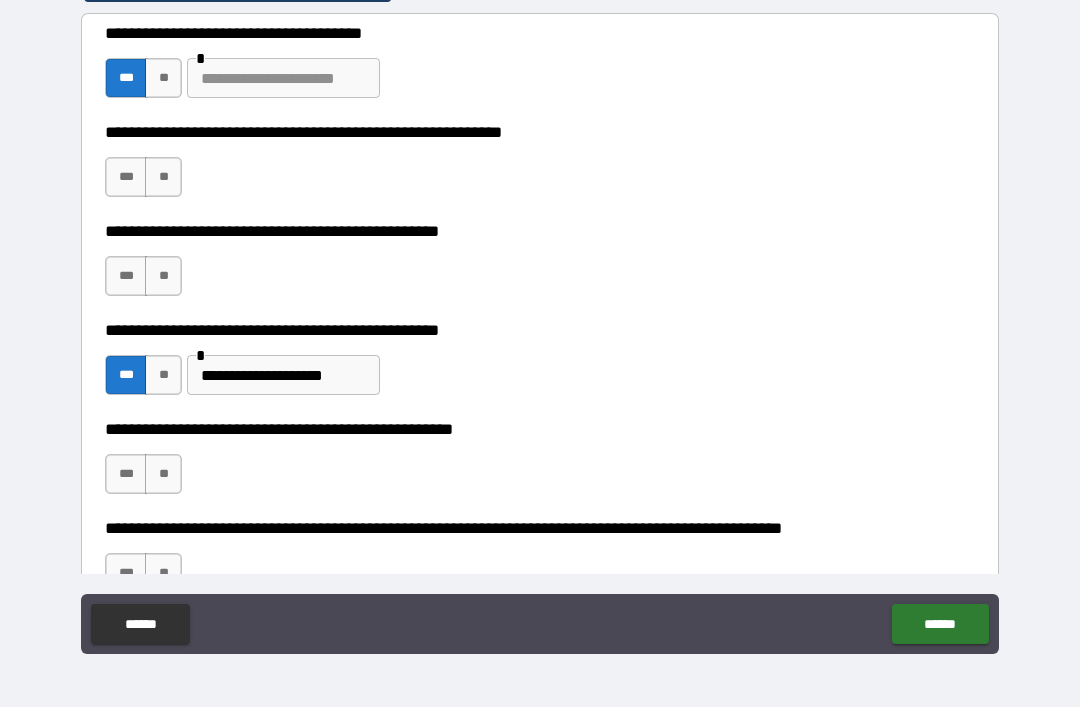 click on "**" at bounding box center (163, 177) 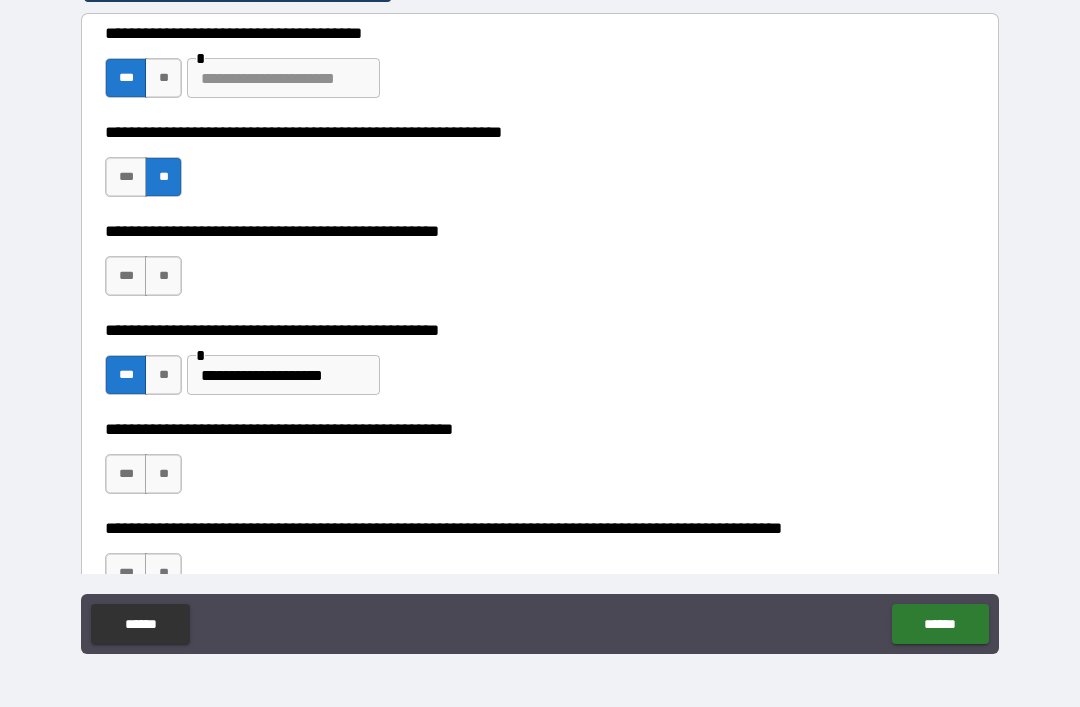 click on "**" at bounding box center (163, 276) 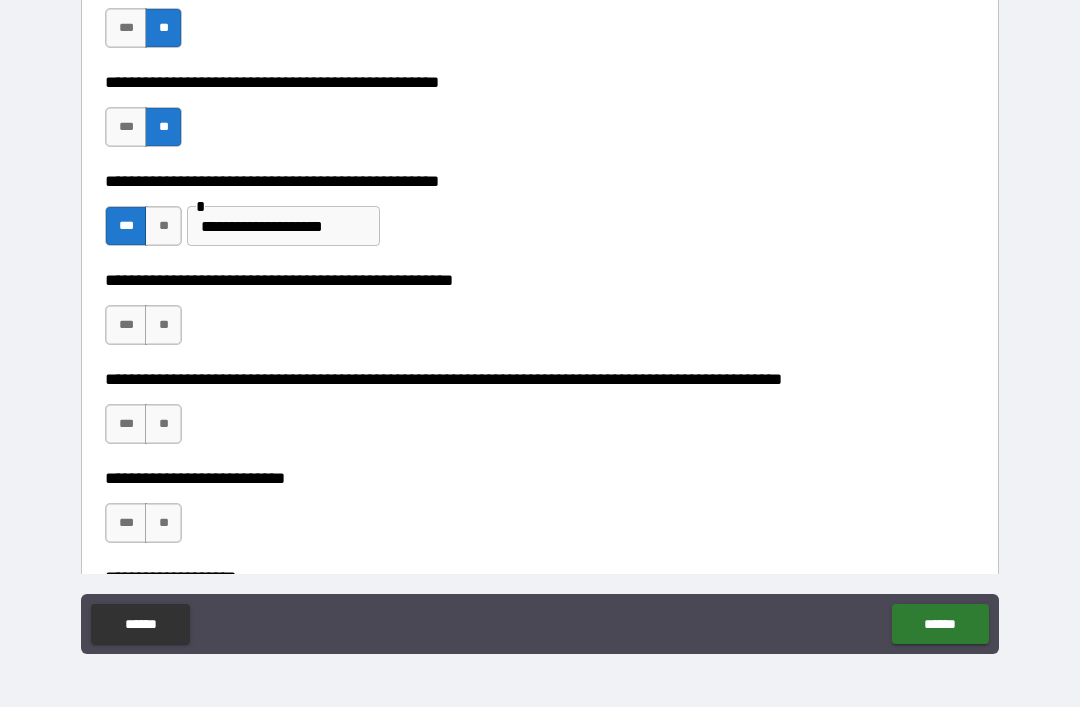 scroll, scrollTop: 595, scrollLeft: 0, axis: vertical 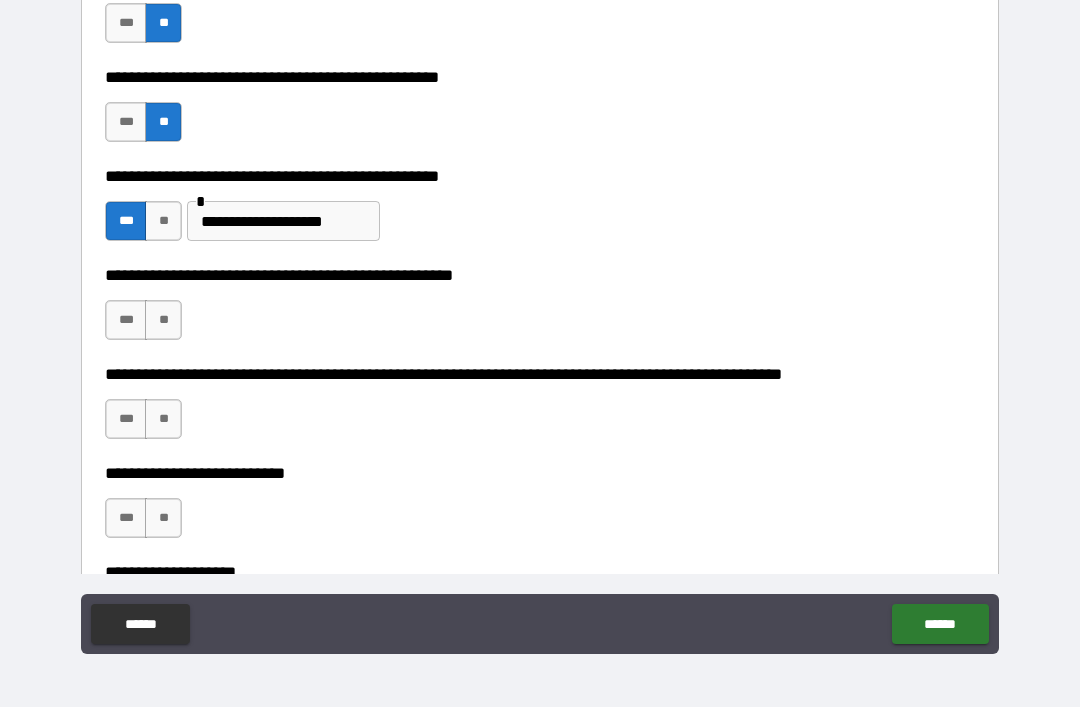 click on "**" at bounding box center [163, 419] 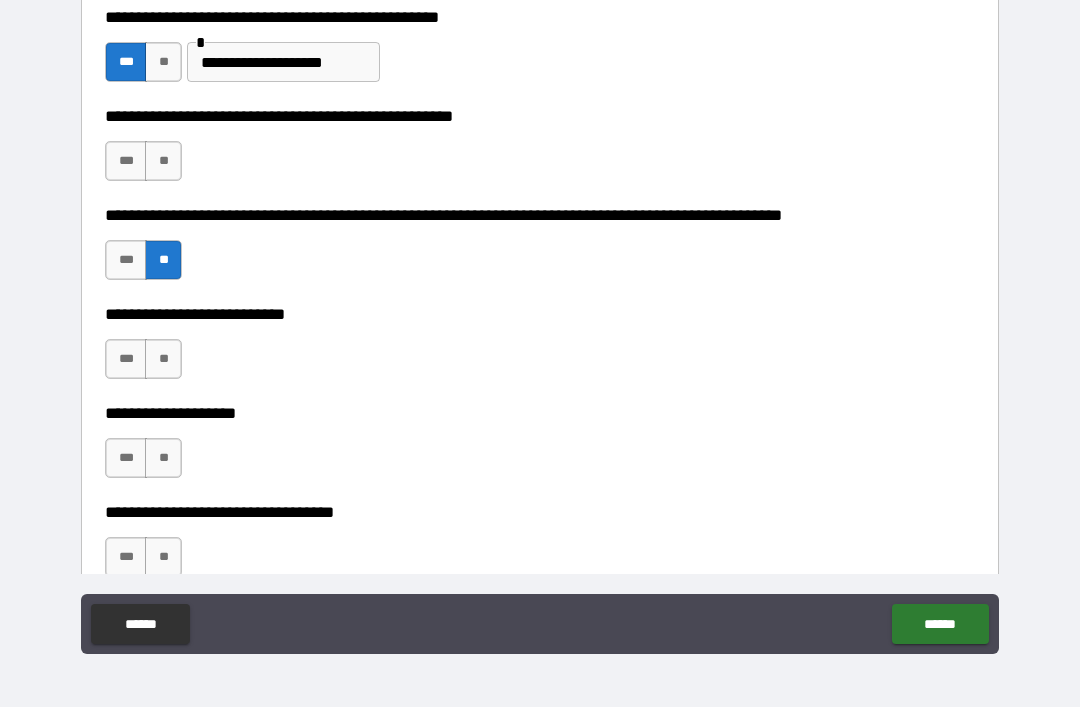 scroll, scrollTop: 755, scrollLeft: 0, axis: vertical 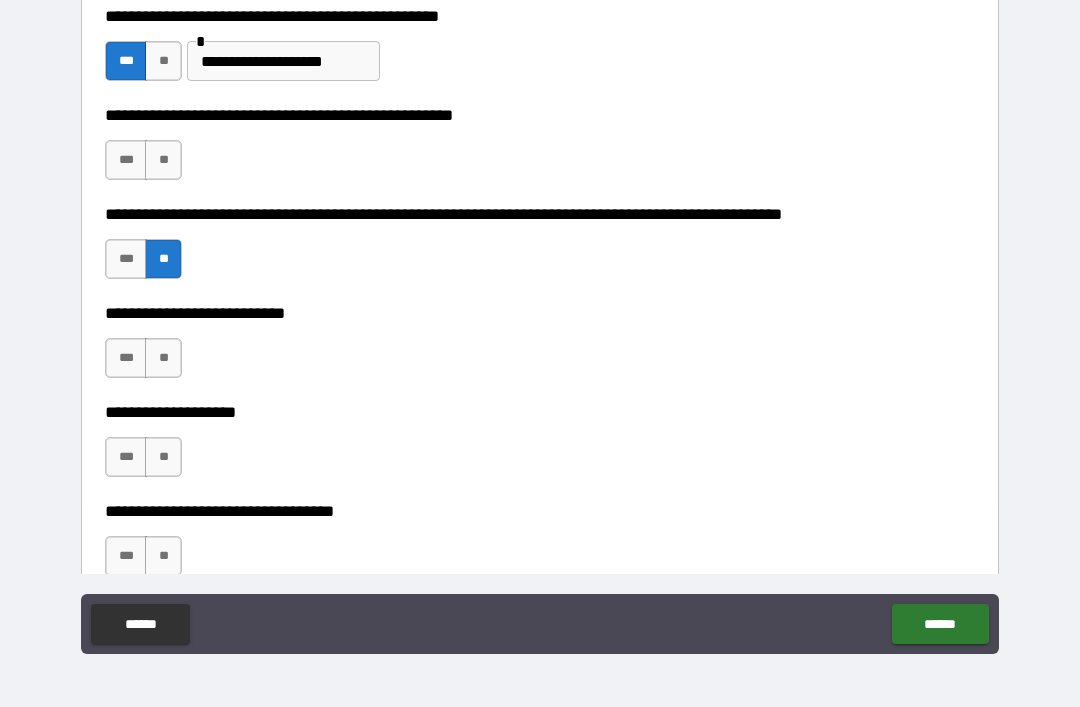 click on "**" at bounding box center (163, 358) 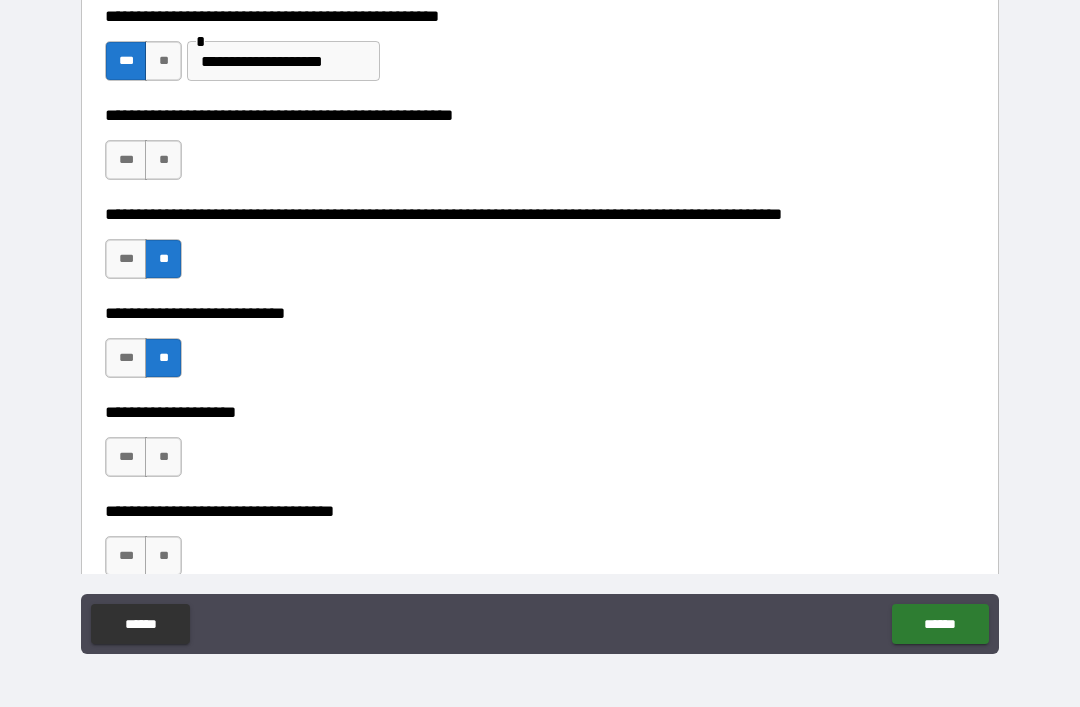 click on "**" at bounding box center (163, 457) 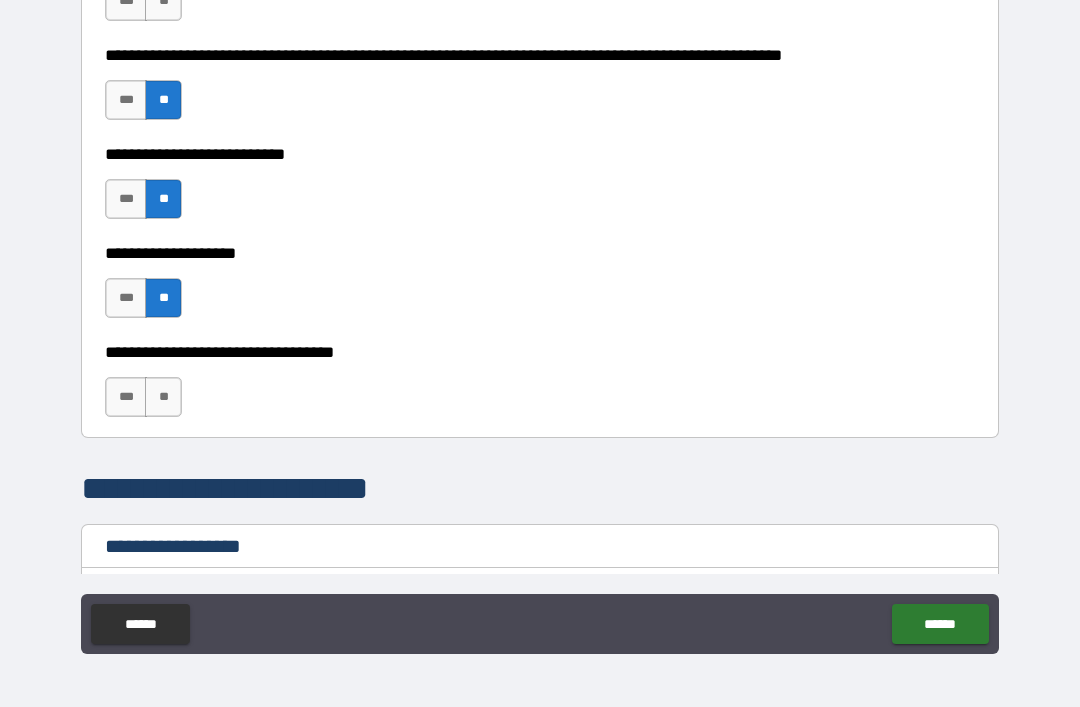 scroll, scrollTop: 917, scrollLeft: 0, axis: vertical 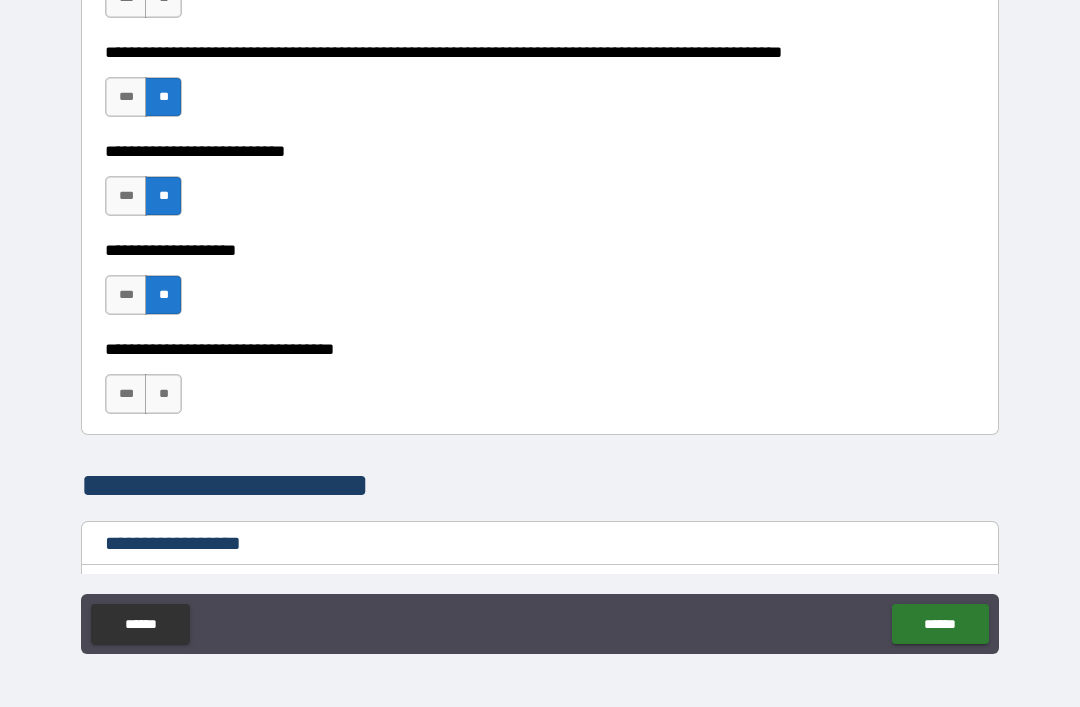 click on "**" at bounding box center [163, 394] 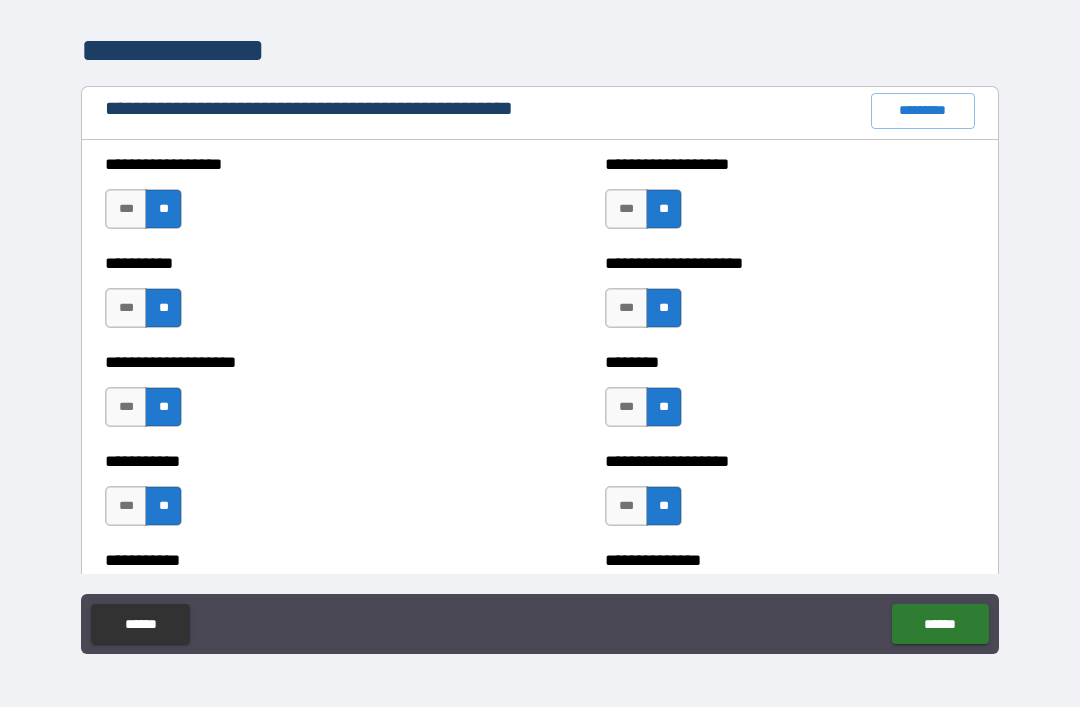 scroll, scrollTop: 2258, scrollLeft: 0, axis: vertical 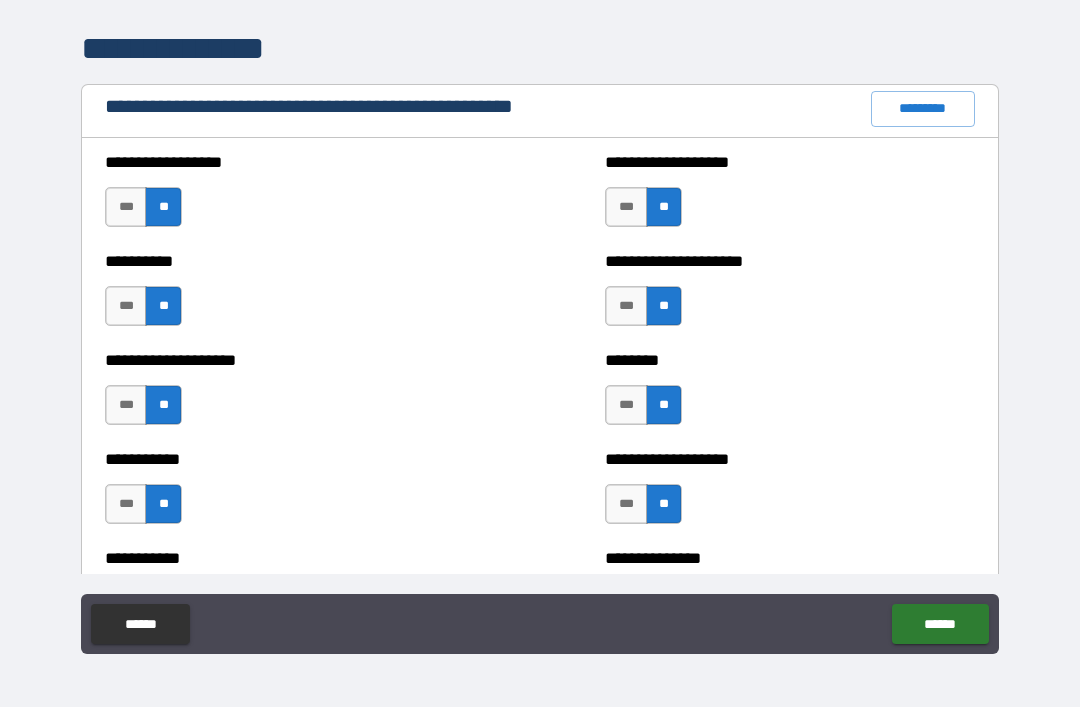click on "***" at bounding box center (626, 306) 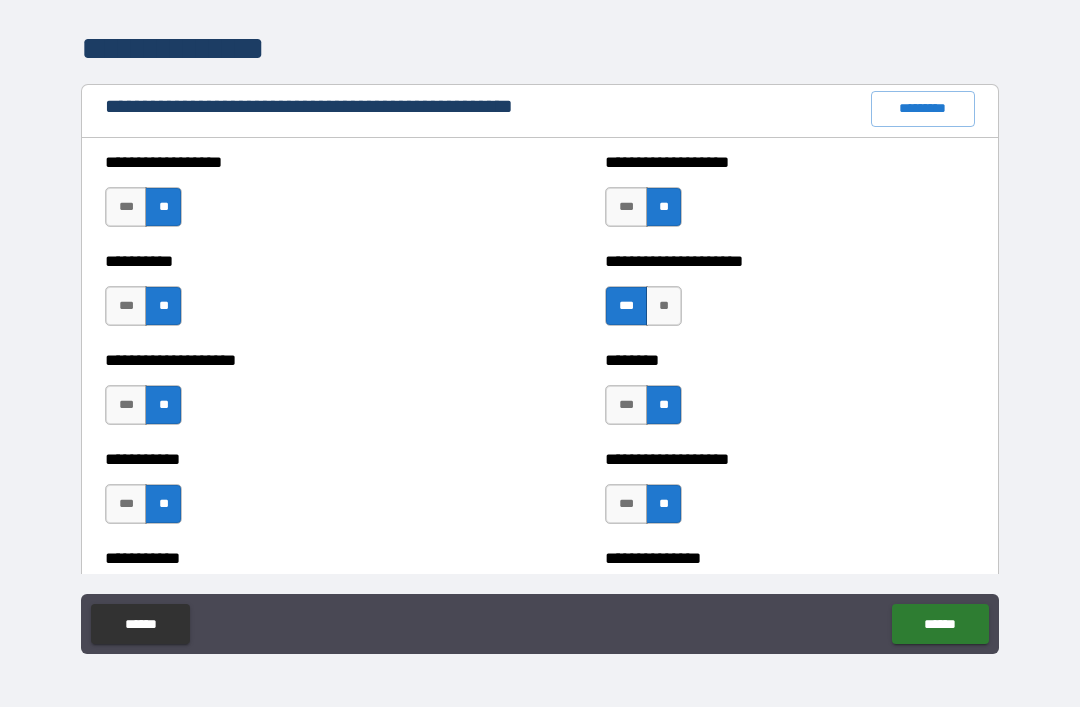 click on "**" at bounding box center [664, 306] 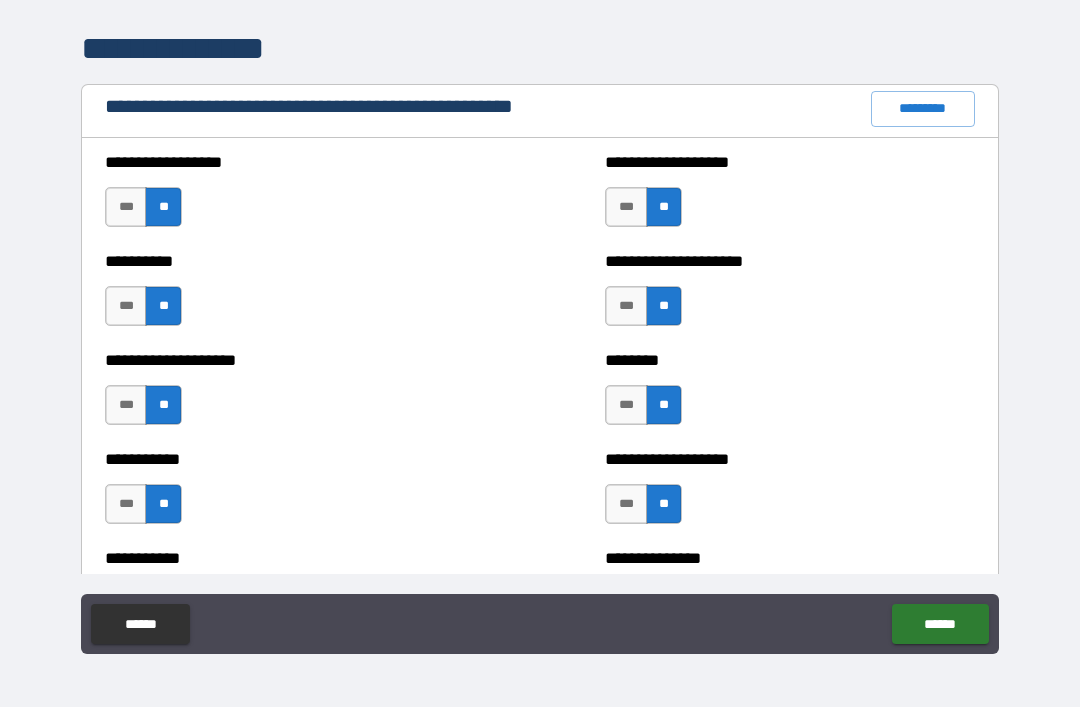 click on "***" at bounding box center (626, 405) 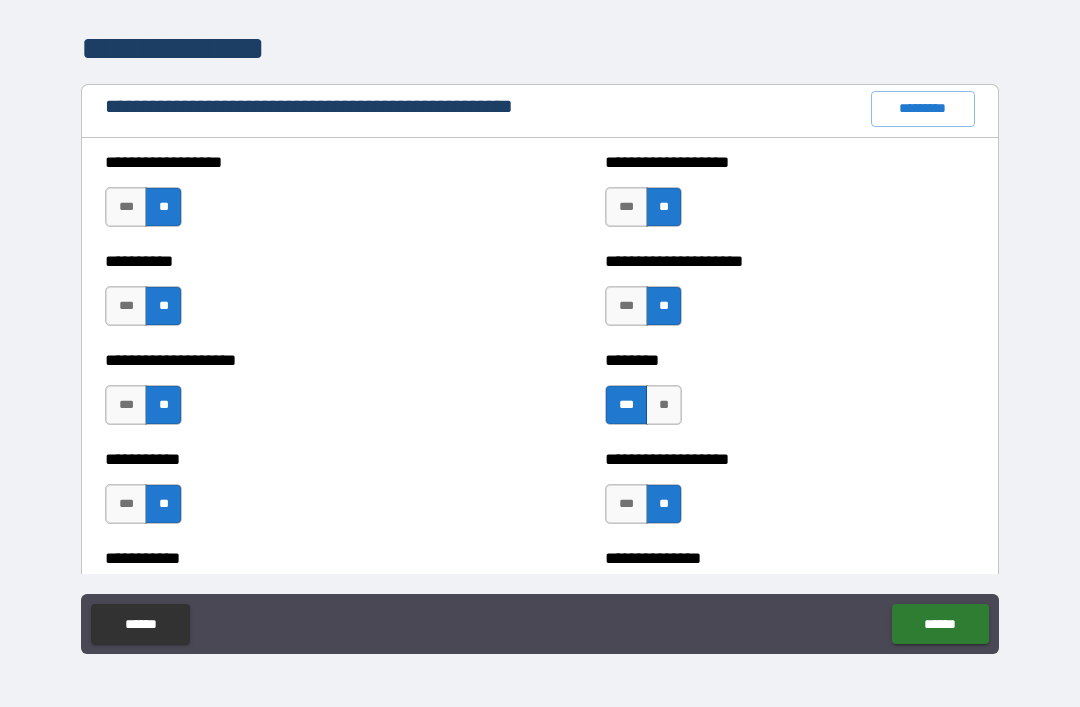 click on "***" at bounding box center (626, 504) 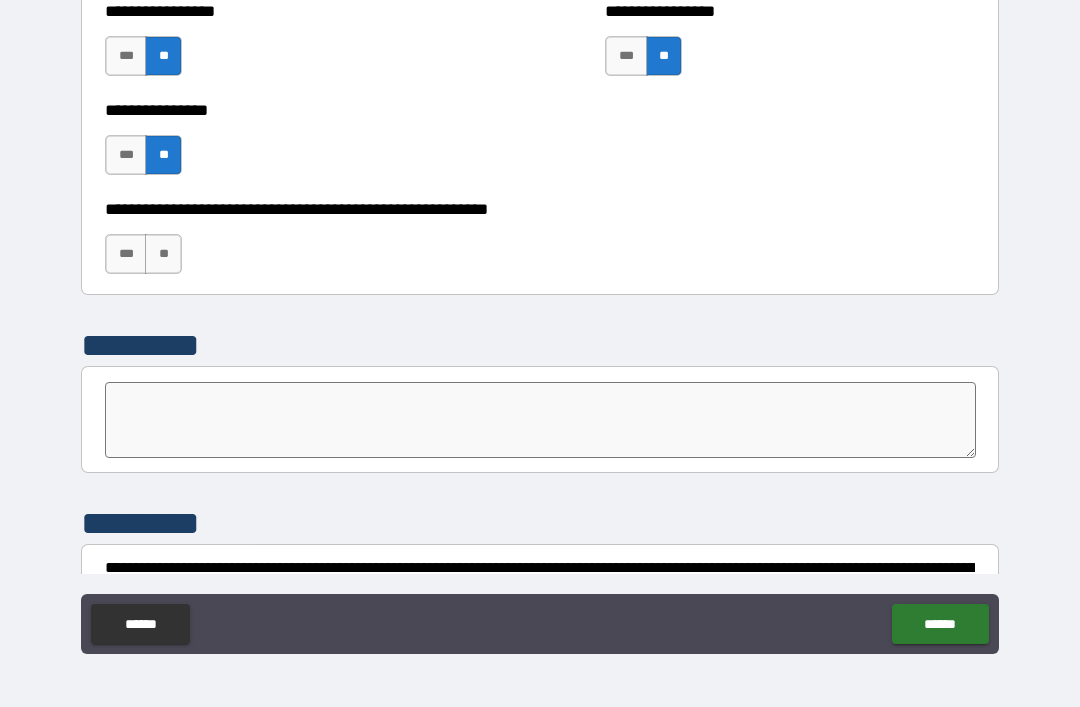 scroll, scrollTop: 6085, scrollLeft: 0, axis: vertical 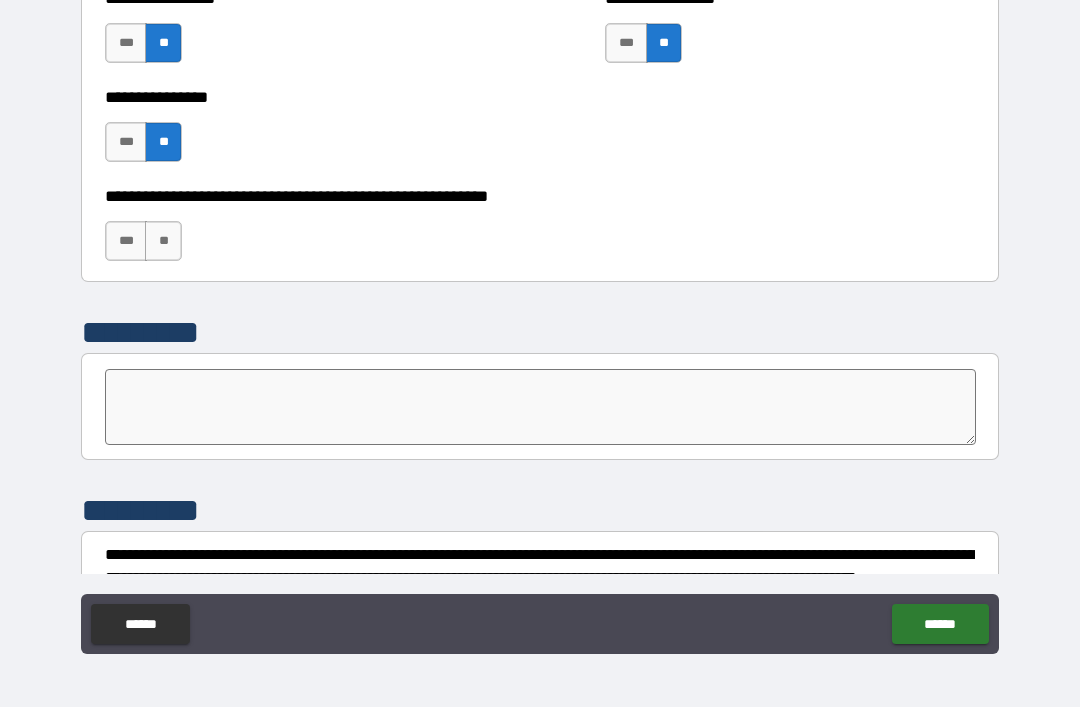 click on "**" at bounding box center [163, 241] 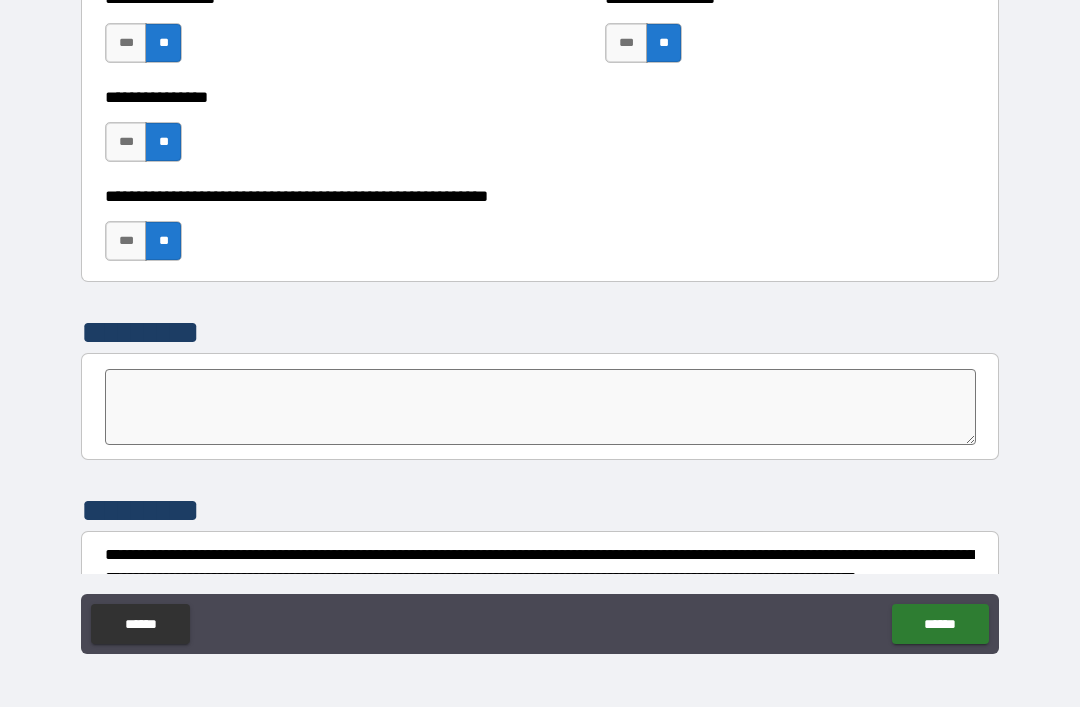 click on "**********" at bounding box center (540, 196) 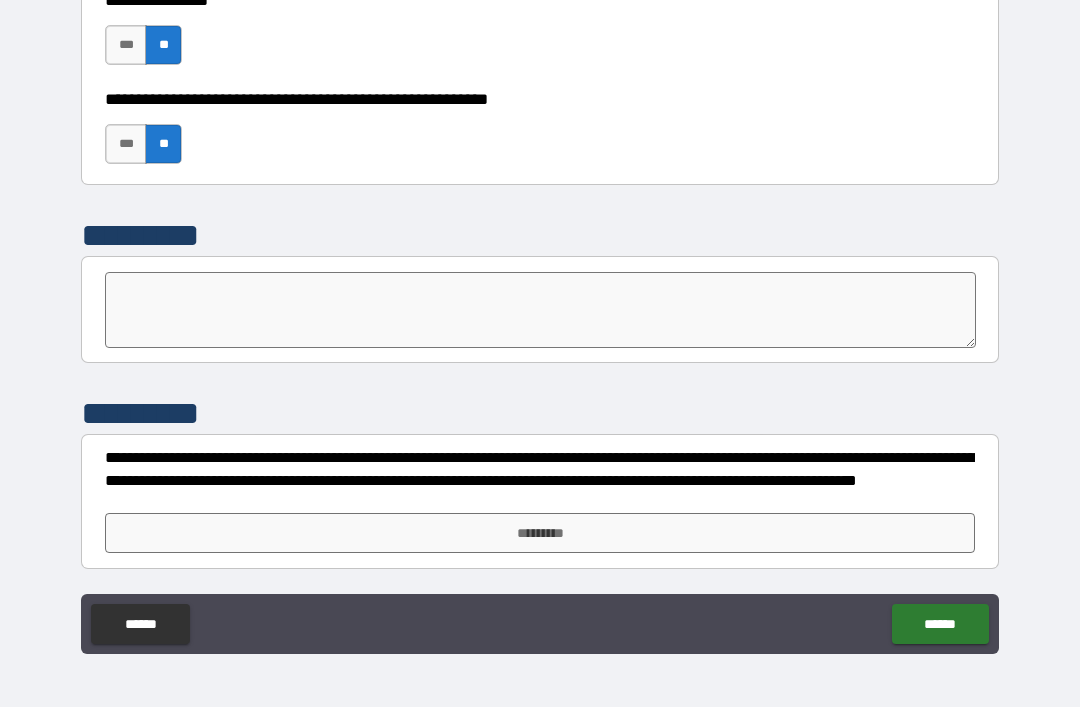 scroll, scrollTop: 6182, scrollLeft: 0, axis: vertical 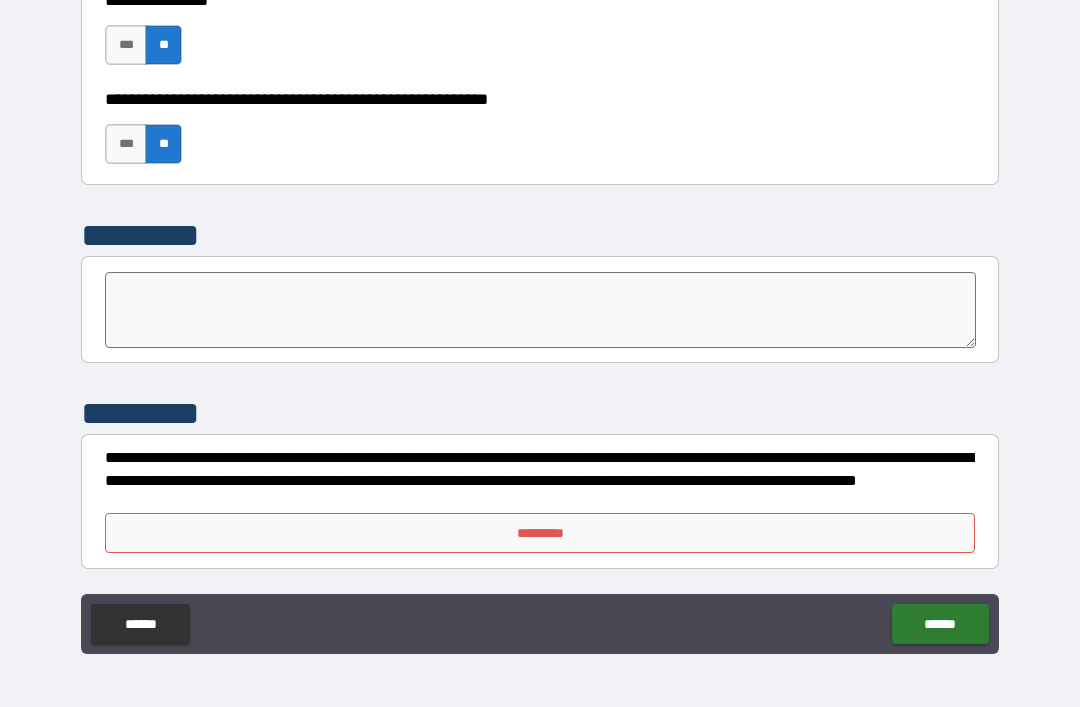 click on "******" at bounding box center [940, 624] 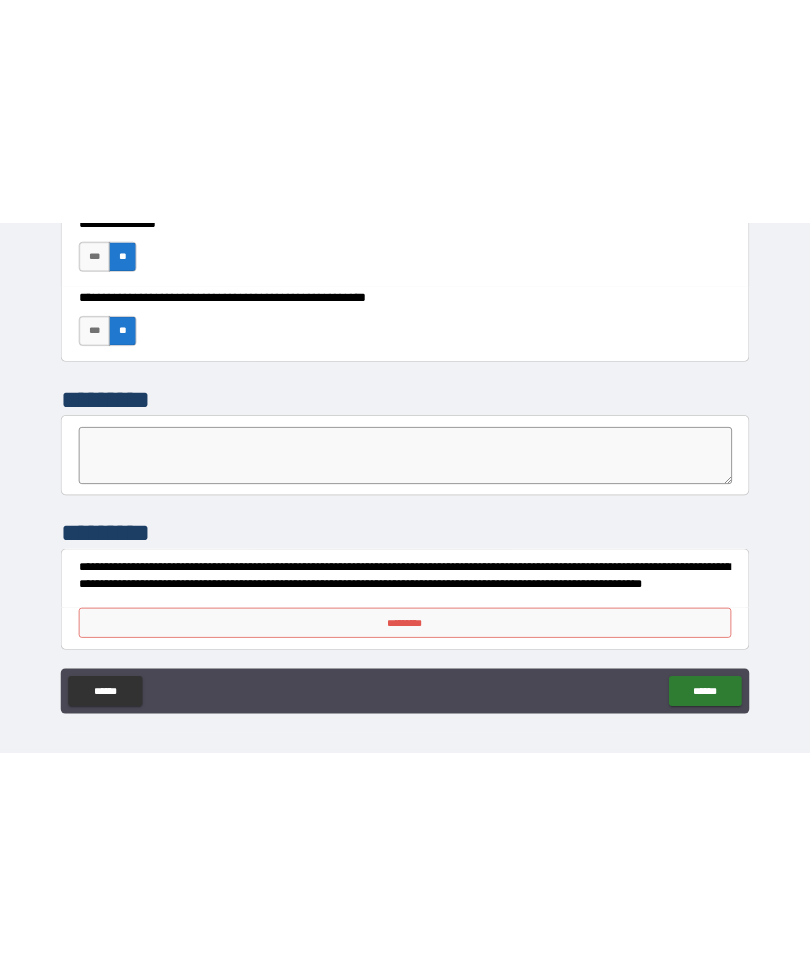 scroll, scrollTop: 0, scrollLeft: 0, axis: both 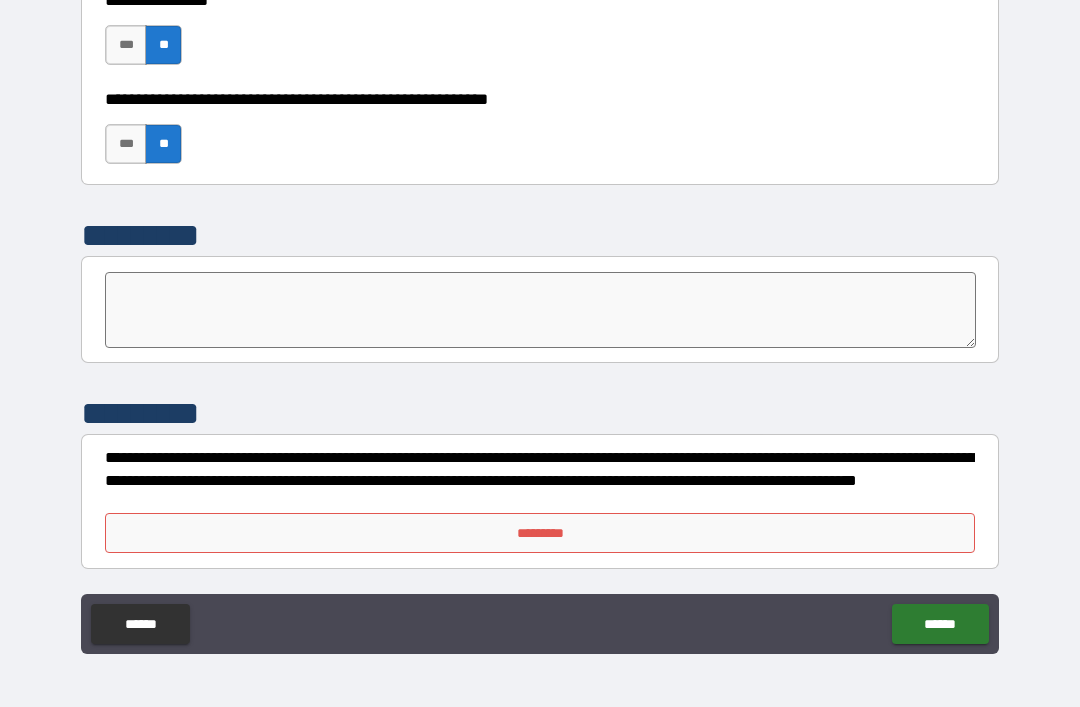 click on "*********" at bounding box center (540, 533) 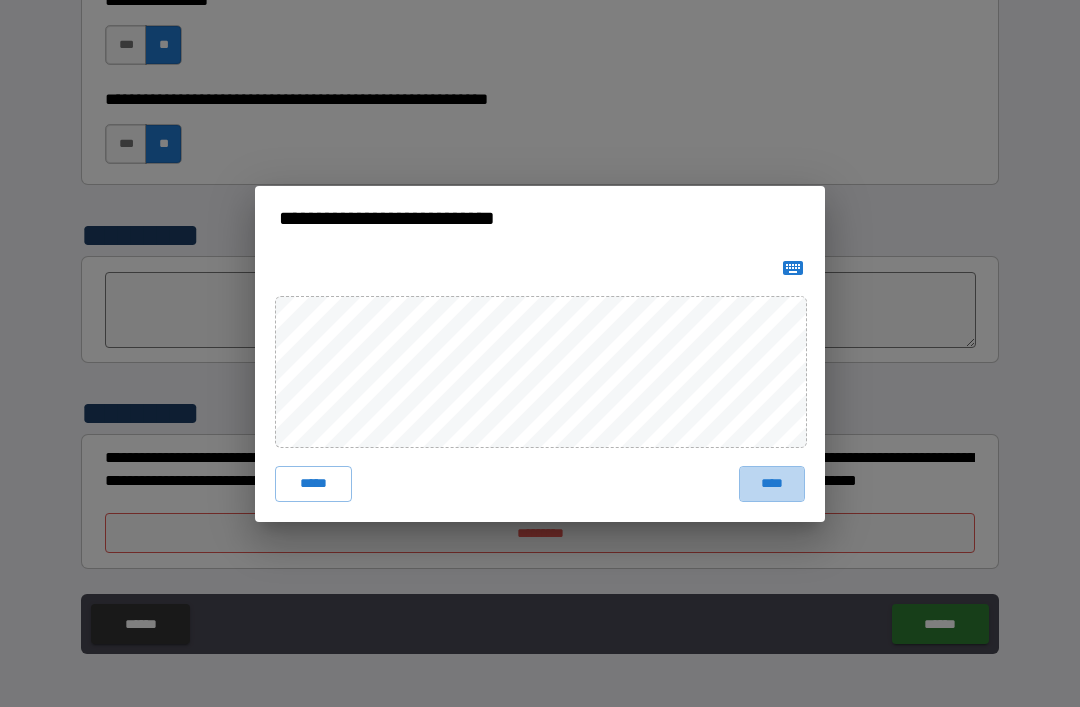click on "****" at bounding box center (772, 484) 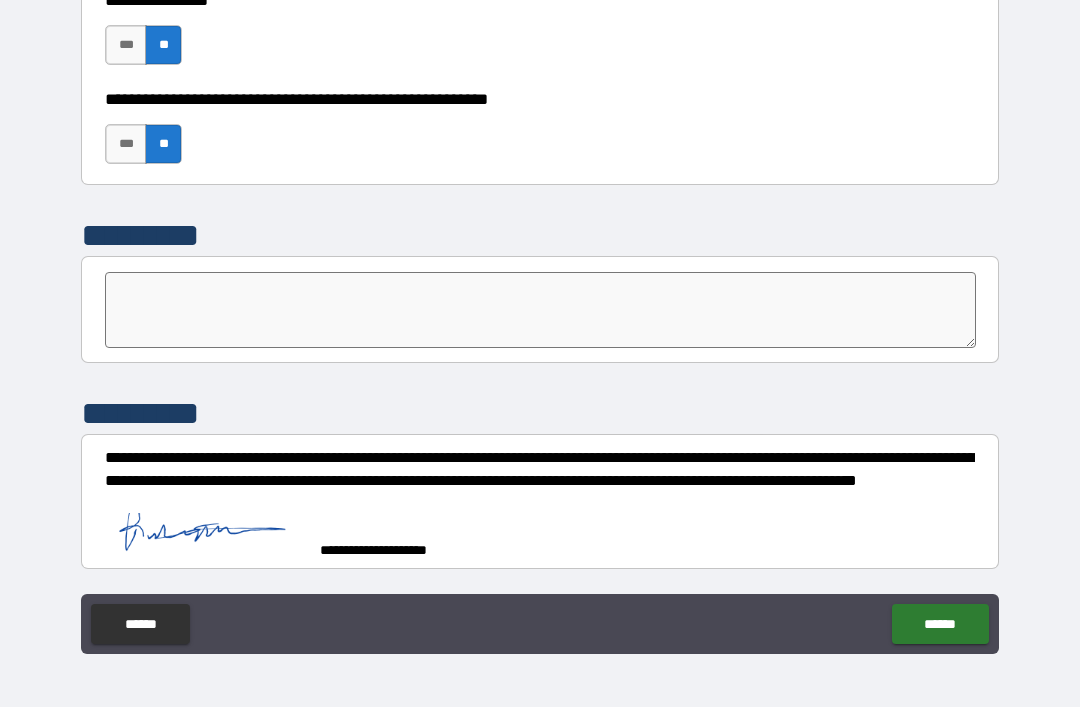 scroll, scrollTop: 6172, scrollLeft: 0, axis: vertical 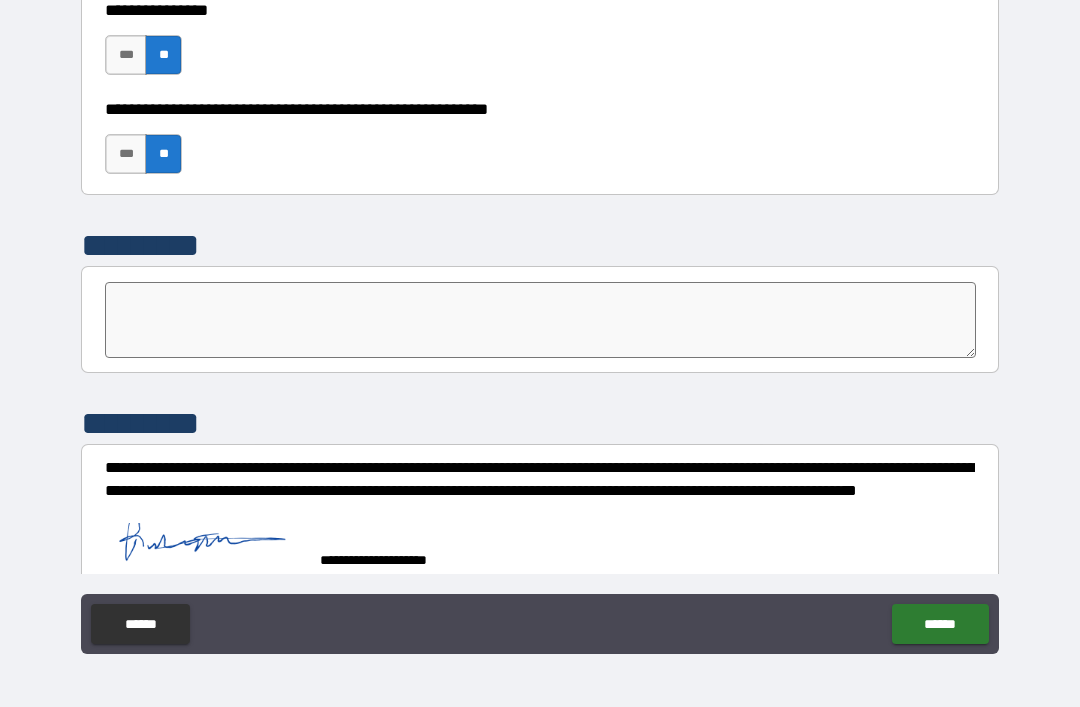 click on "******" at bounding box center (940, 624) 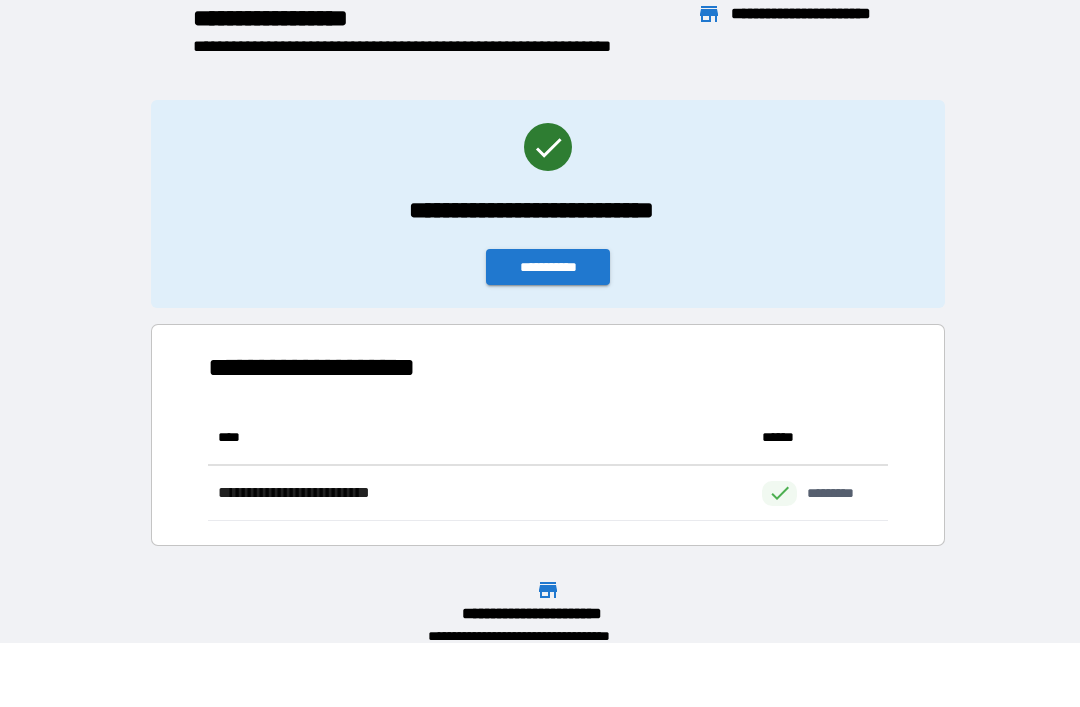 scroll, scrollTop: 1, scrollLeft: 1, axis: both 